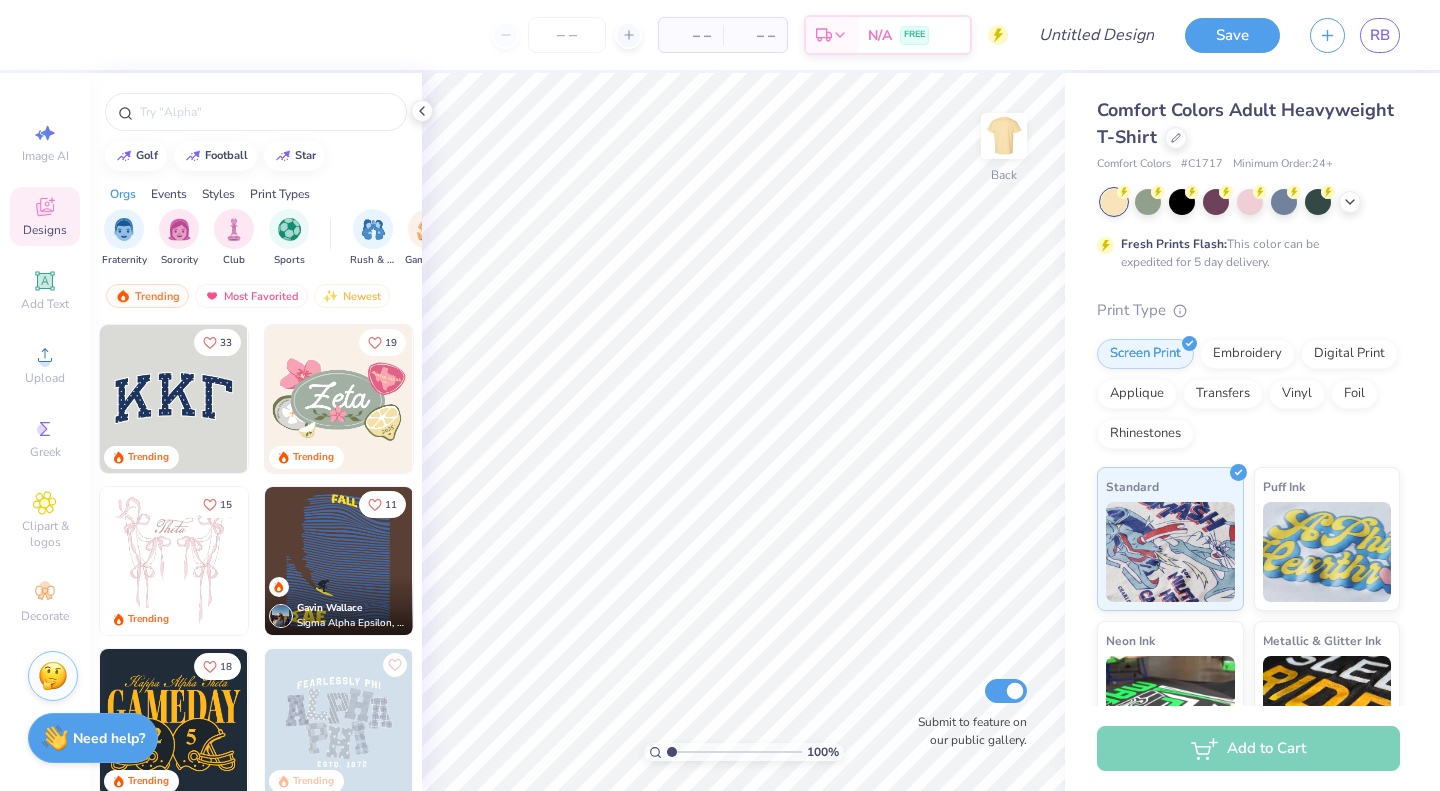 scroll, scrollTop: 0, scrollLeft: 0, axis: both 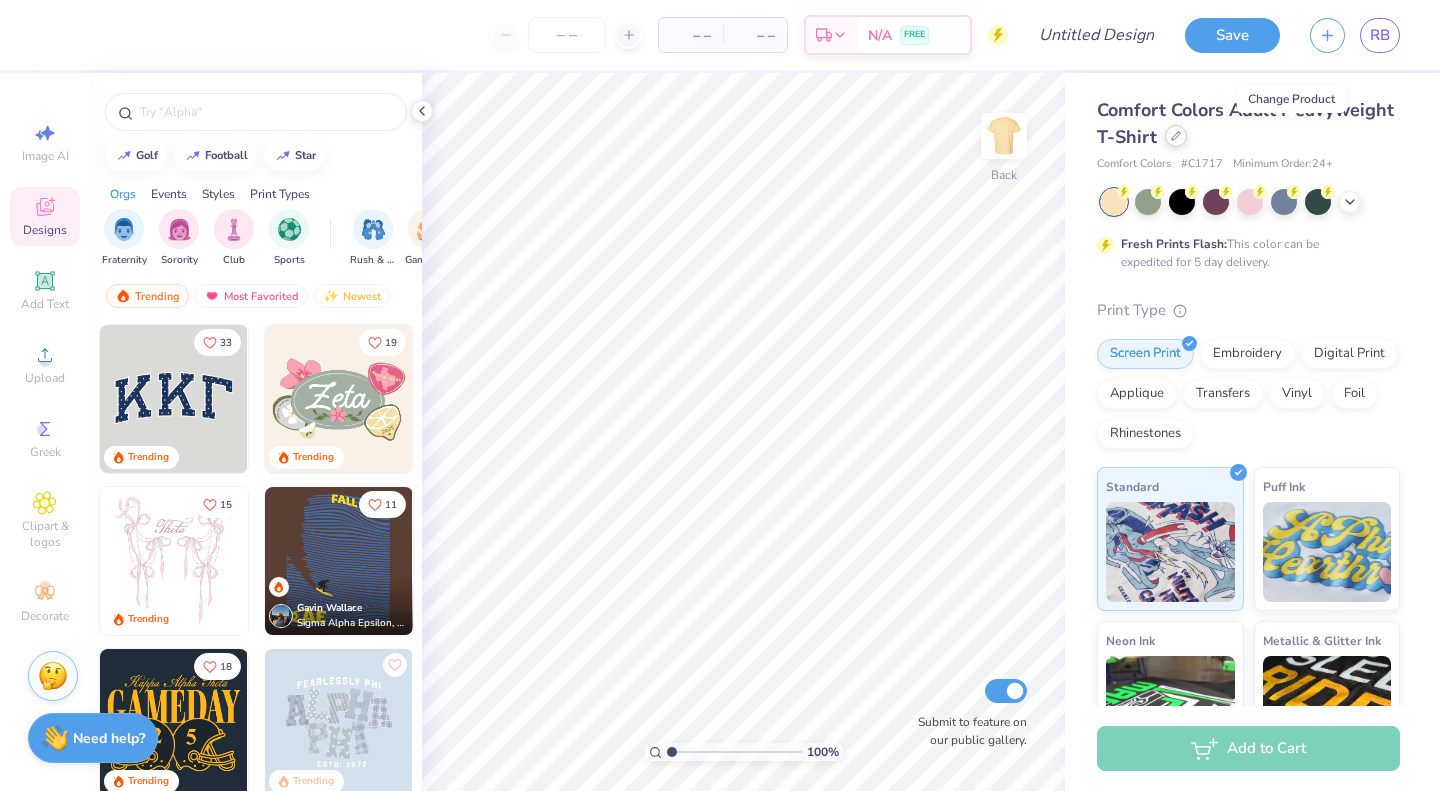 click at bounding box center [1176, 136] 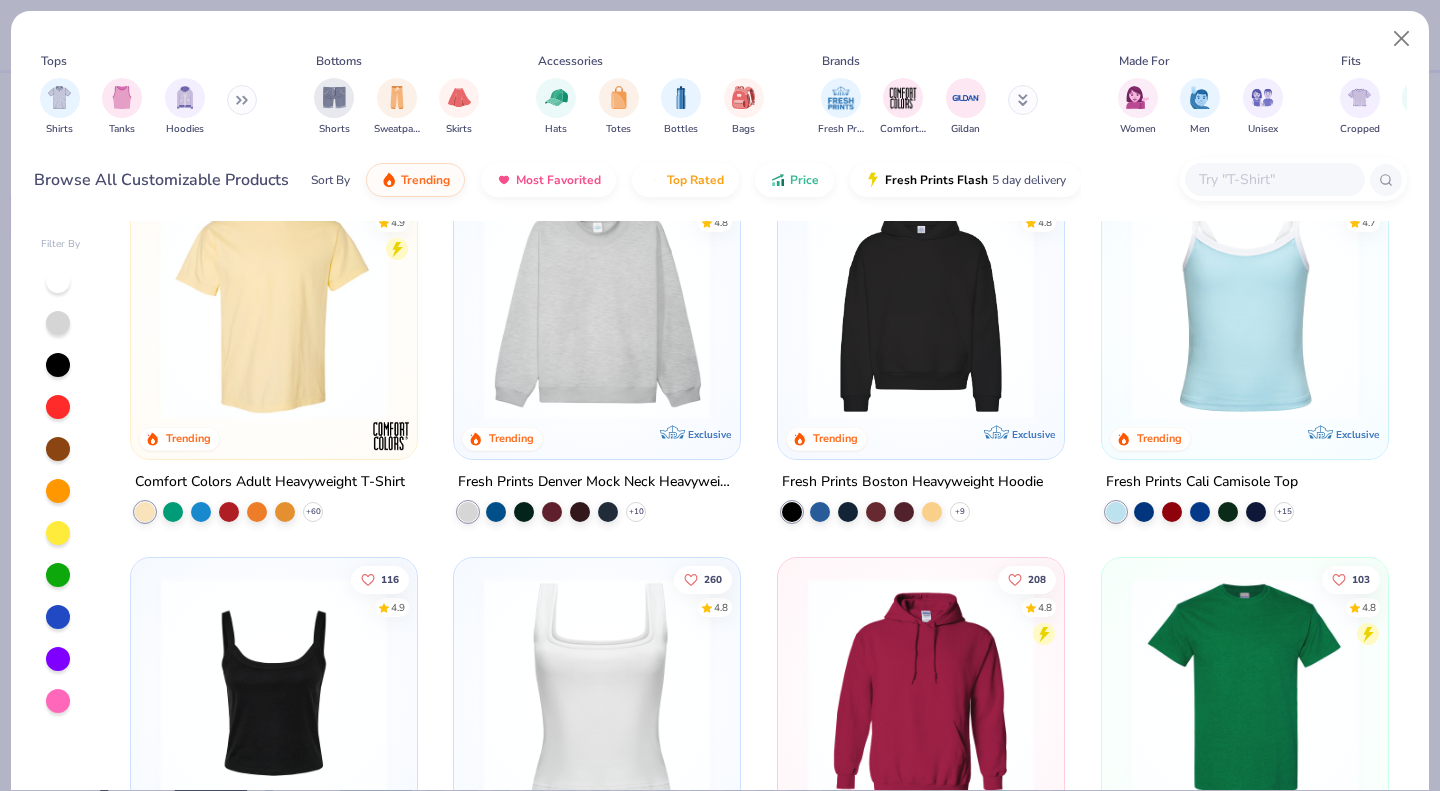 scroll, scrollTop: 0, scrollLeft: 0, axis: both 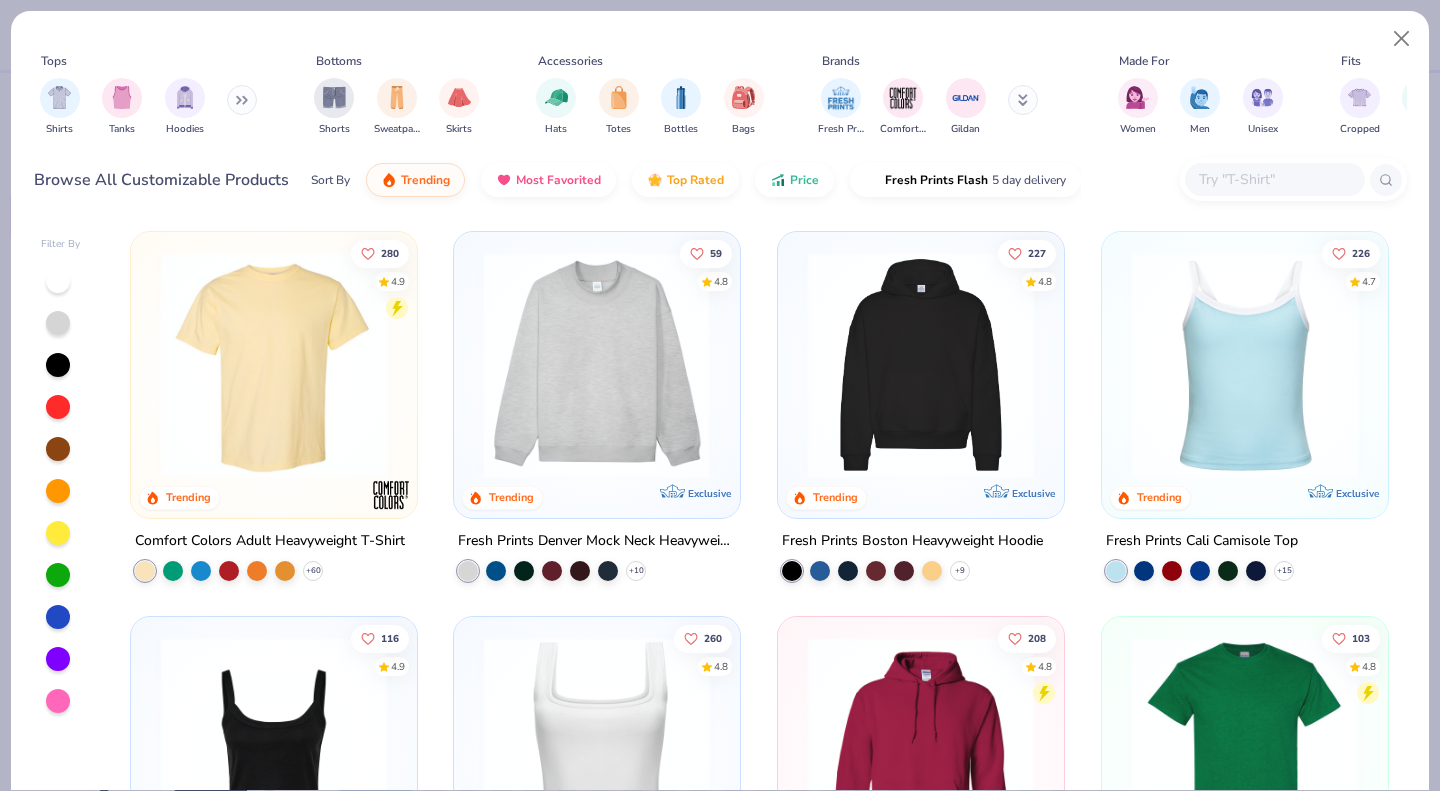 click at bounding box center (352, 365) 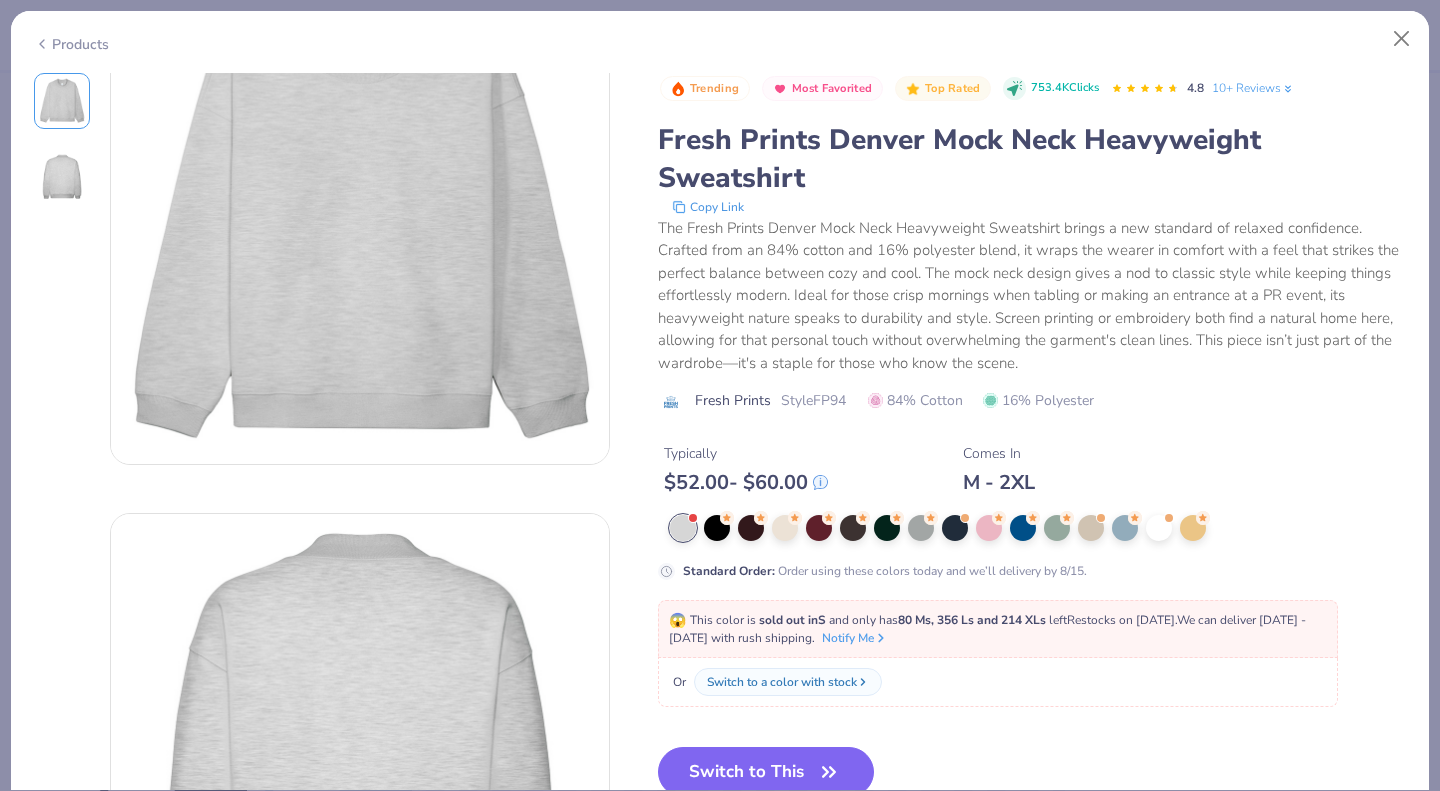 scroll, scrollTop: 0, scrollLeft: 0, axis: both 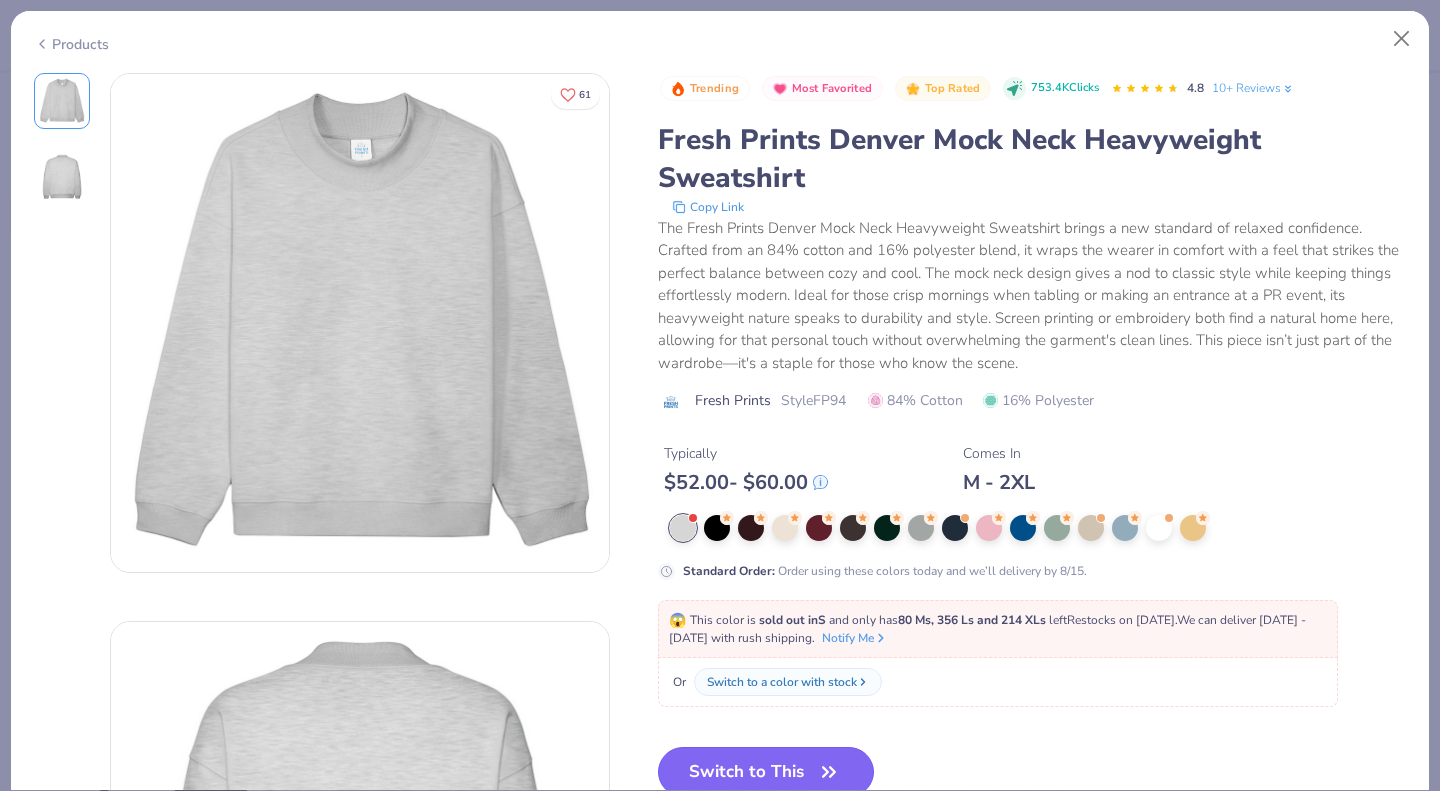 click on "Switch to This" at bounding box center [766, 772] 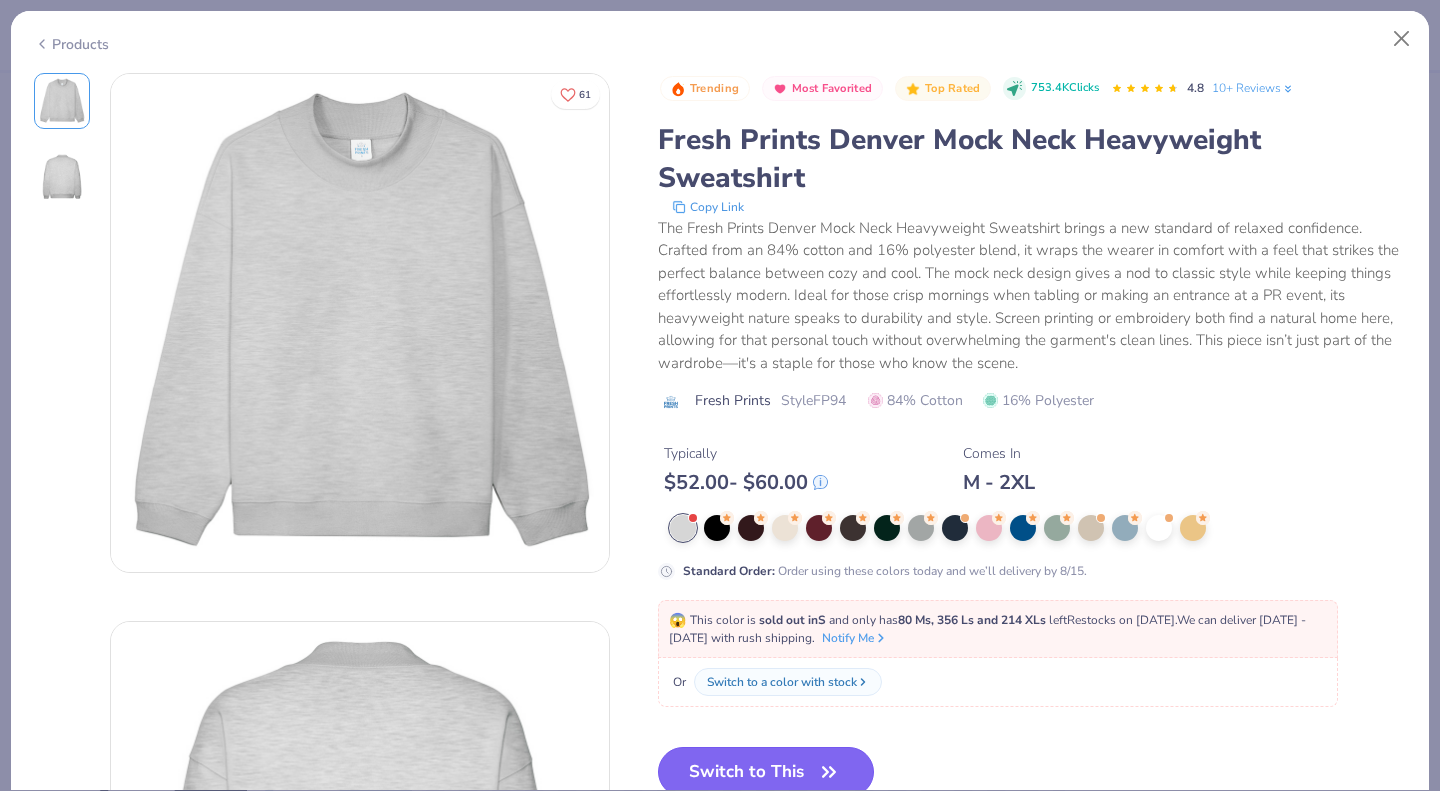 type 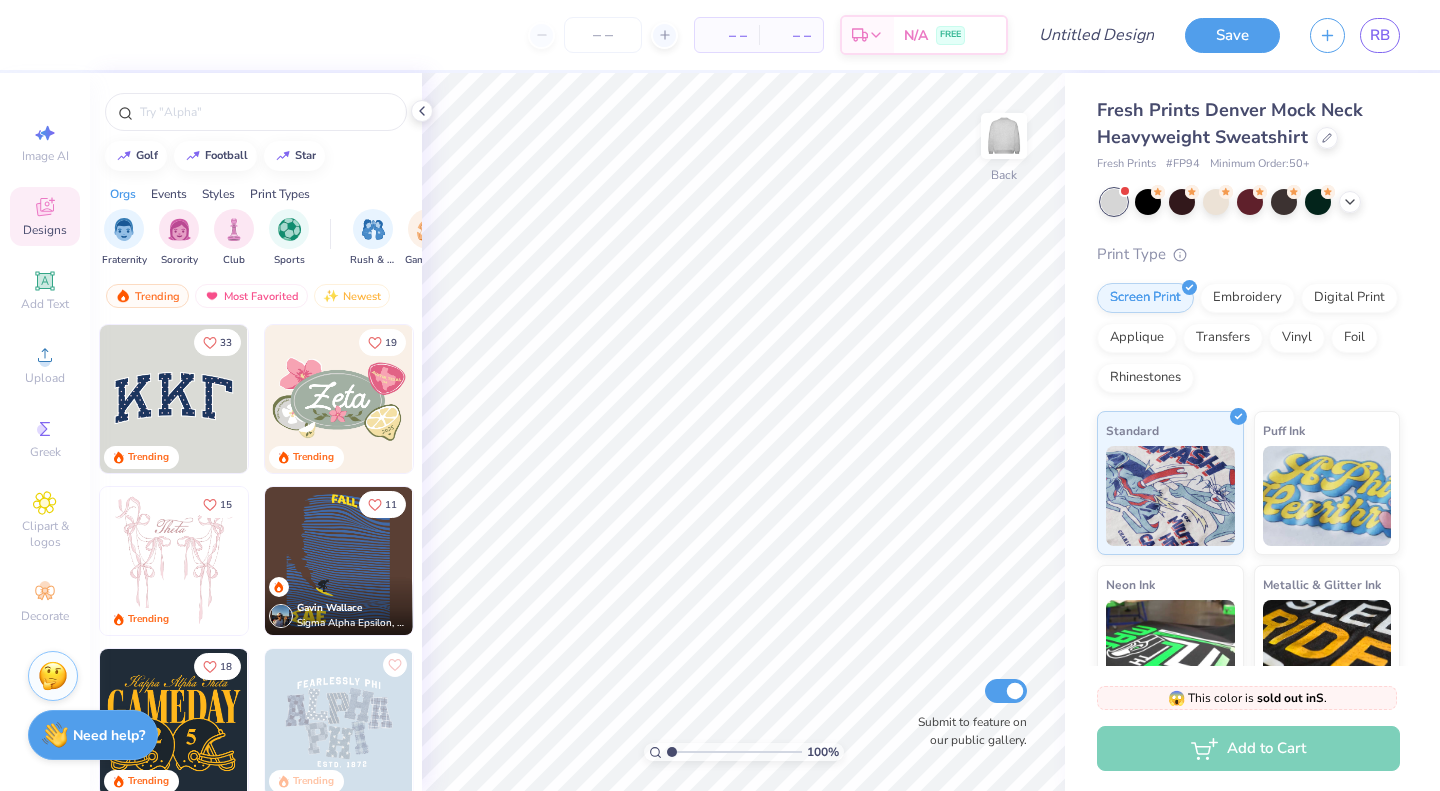 click on "Need help?" at bounding box center (109, 735) 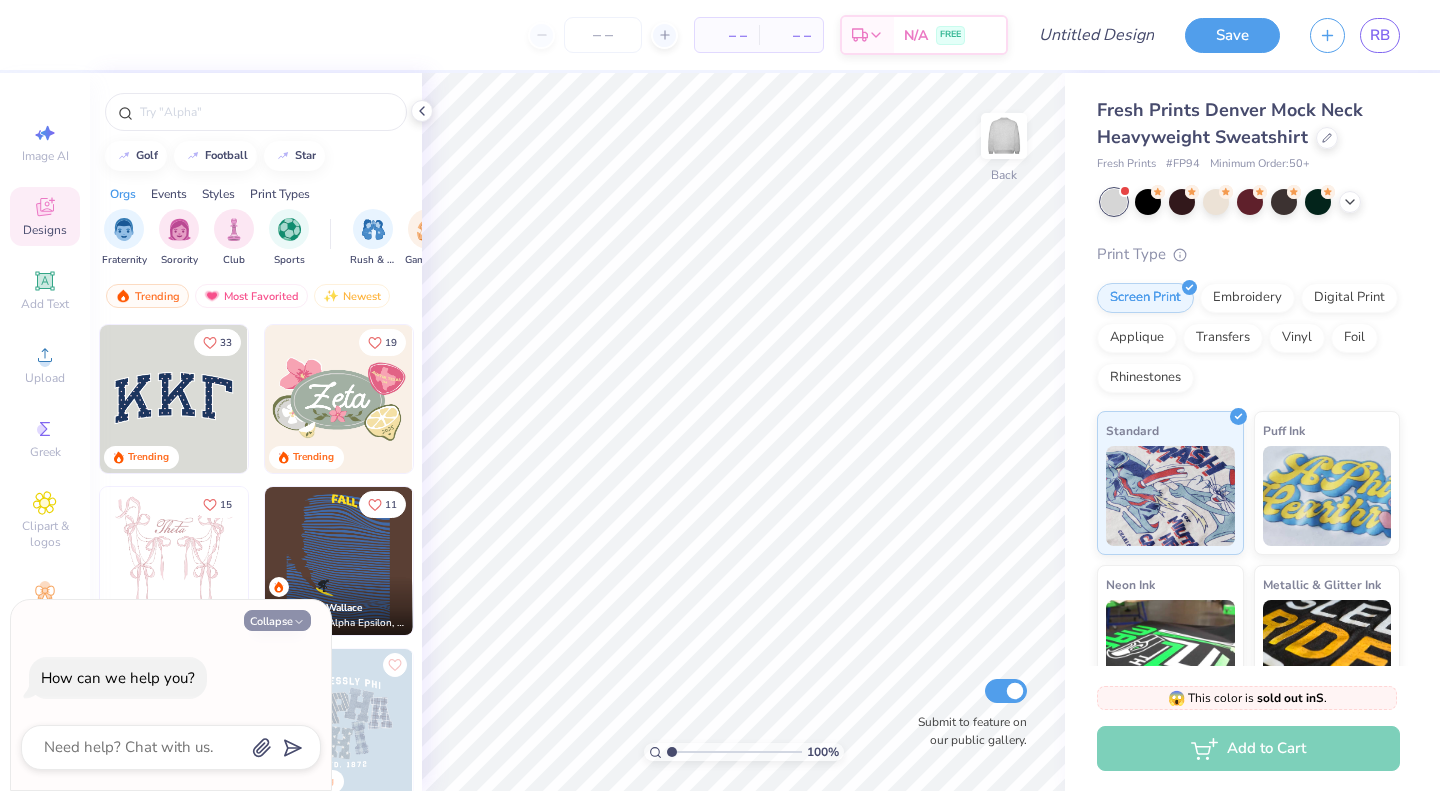 click 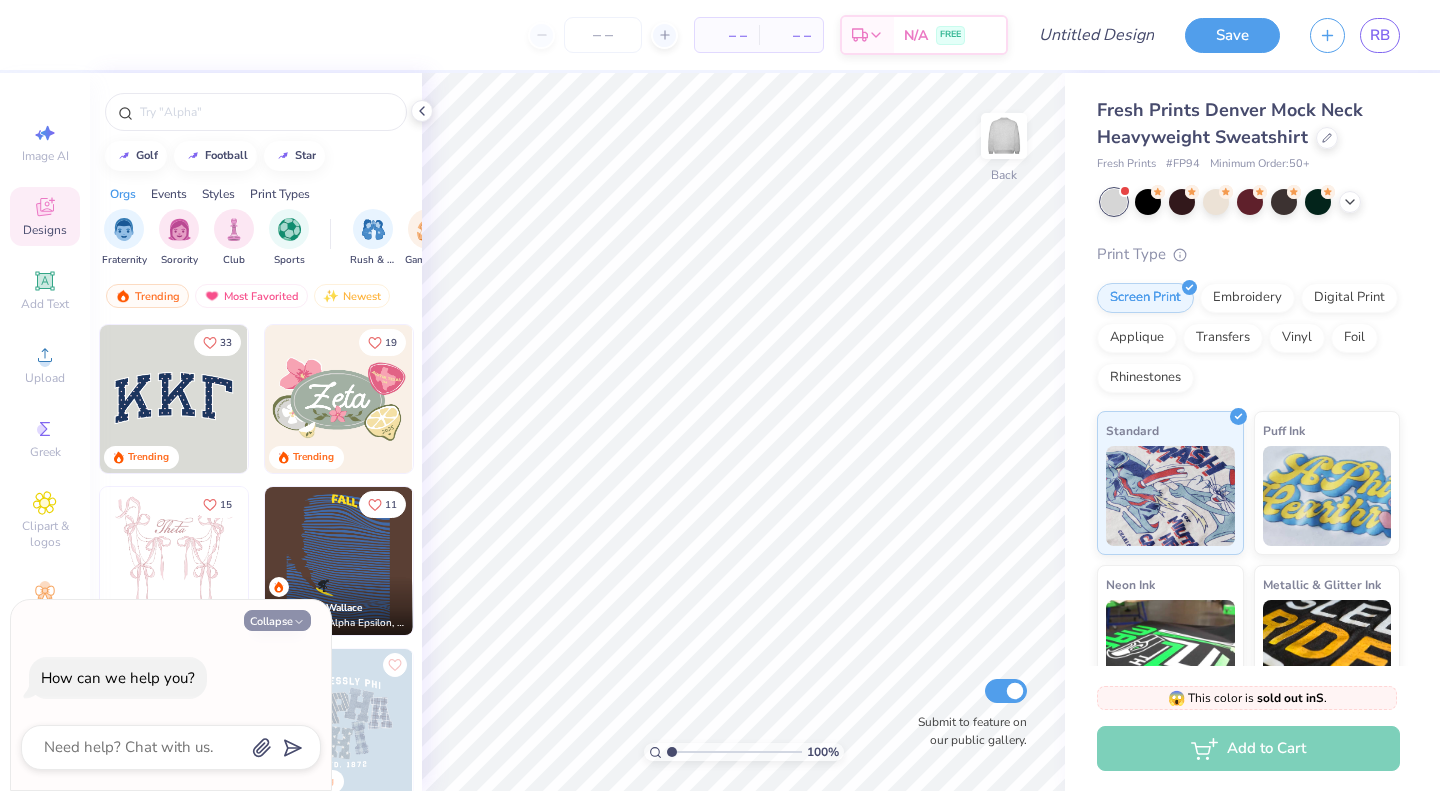 type on "x" 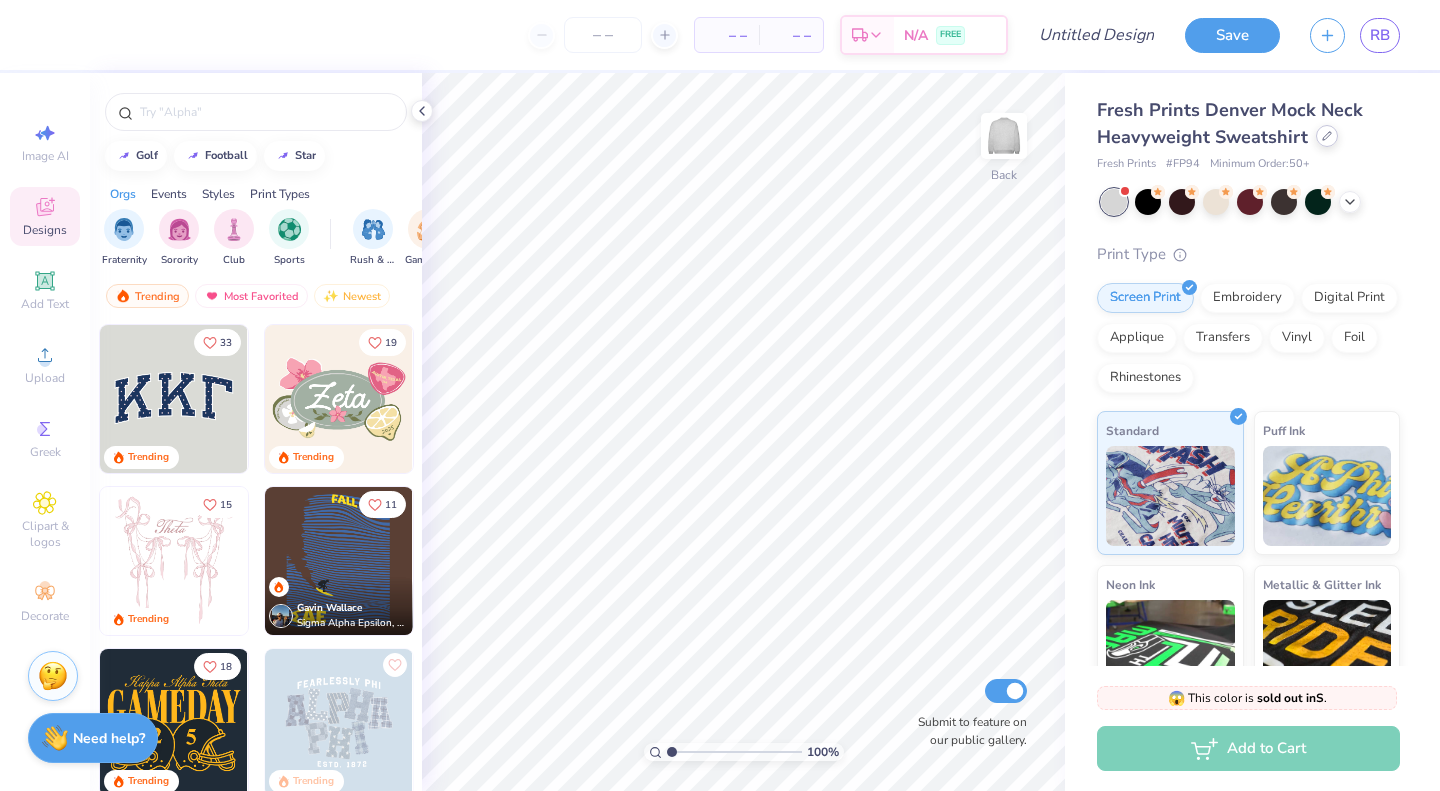 click at bounding box center (1327, 136) 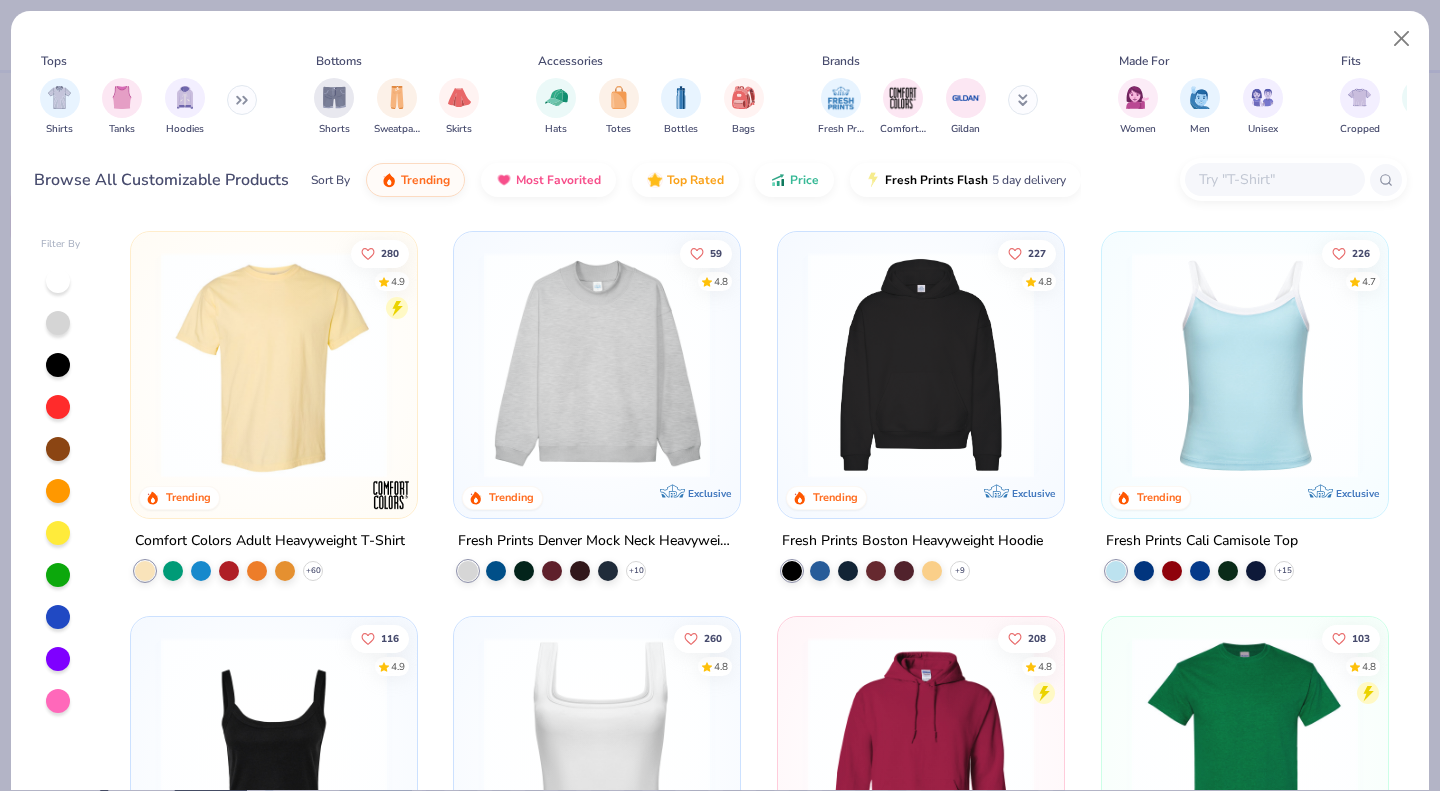 click at bounding box center [274, 365] 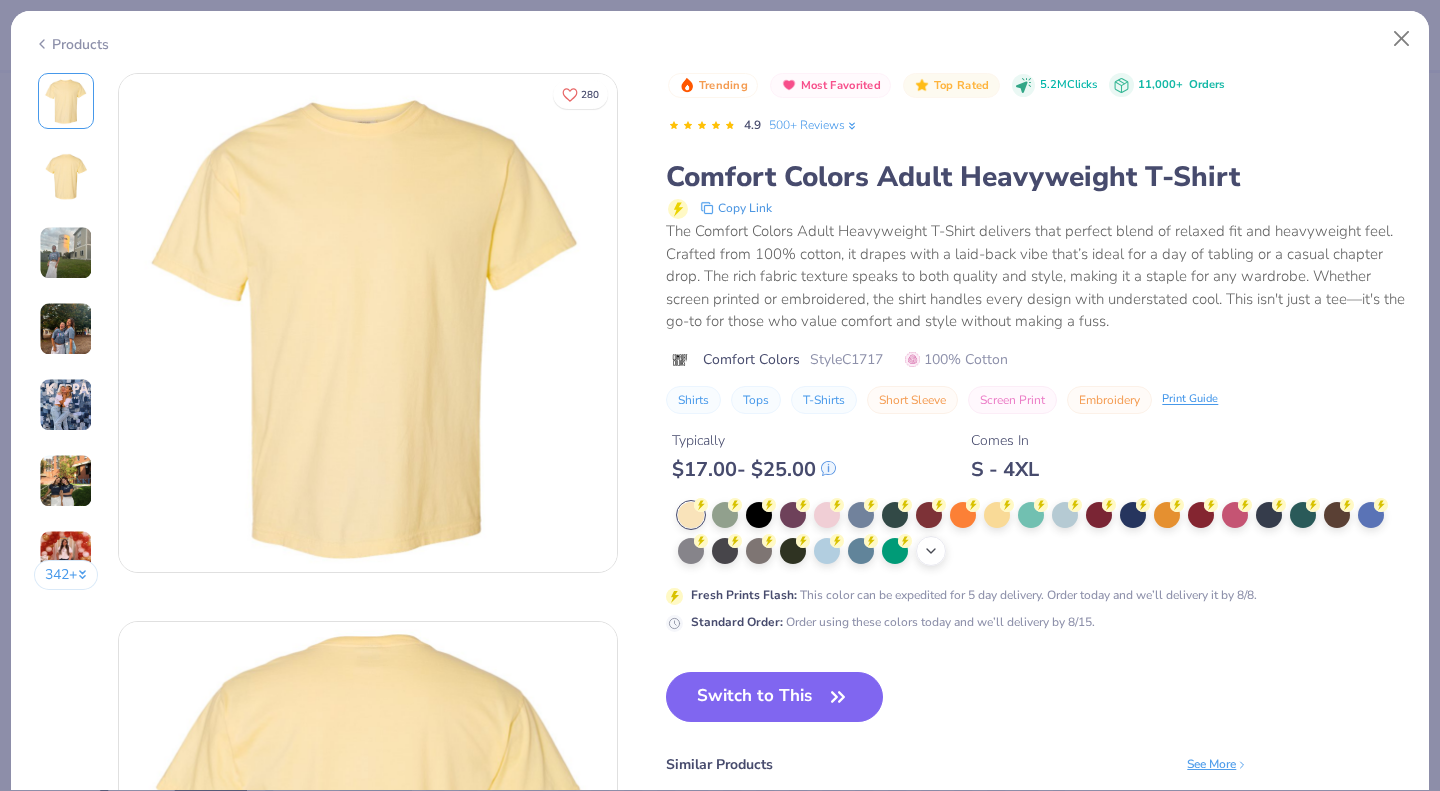 click 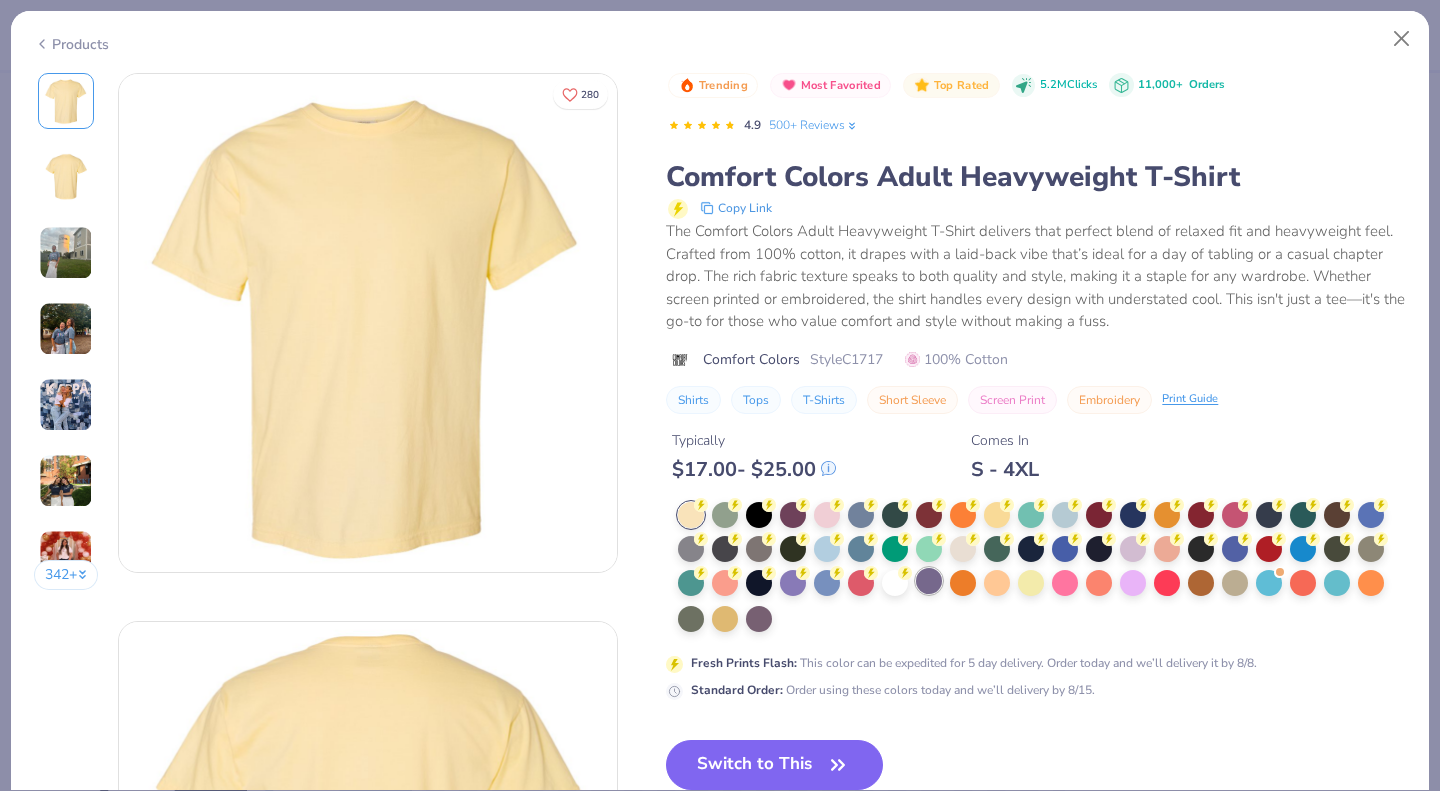 click at bounding box center (929, 581) 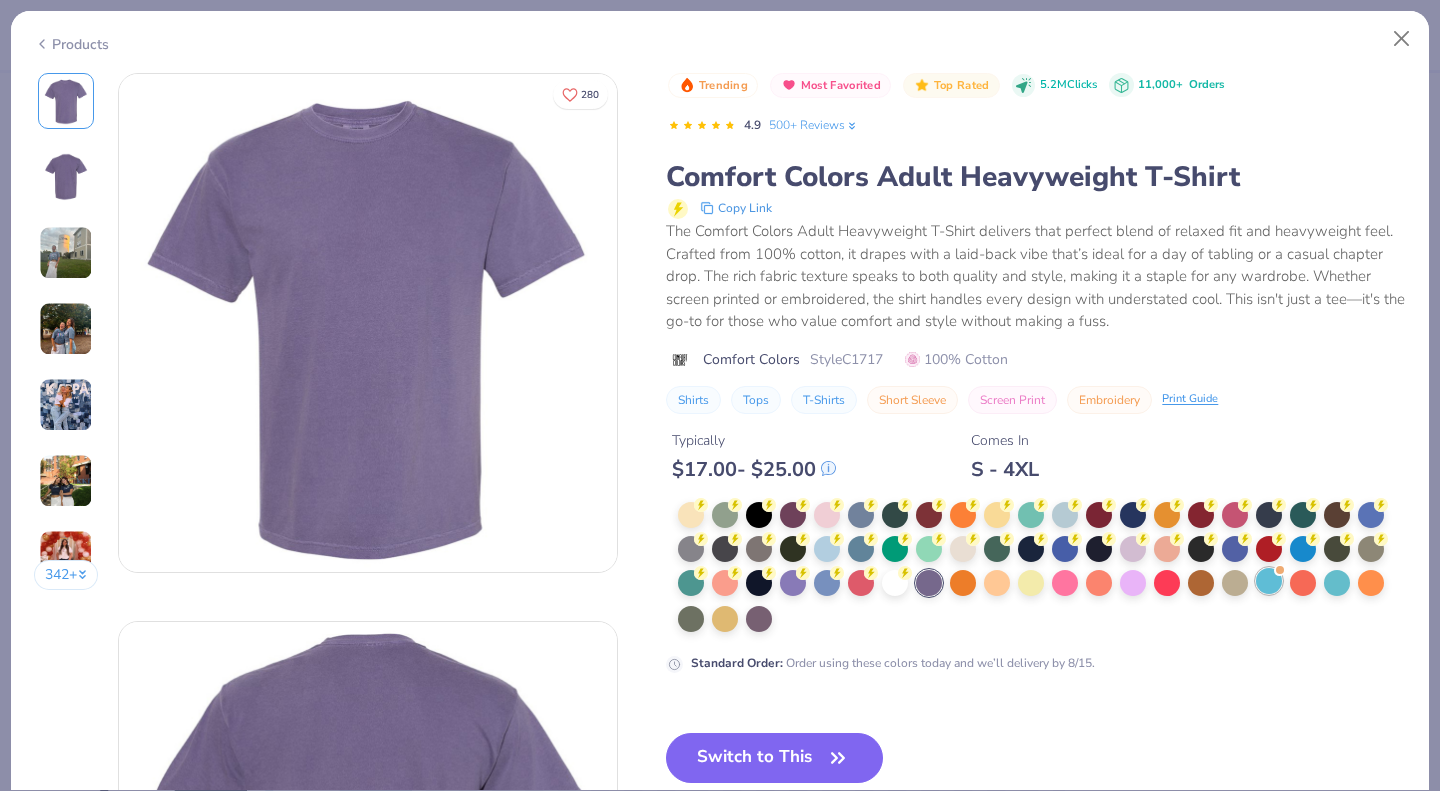 click at bounding box center (1269, 581) 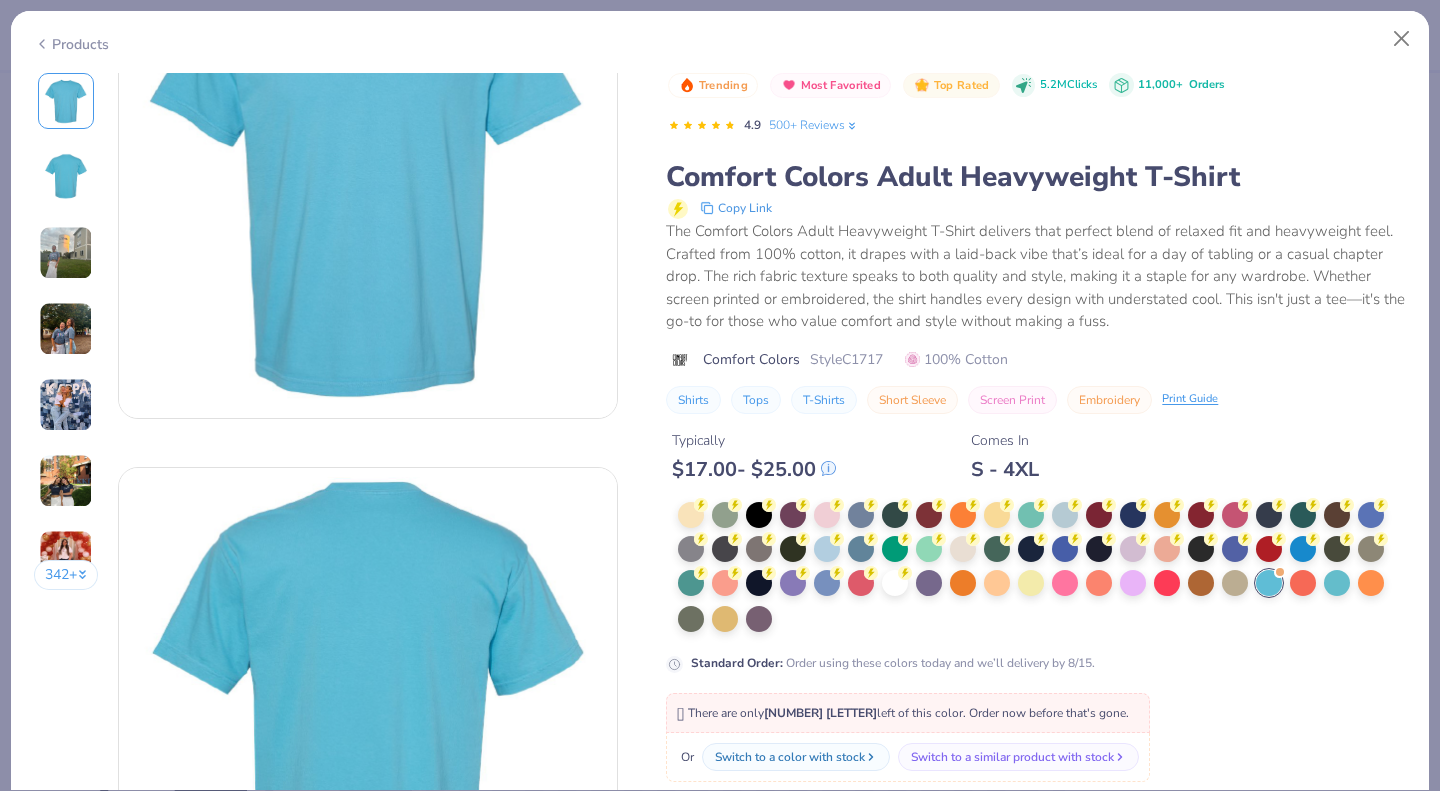 scroll, scrollTop: 0, scrollLeft: 0, axis: both 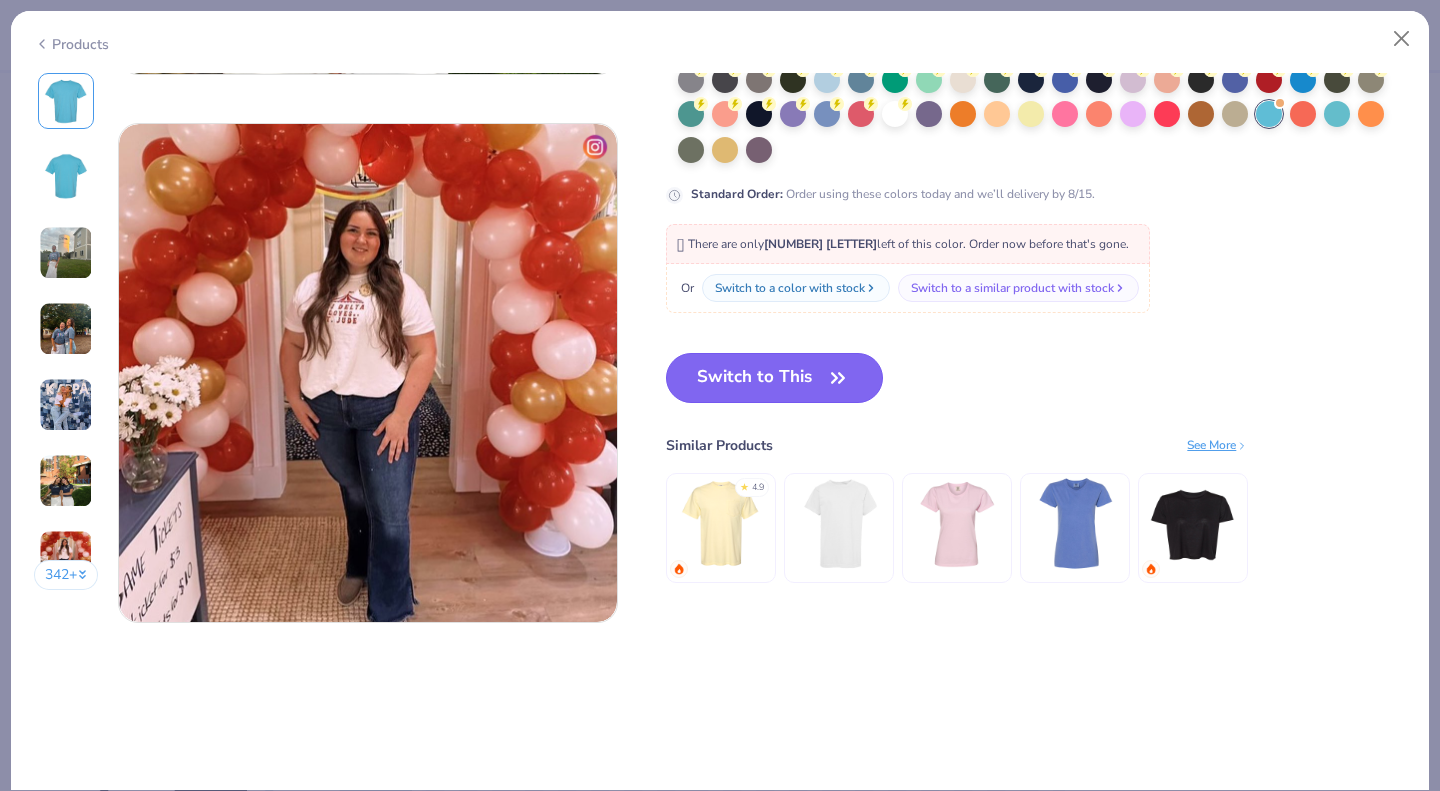 click on "Switch to This" at bounding box center [774, 378] 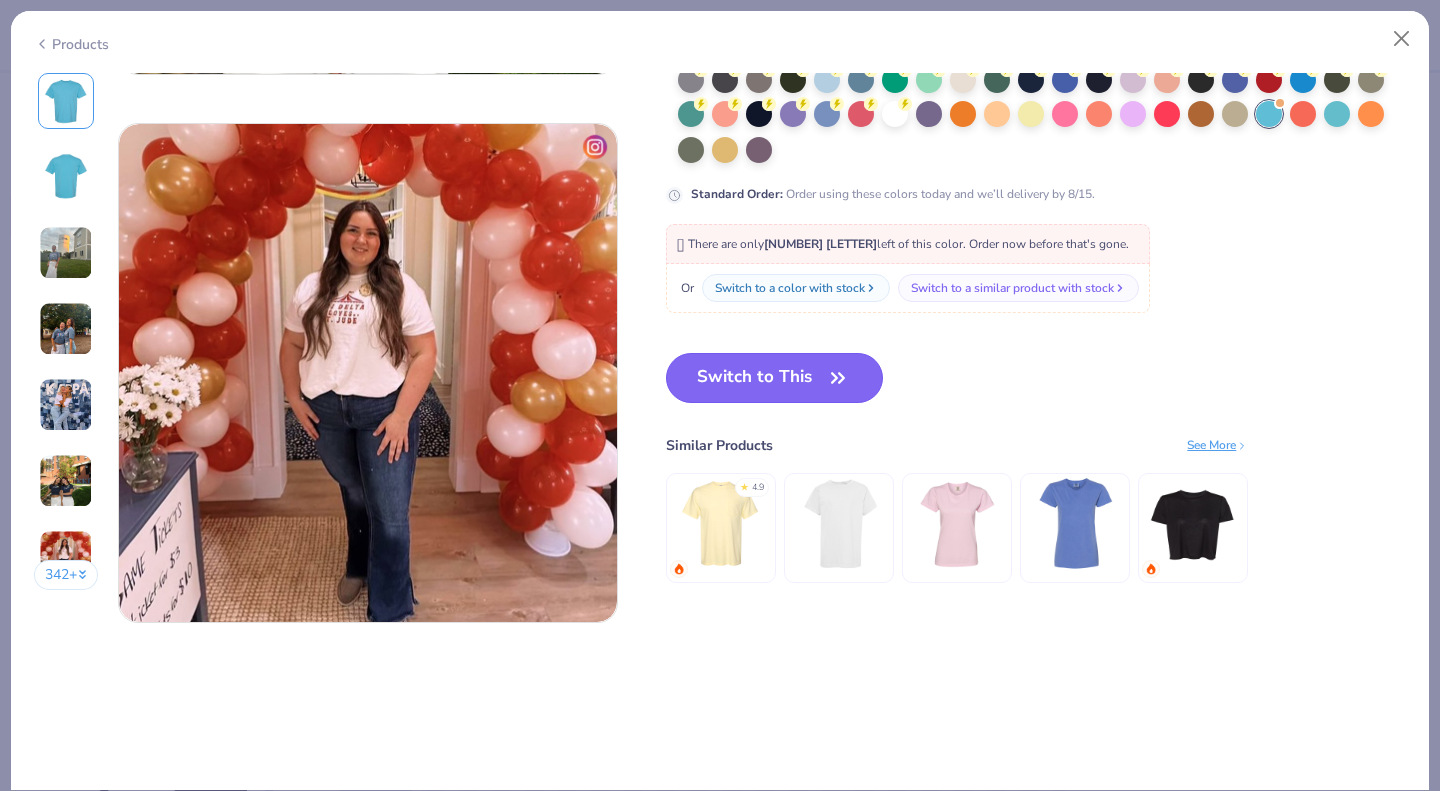 scroll, scrollTop: 3240, scrollLeft: 0, axis: vertical 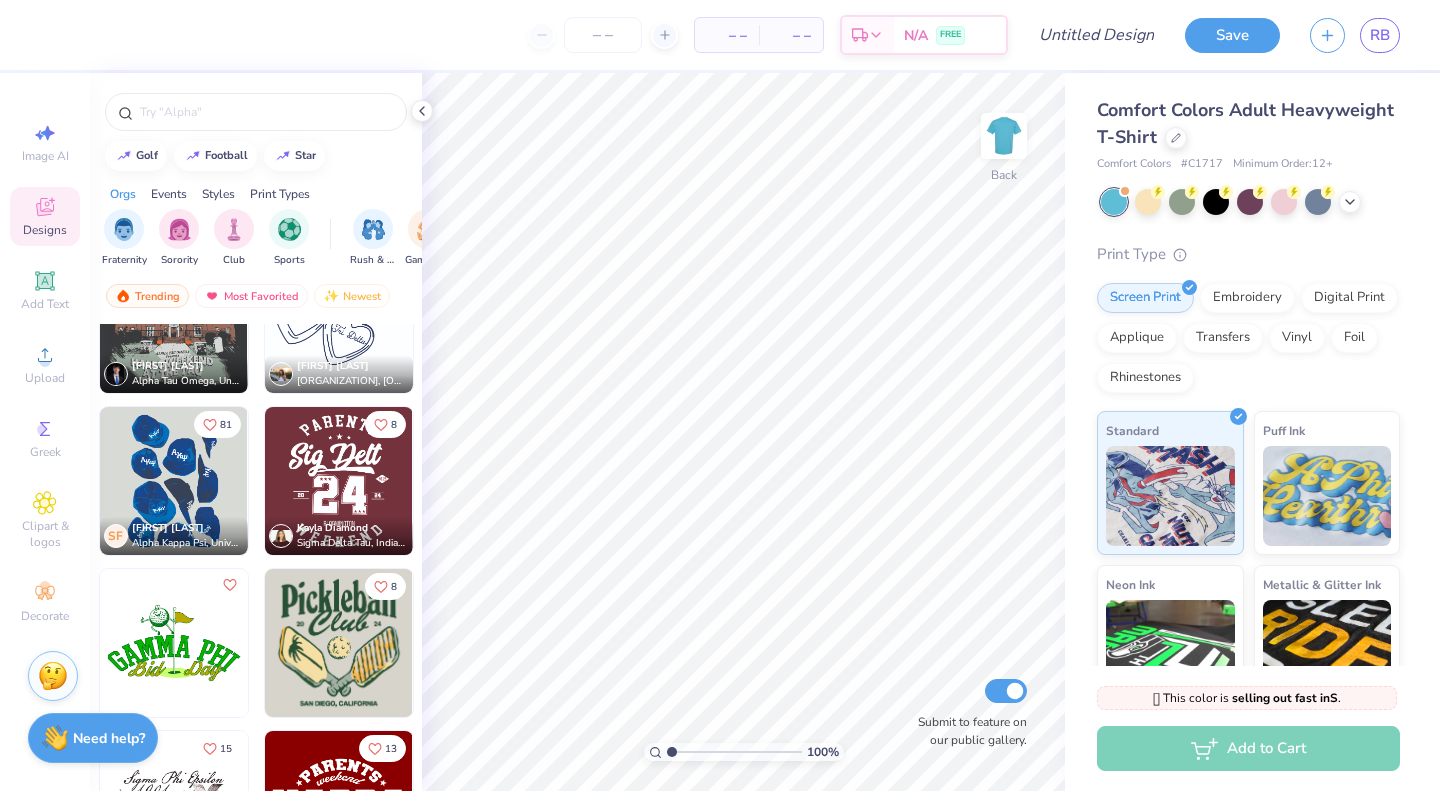 click at bounding box center (339, 643) 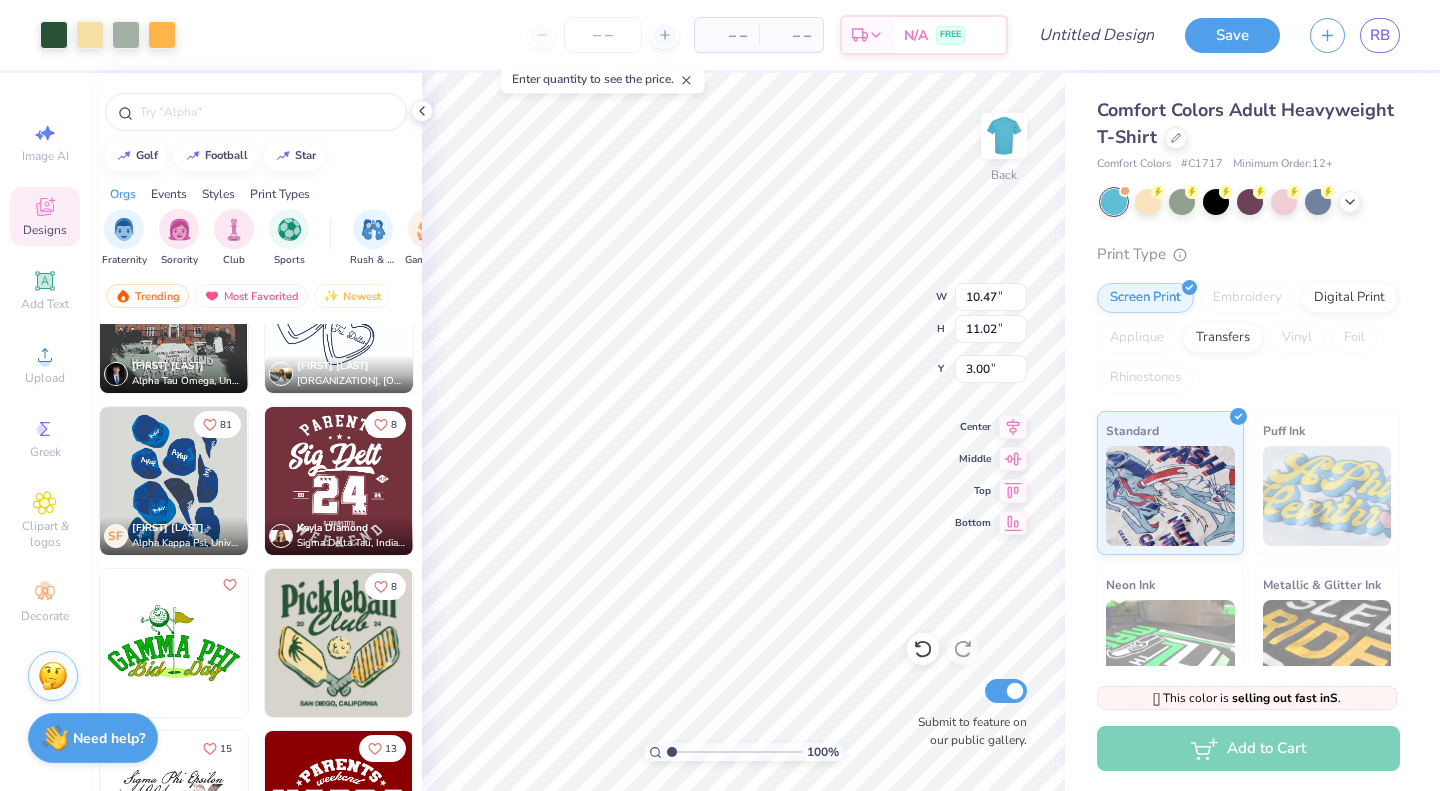 type on "10.47" 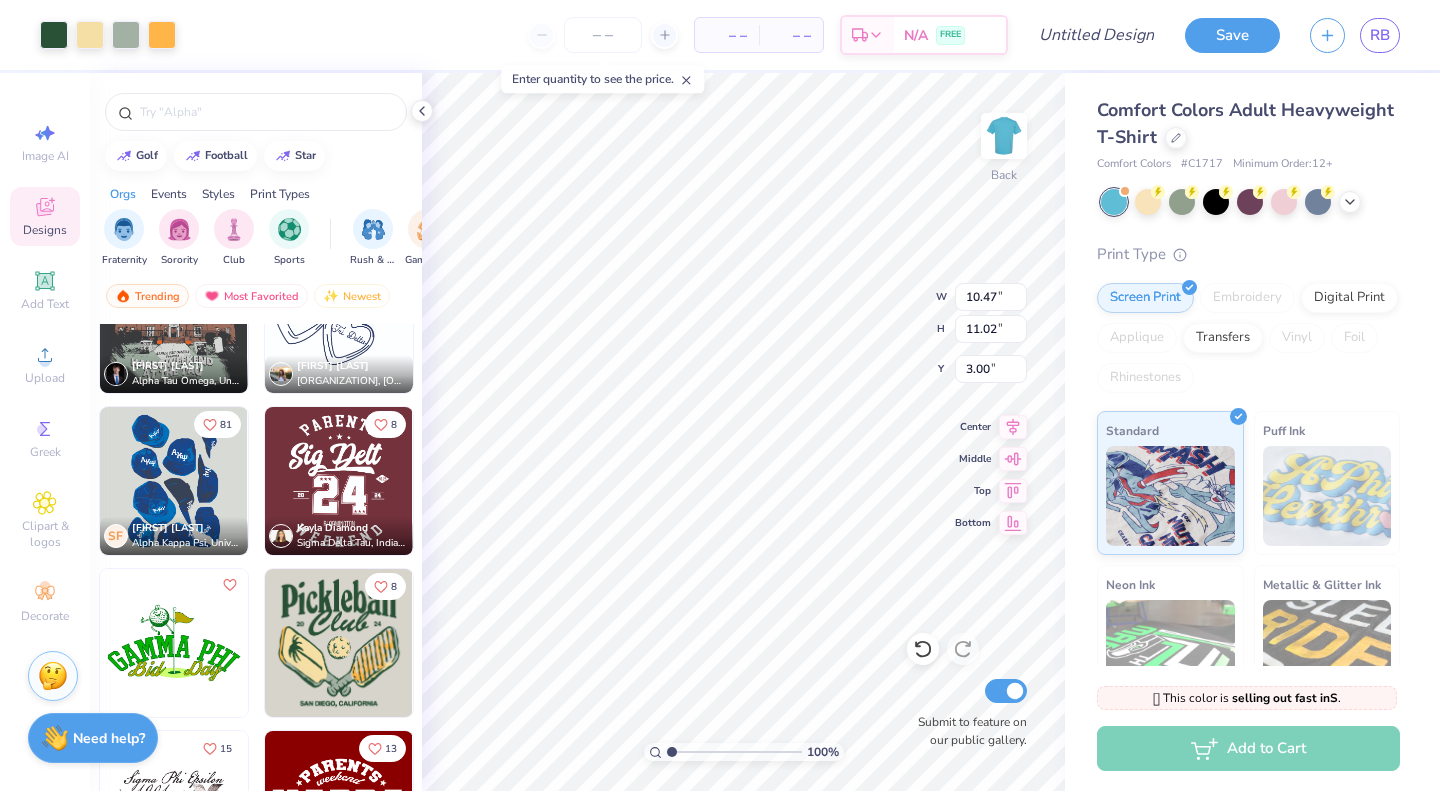 type on "11.02" 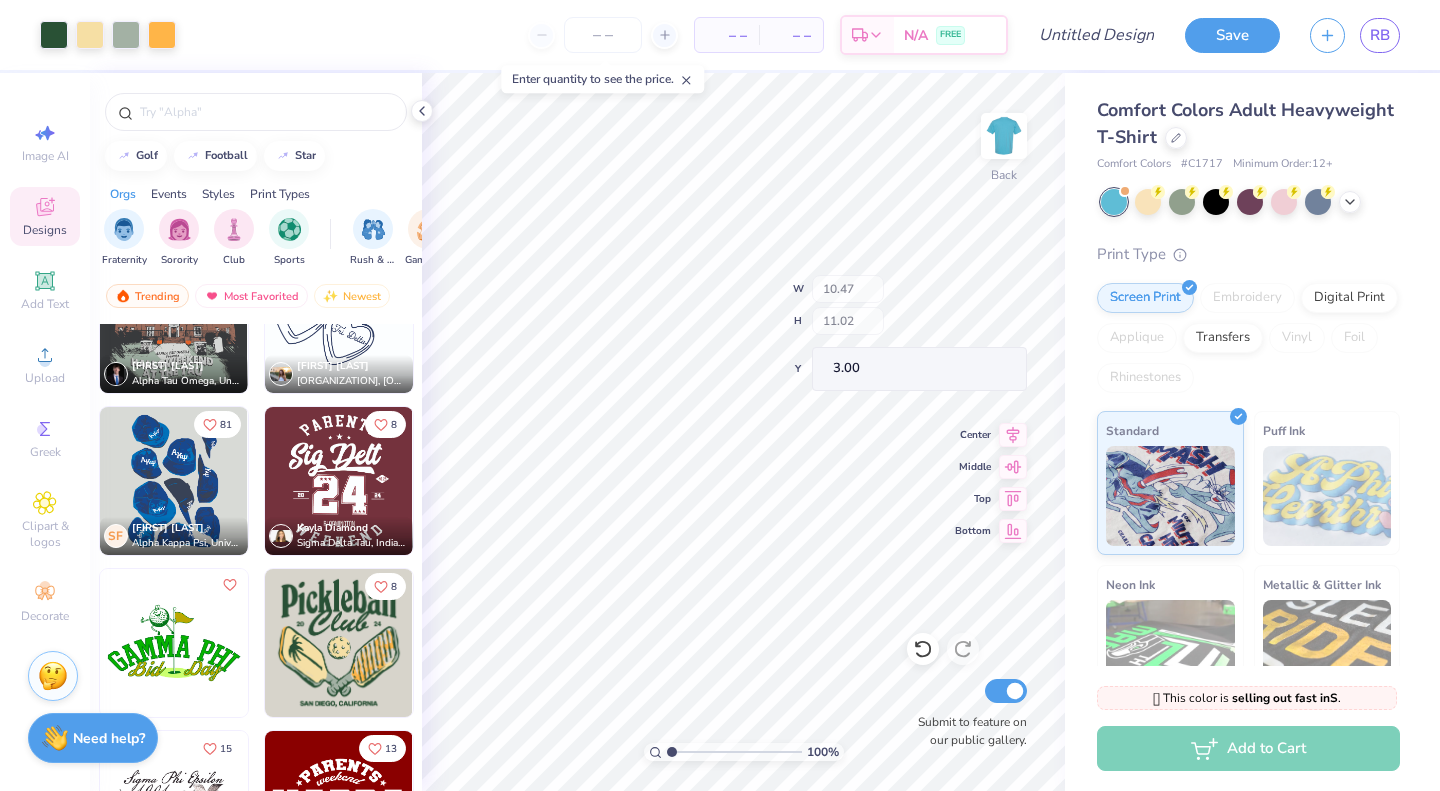 type on "8.98" 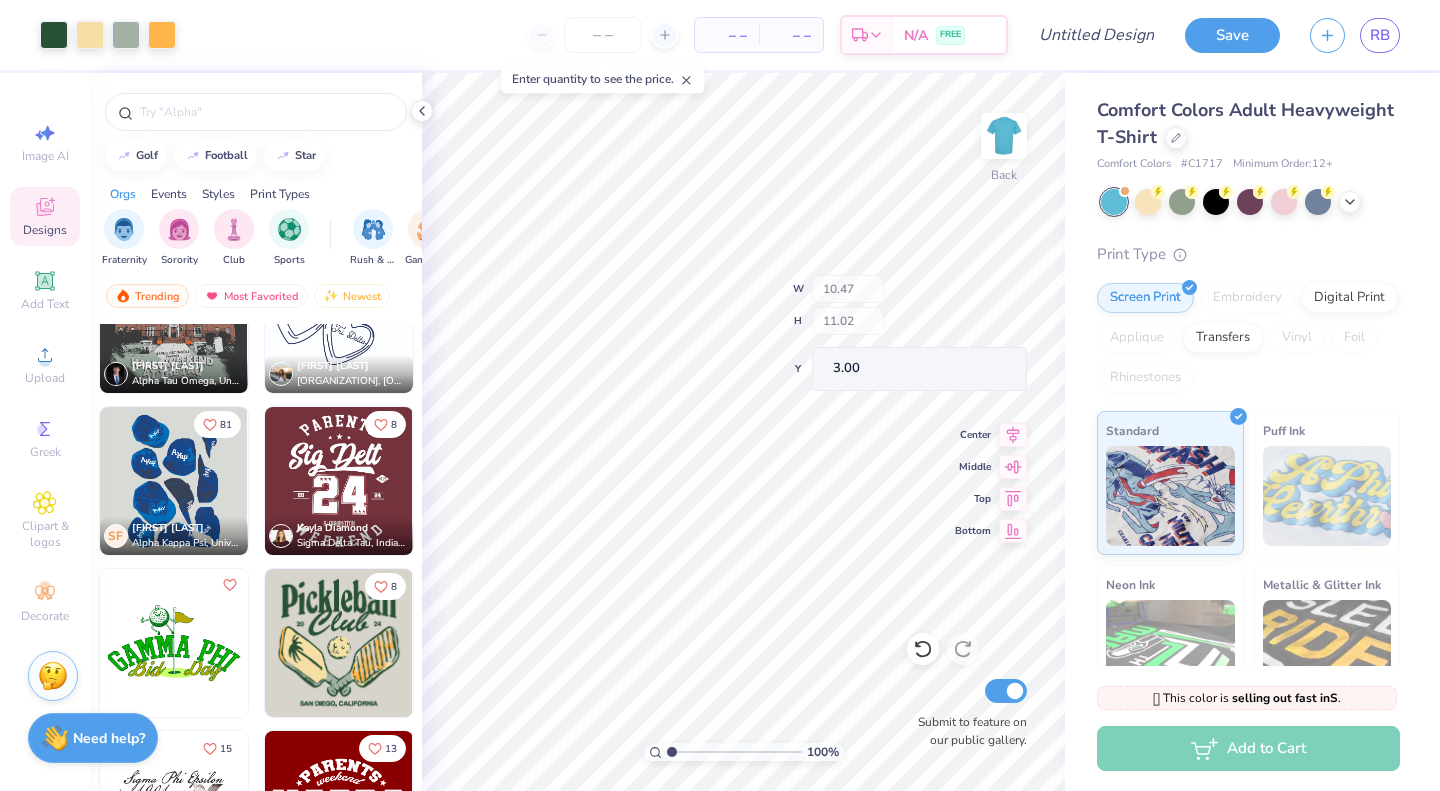 type on "9.46" 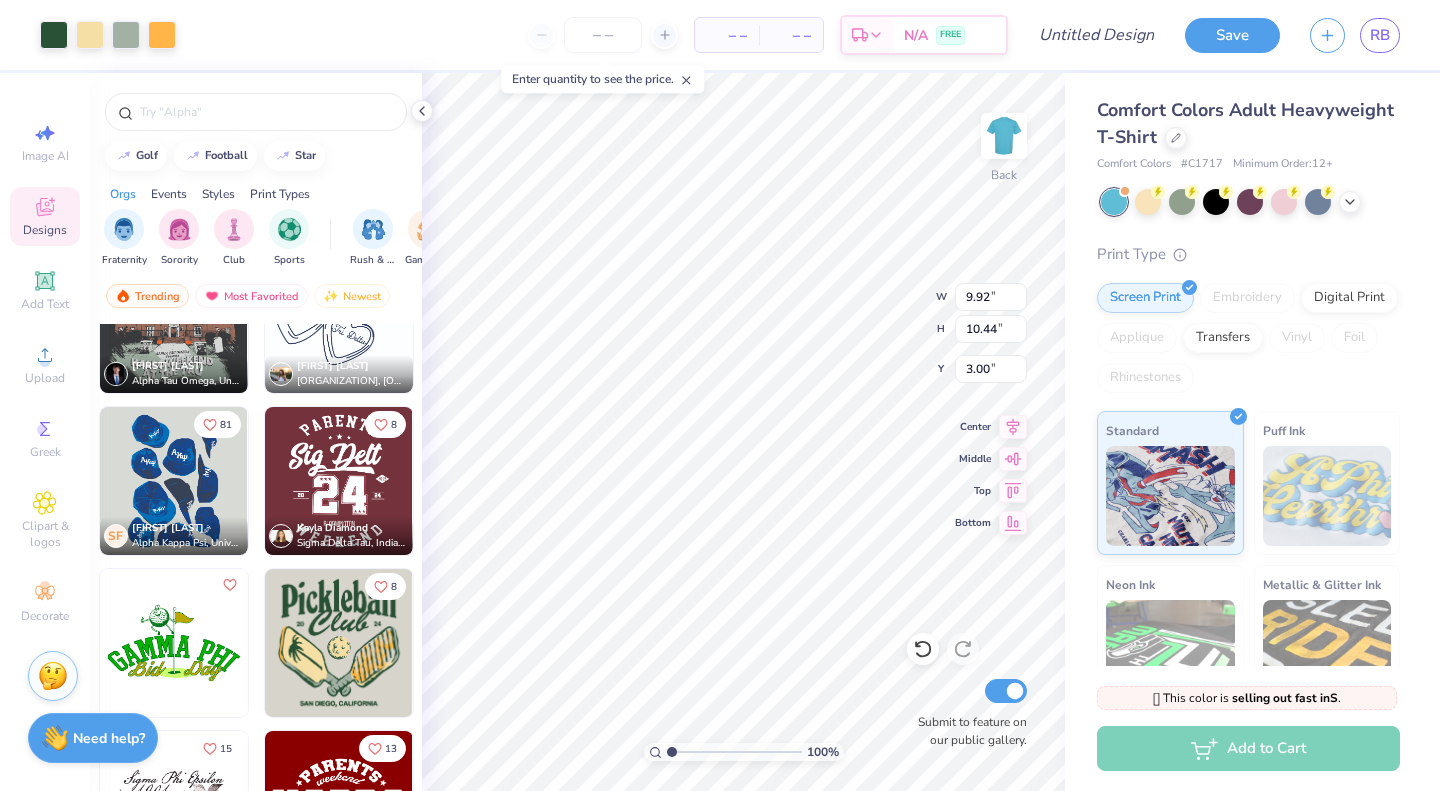 type on "9.92" 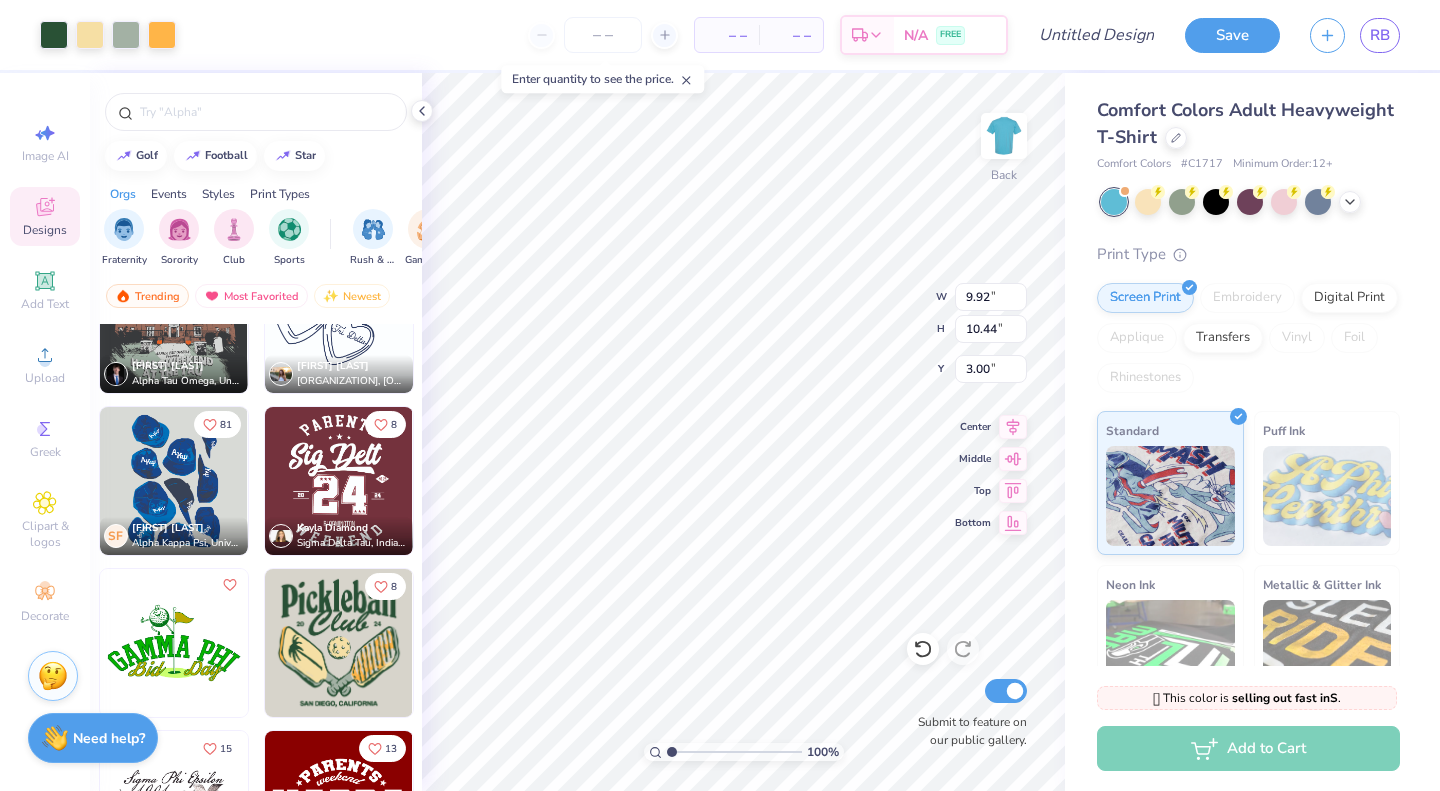 type on "10.44" 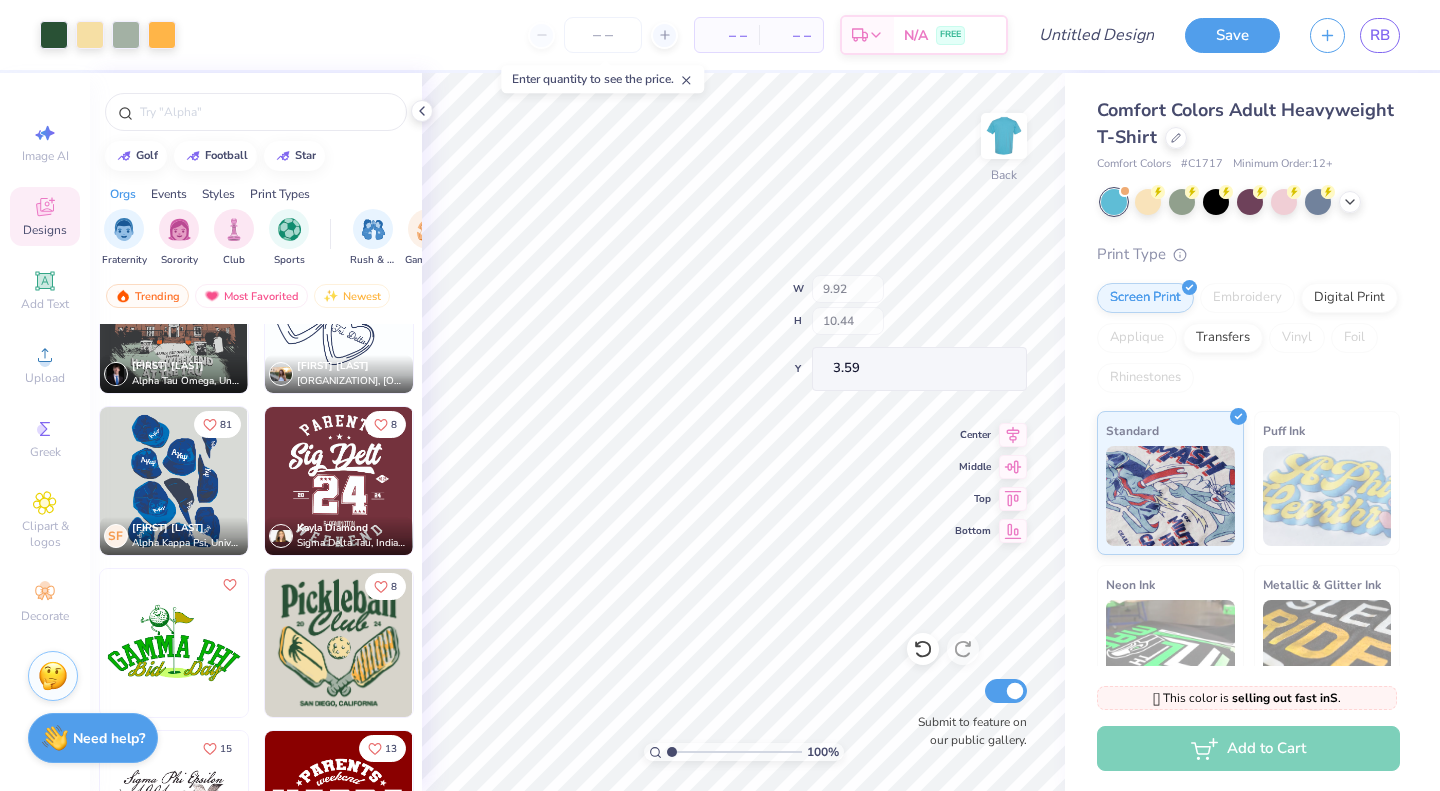 type on "3.59" 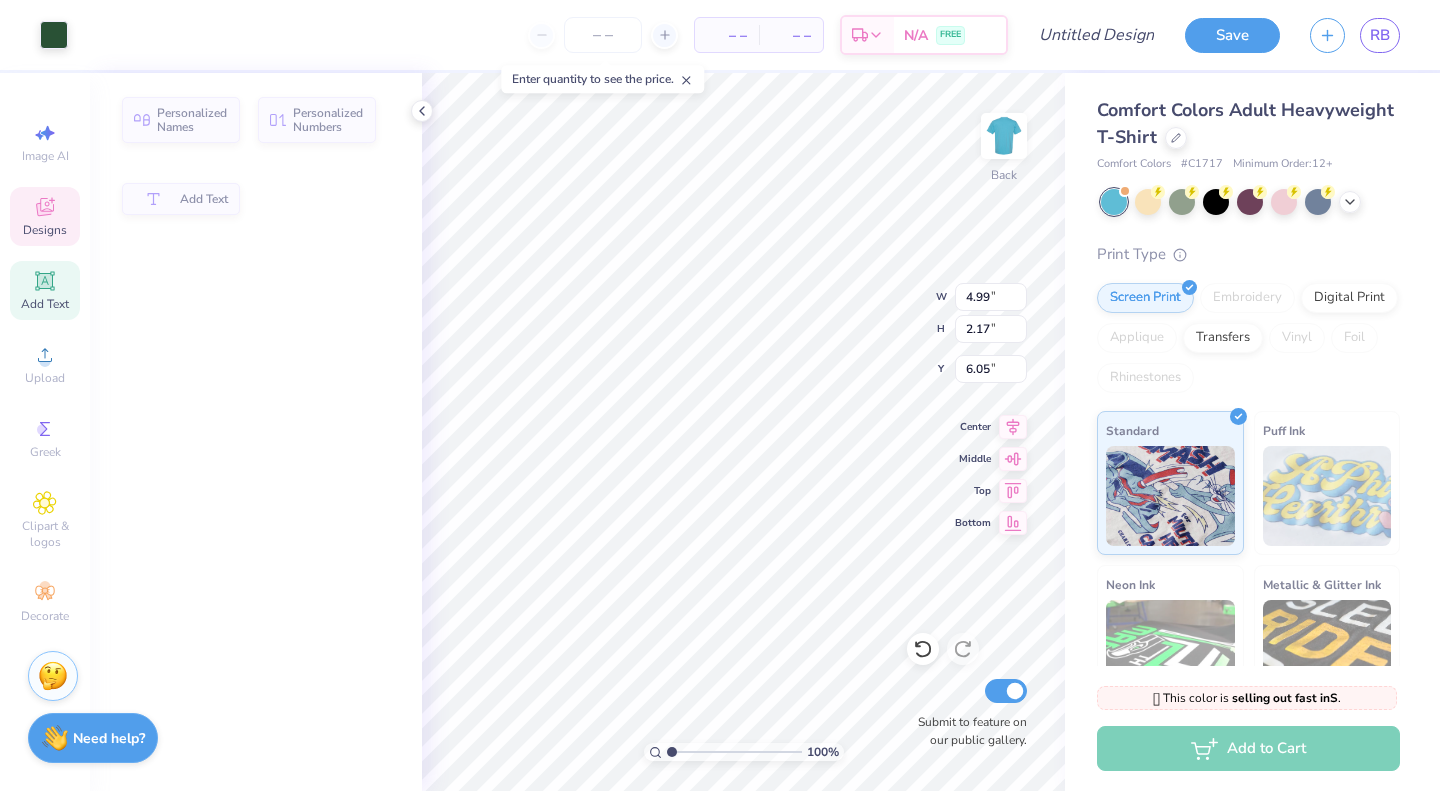 type on "4.99" 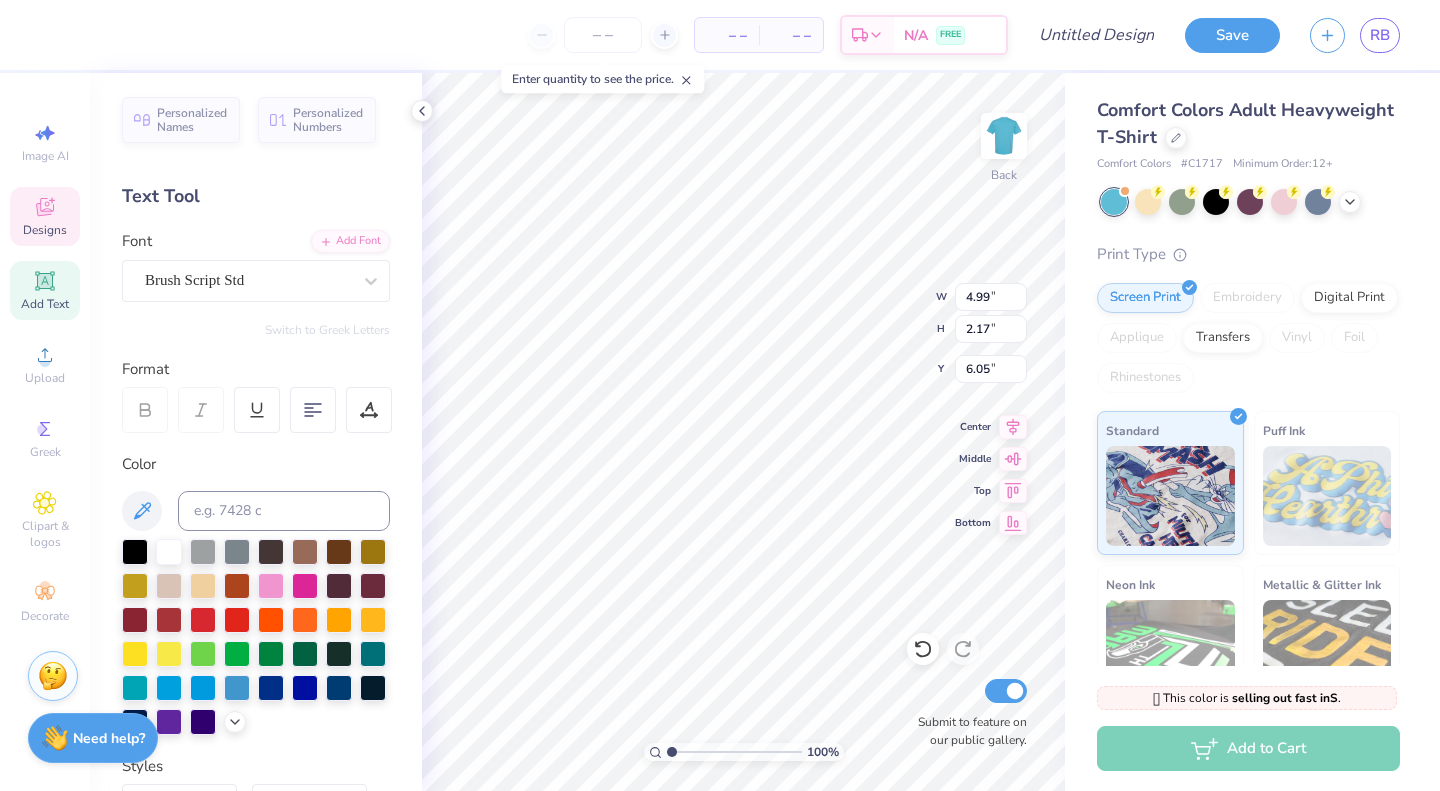 scroll, scrollTop: 16, scrollLeft: 2, axis: both 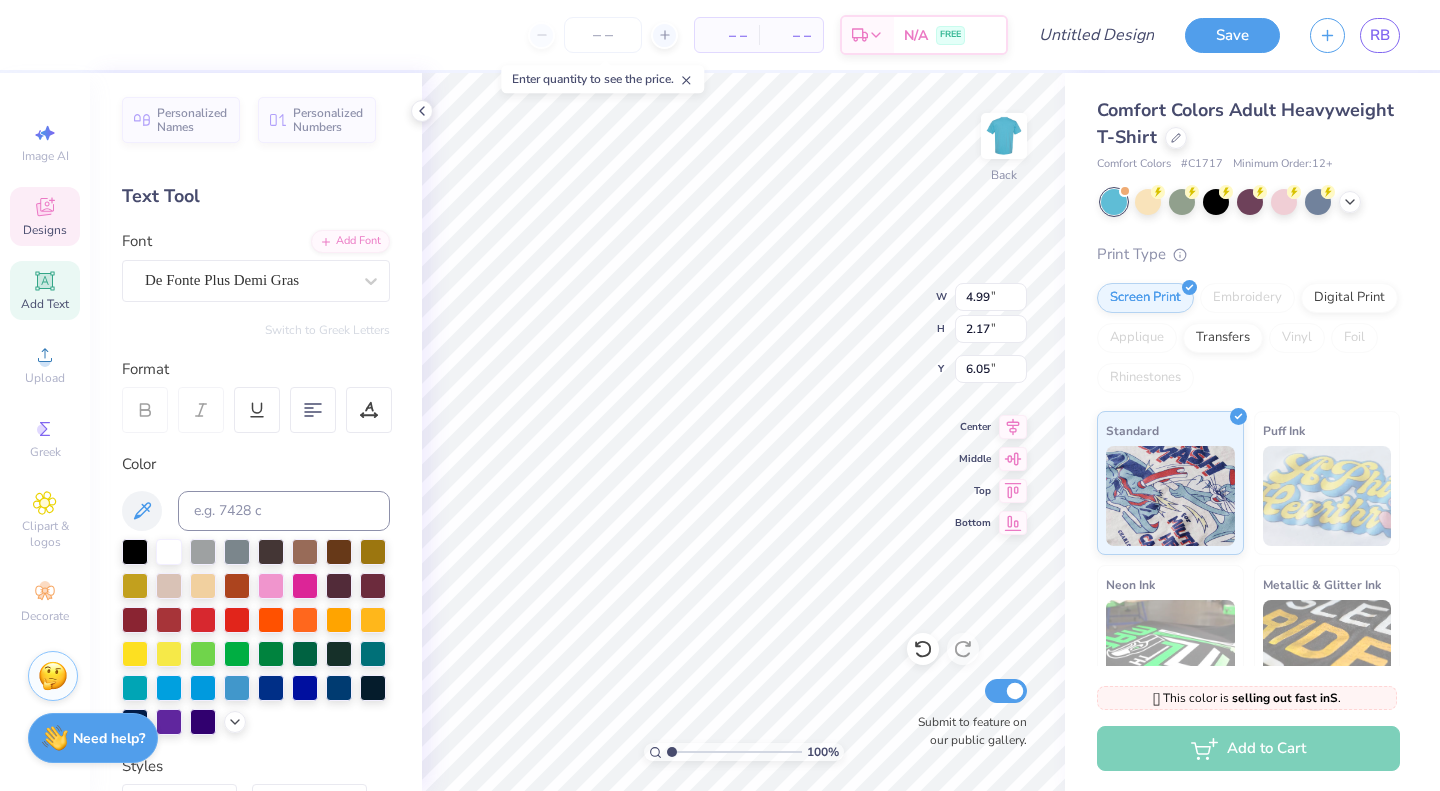 type on "0.56" 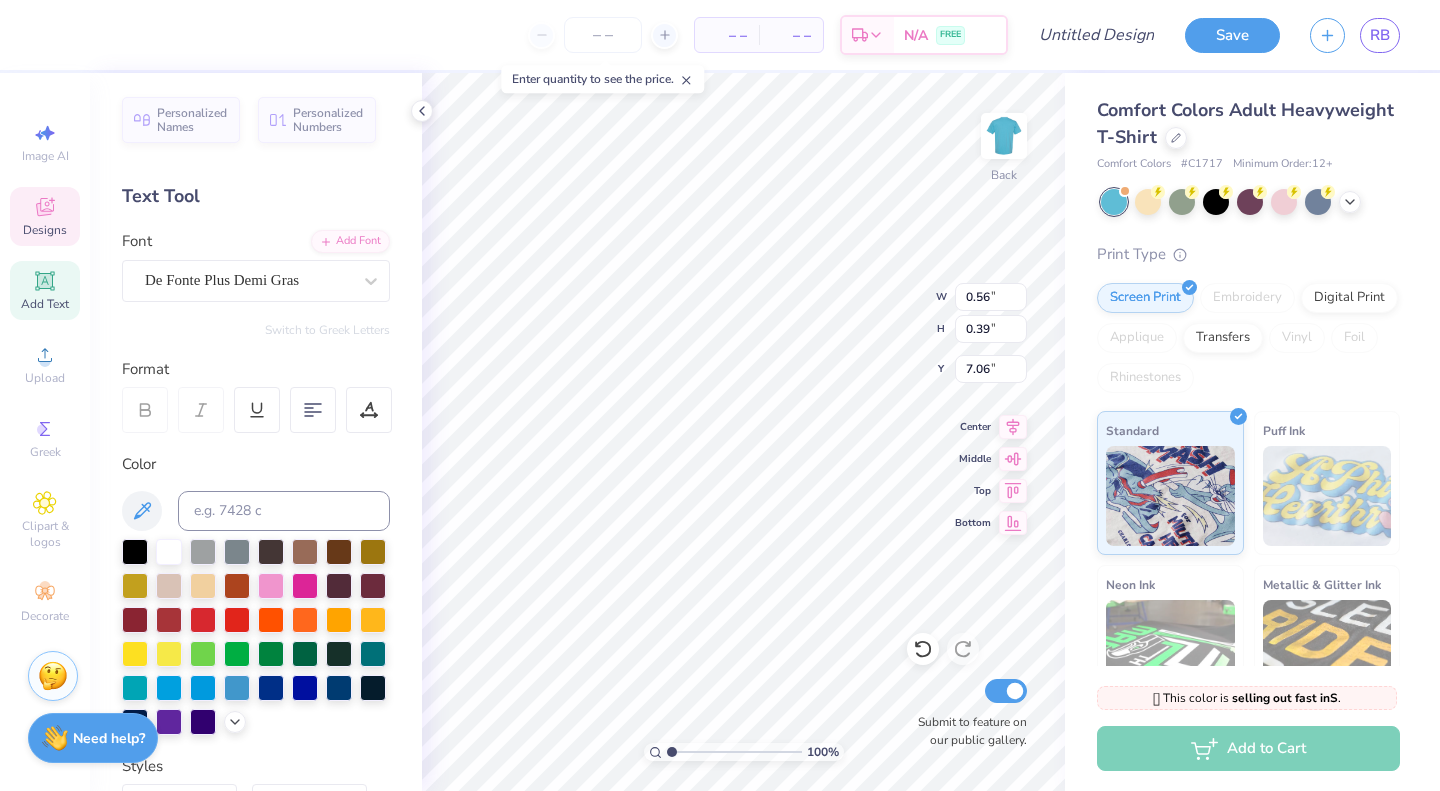 scroll, scrollTop: 16, scrollLeft: 2, axis: both 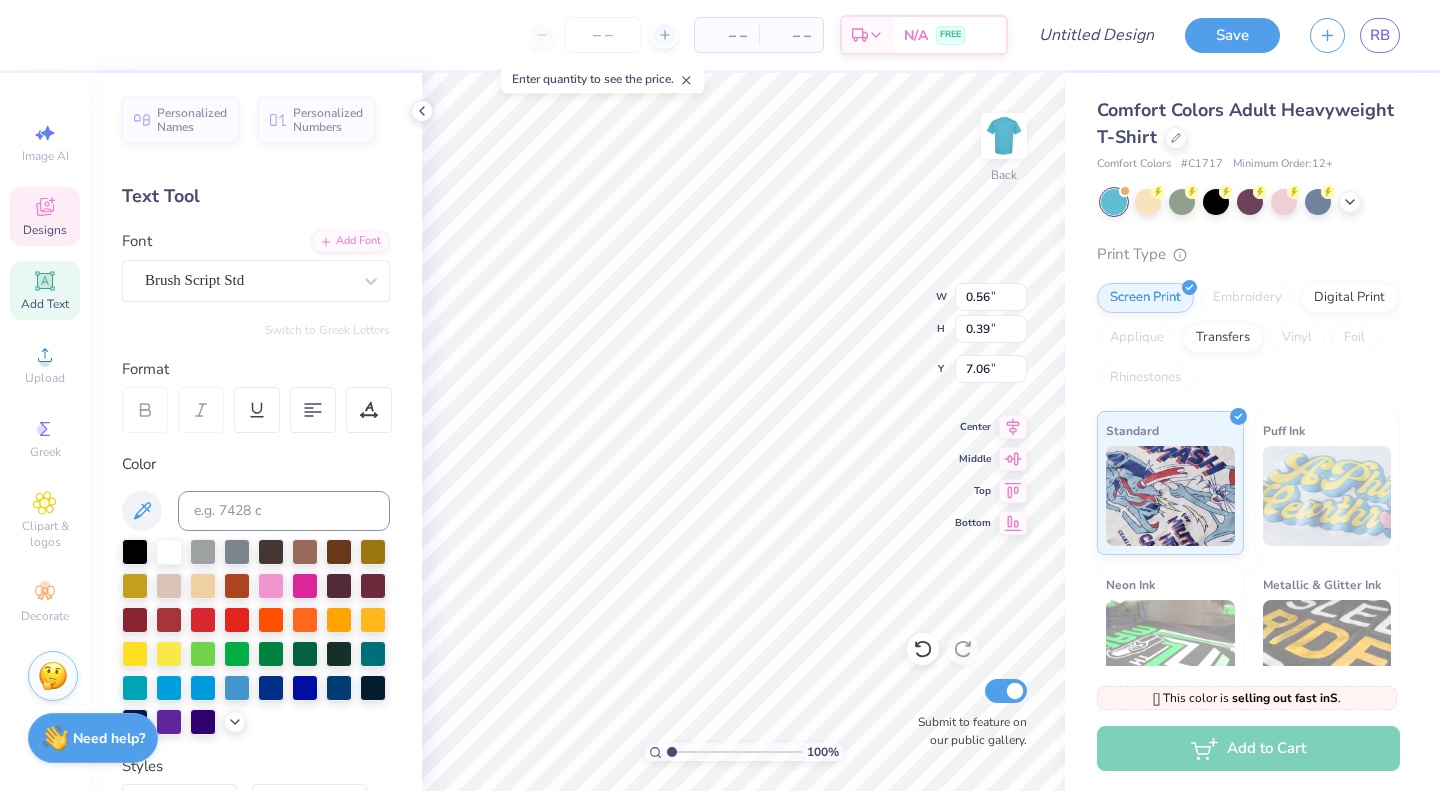 type on "4.99" 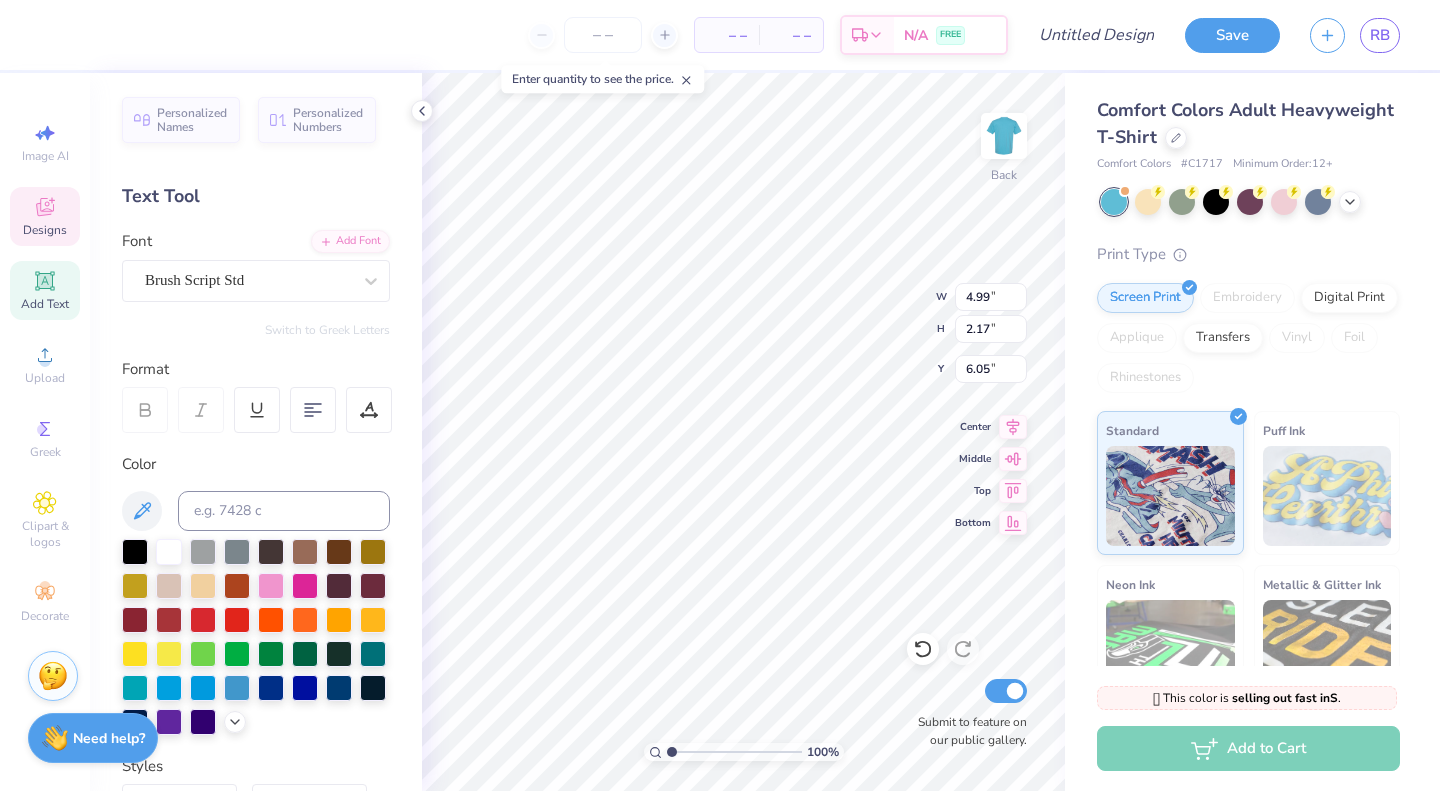 scroll, scrollTop: 16, scrollLeft: 2, axis: both 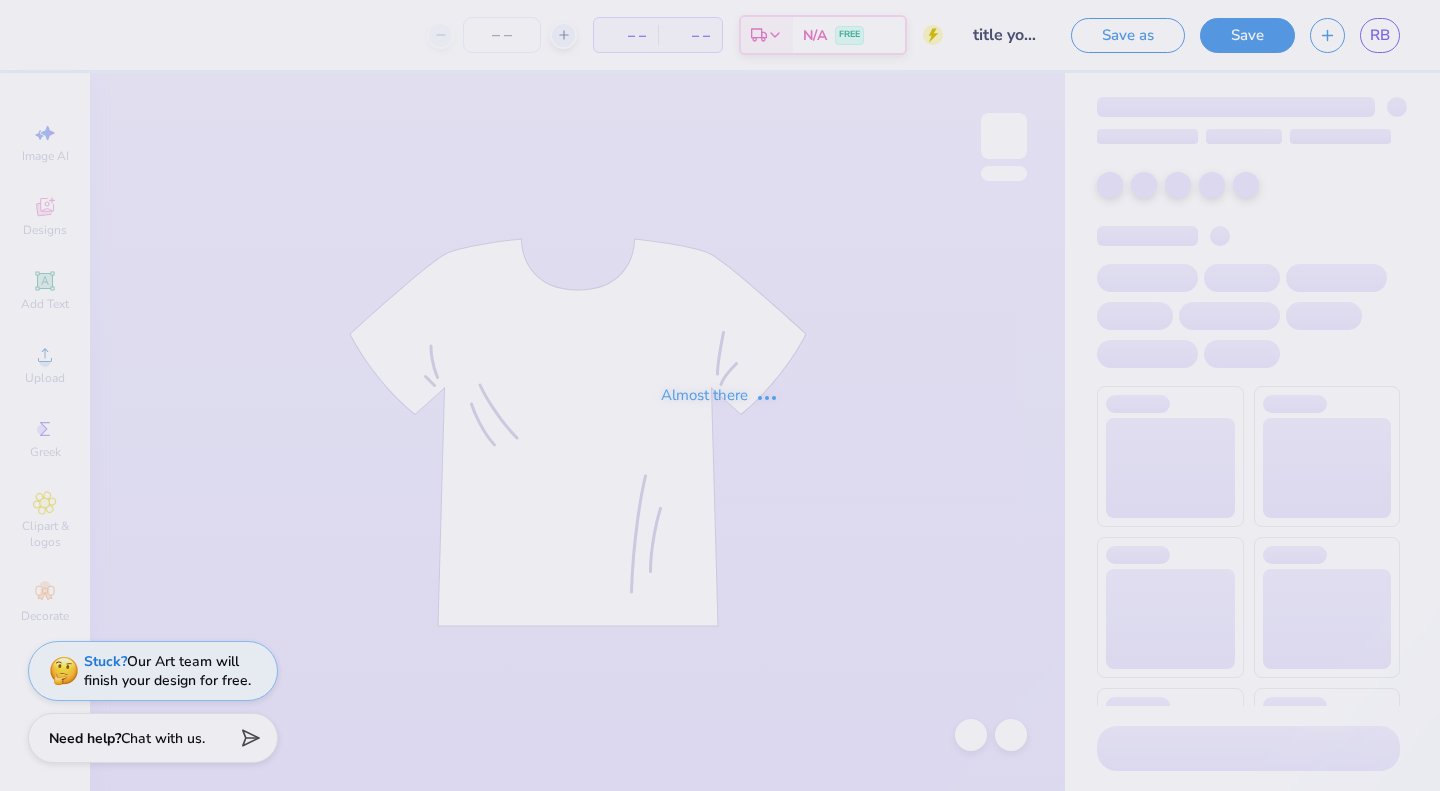 type on "title your design to save it" 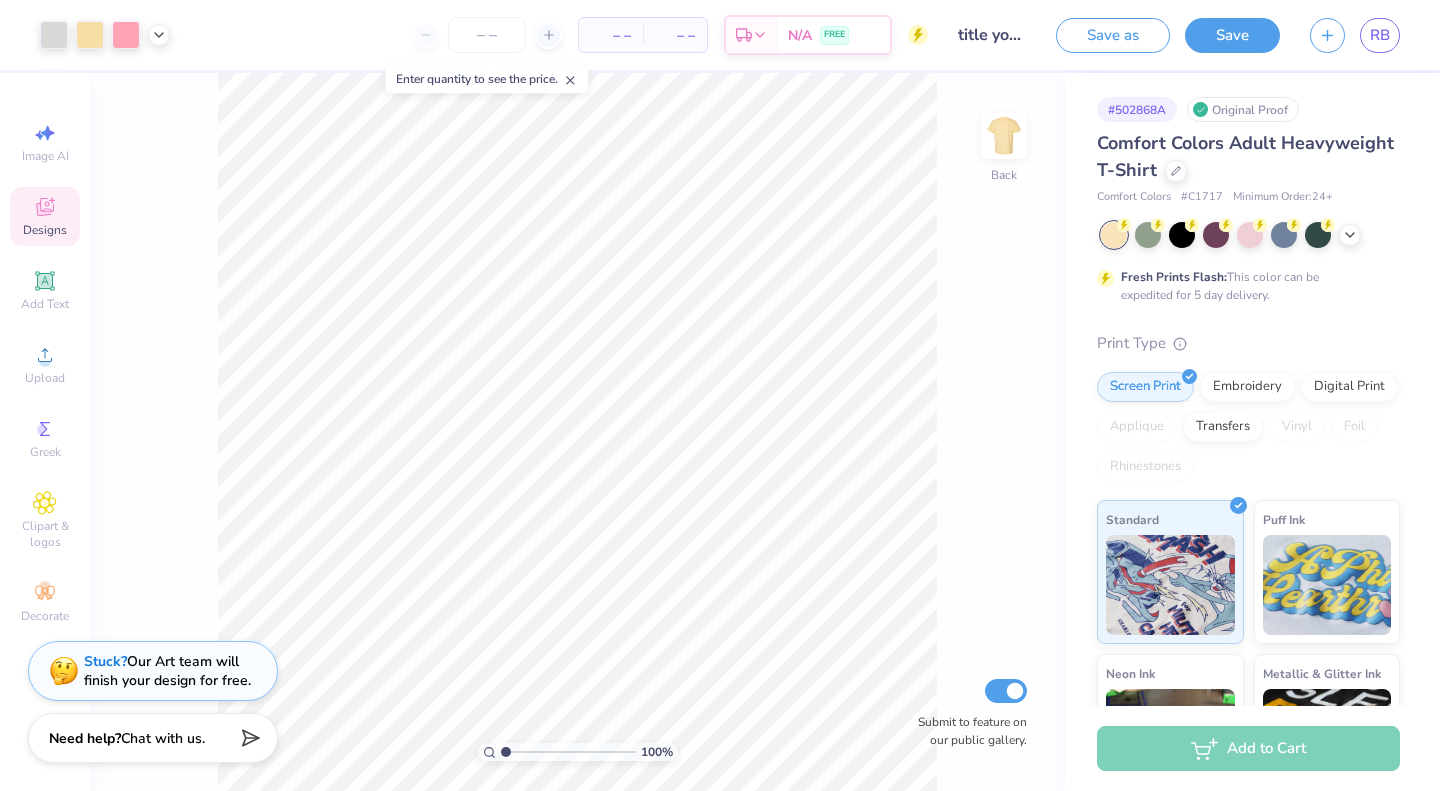 click on "Designs" at bounding box center (45, 216) 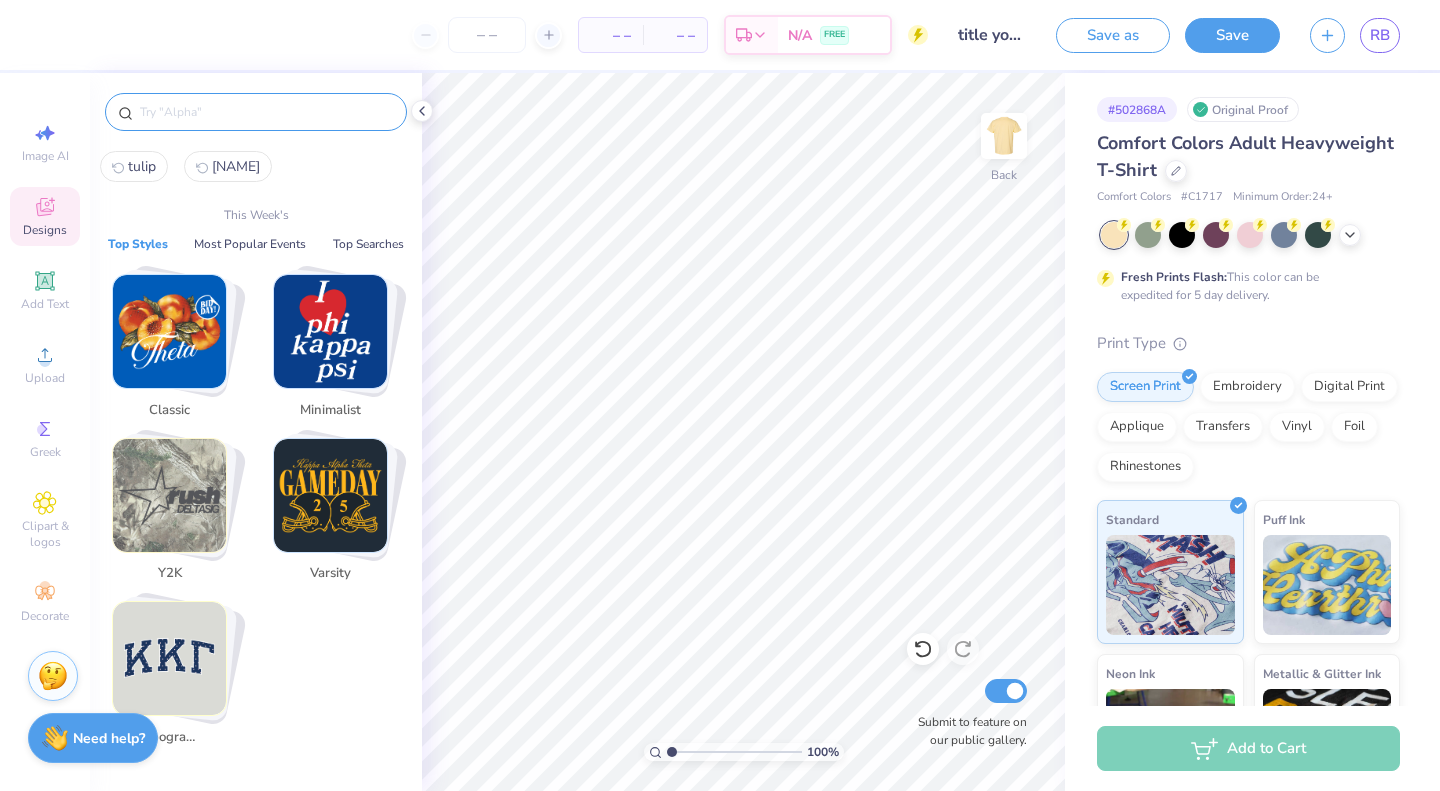 click at bounding box center (266, 112) 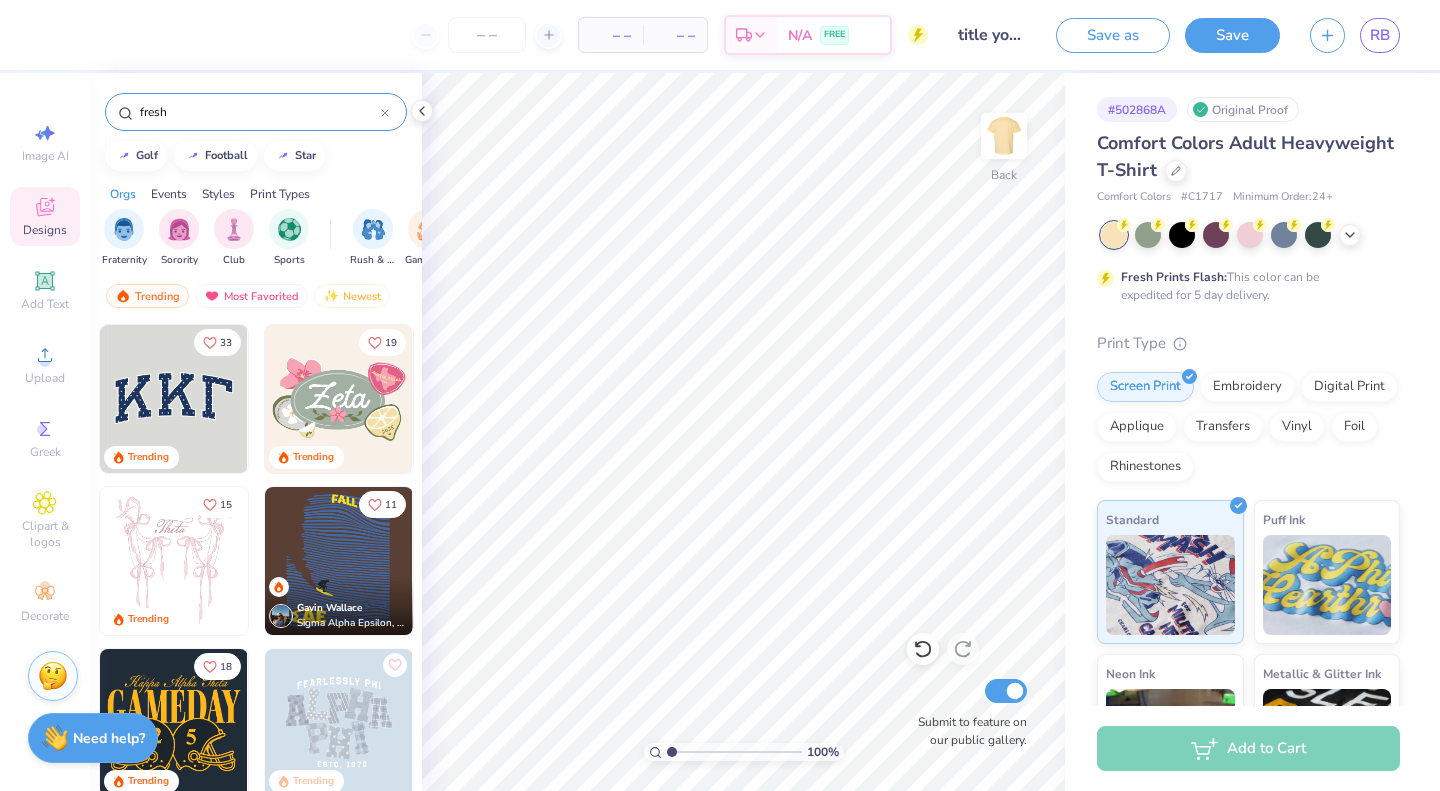 type on "fresh" 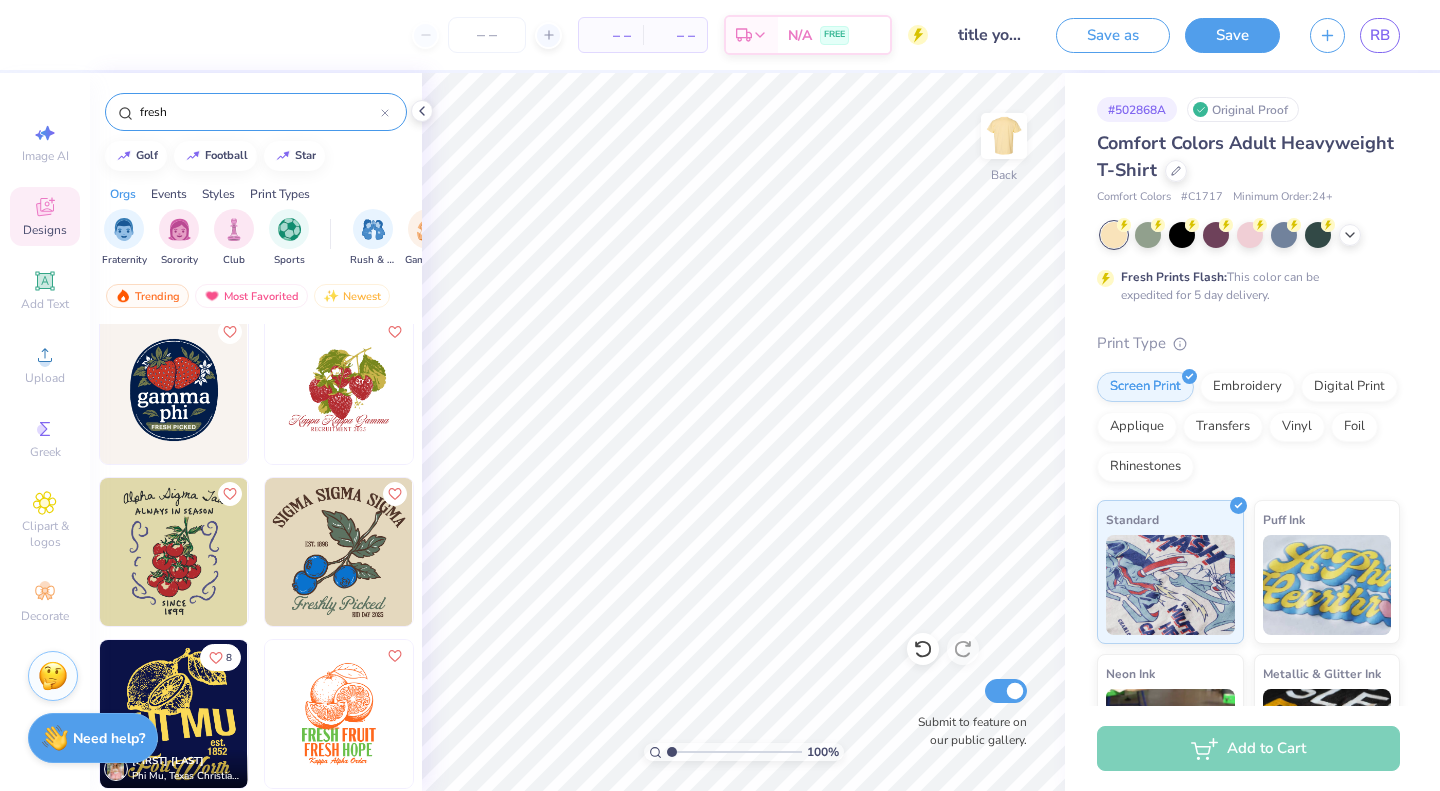scroll, scrollTop: 0, scrollLeft: 0, axis: both 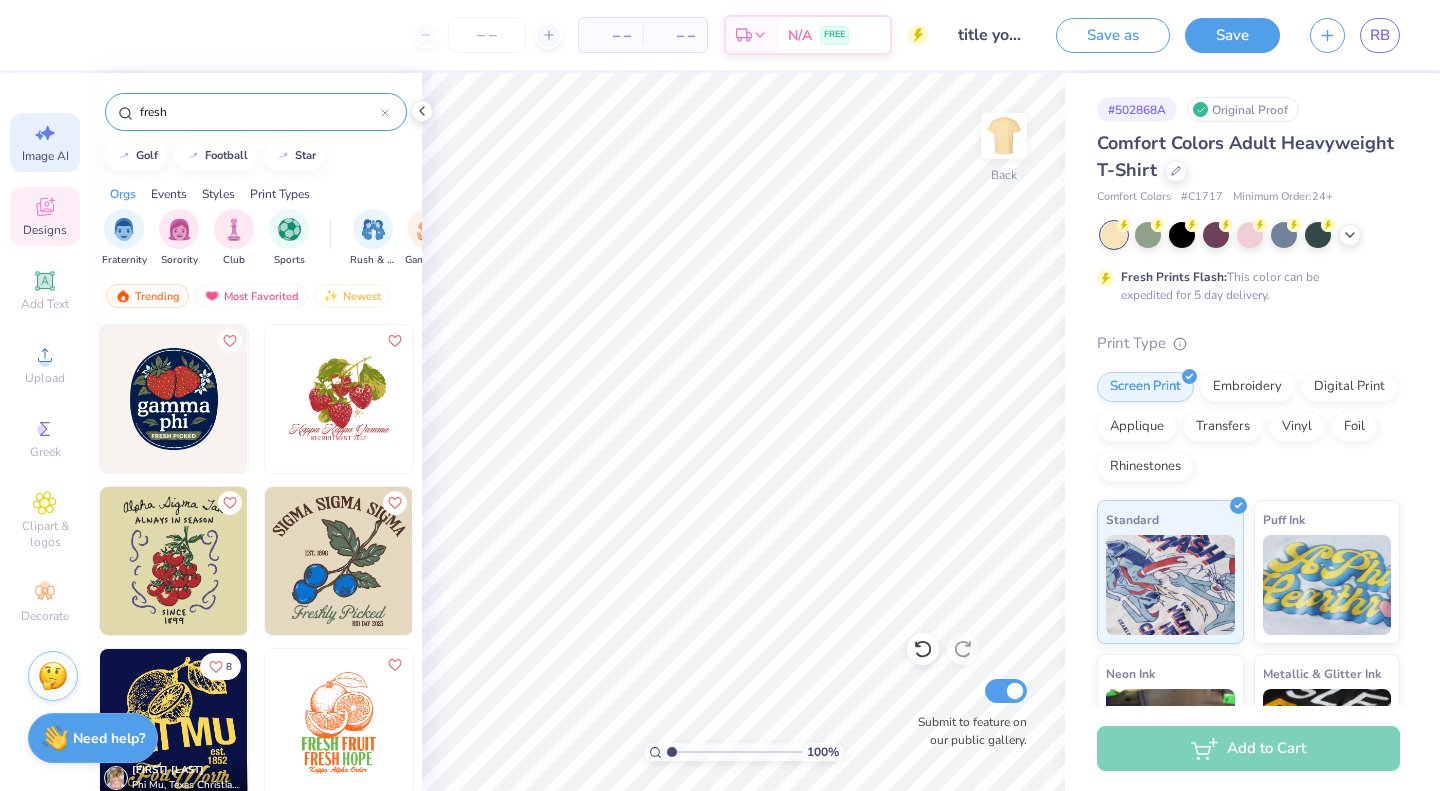 click on "Image AI" at bounding box center [45, 142] 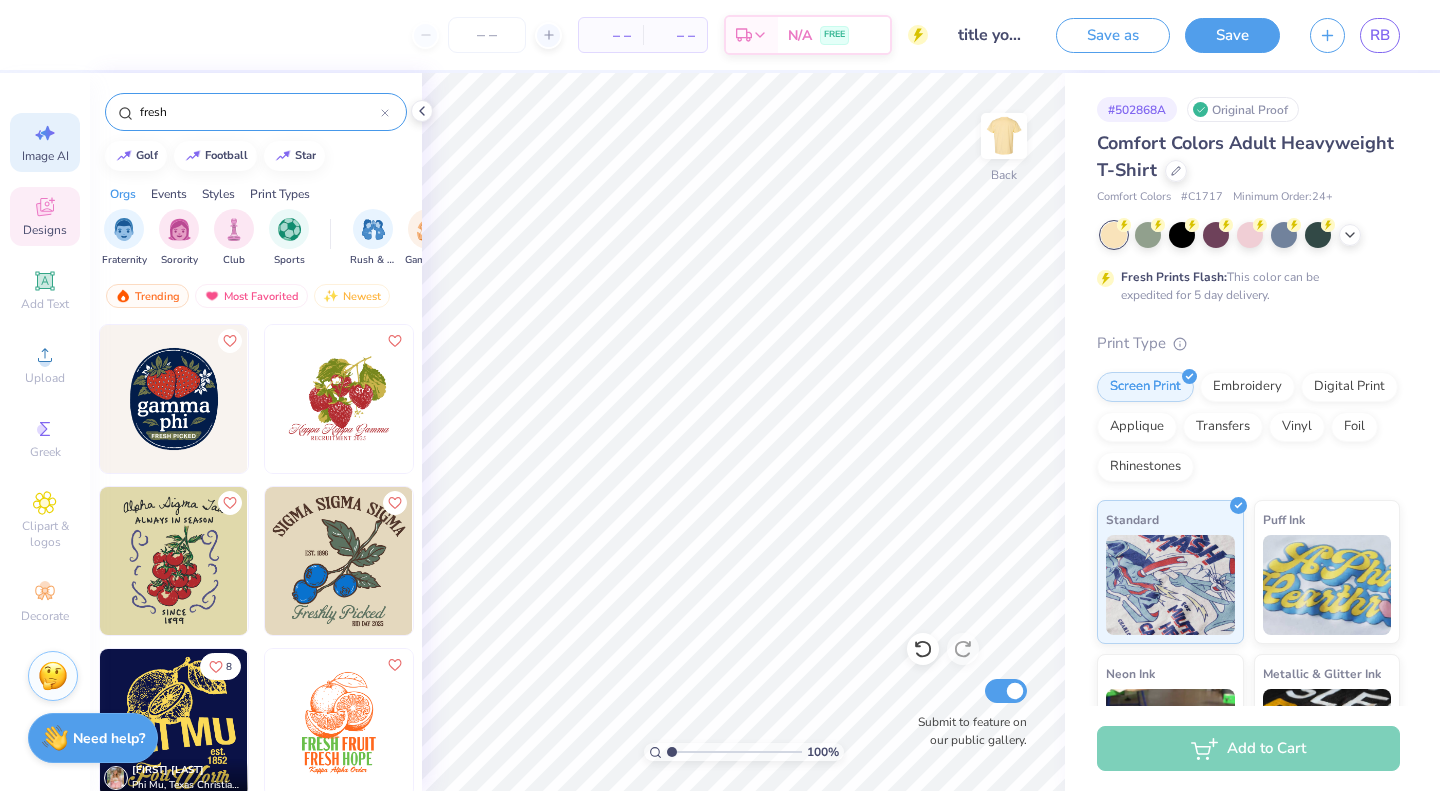 select on "4" 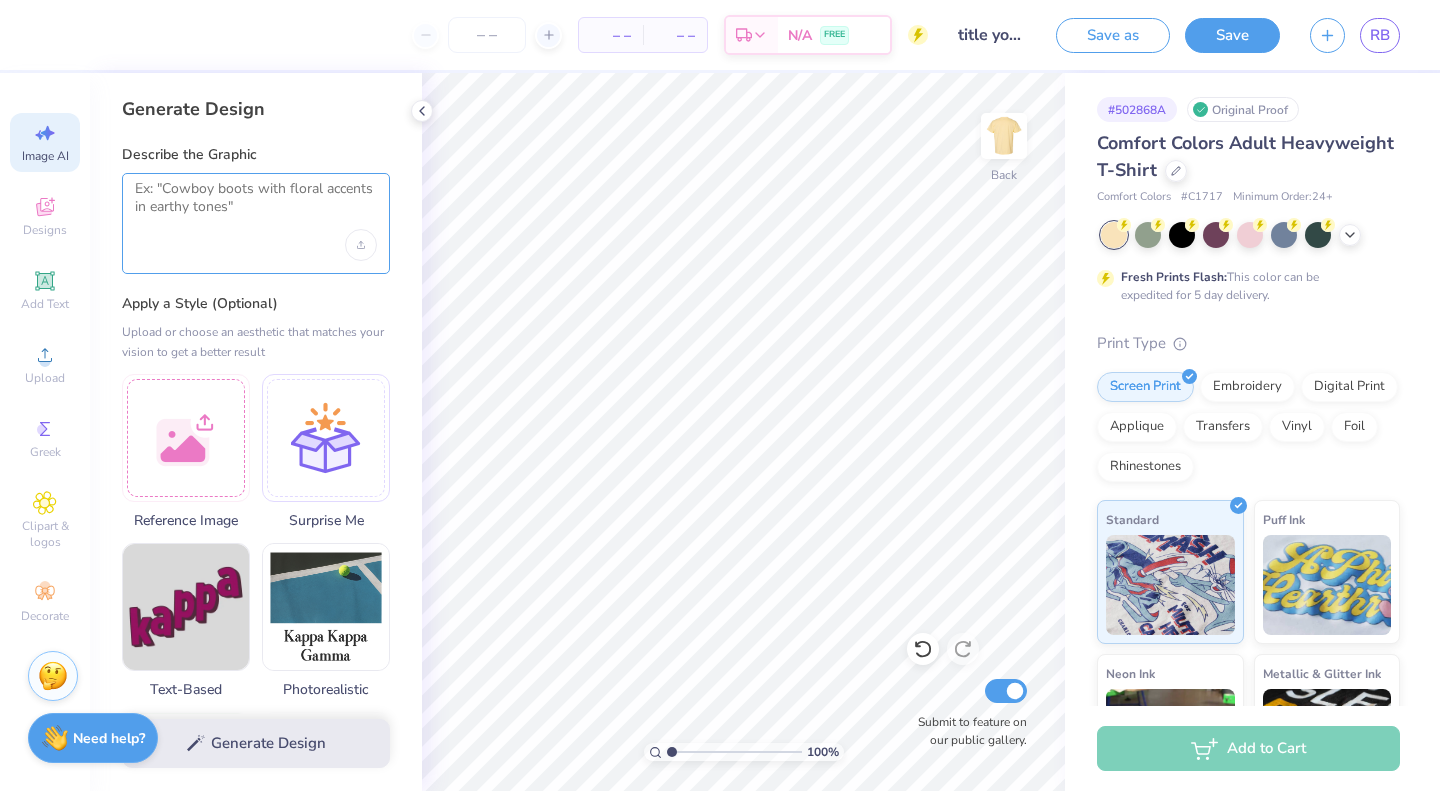 click at bounding box center [256, 205] 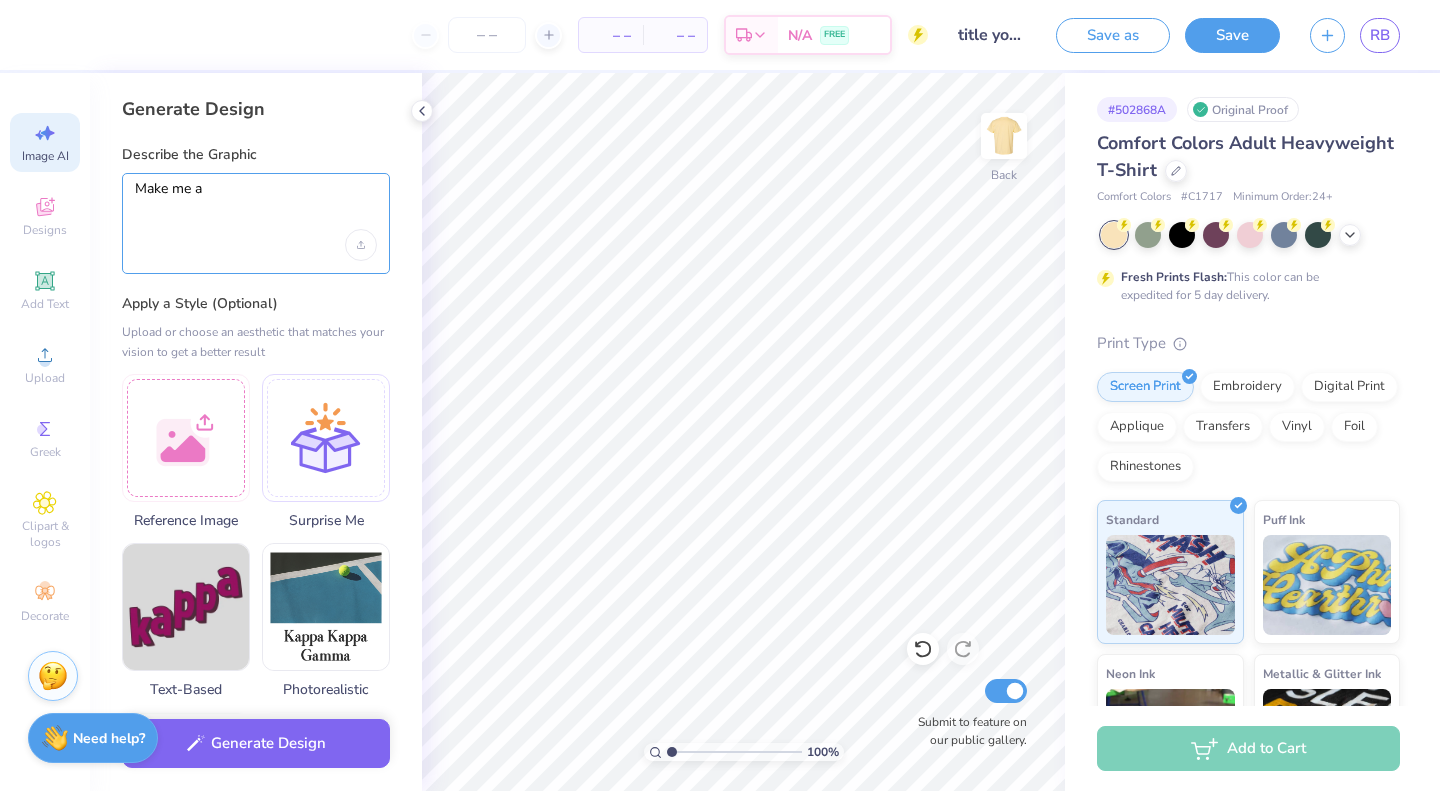 type on "Make me a" 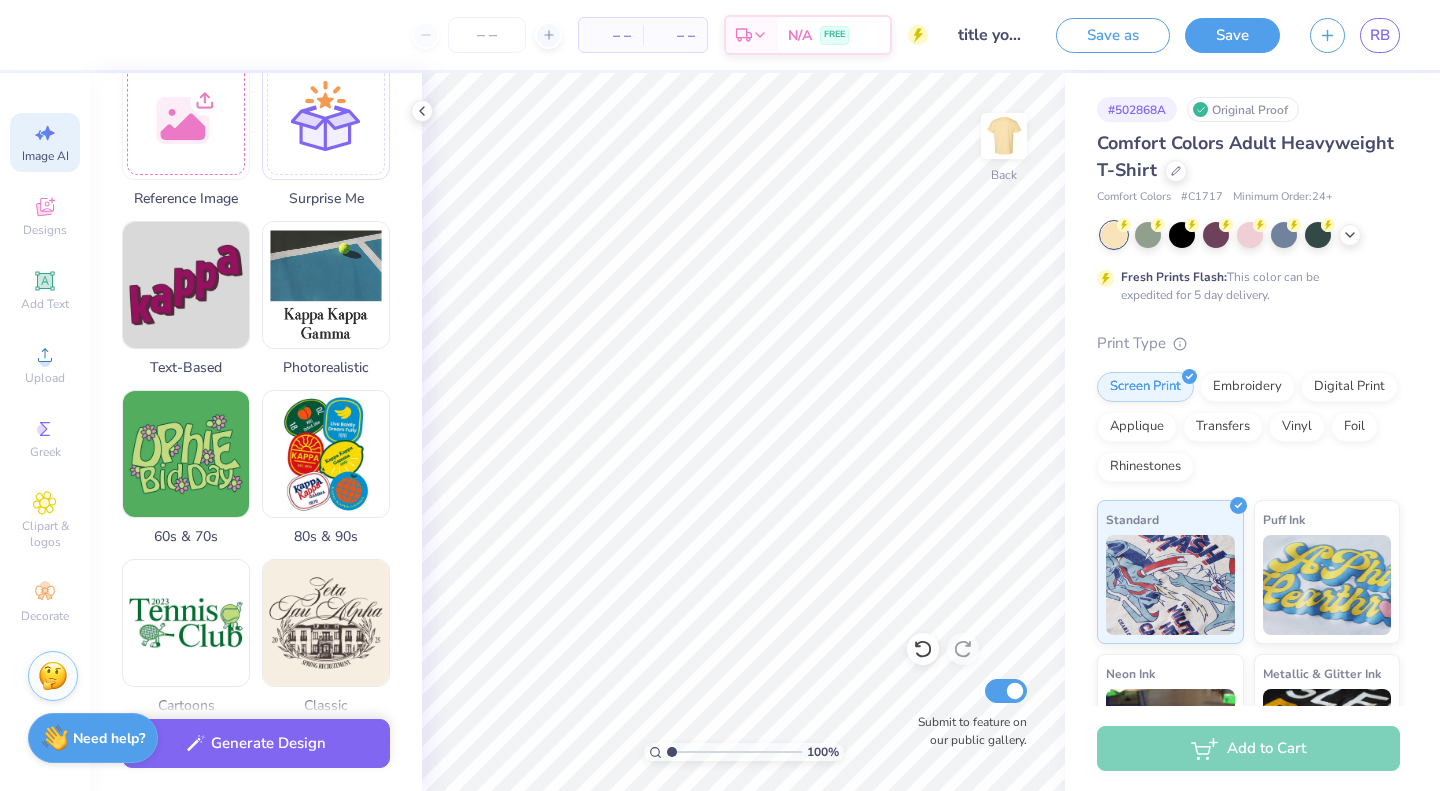 scroll, scrollTop: 346, scrollLeft: 0, axis: vertical 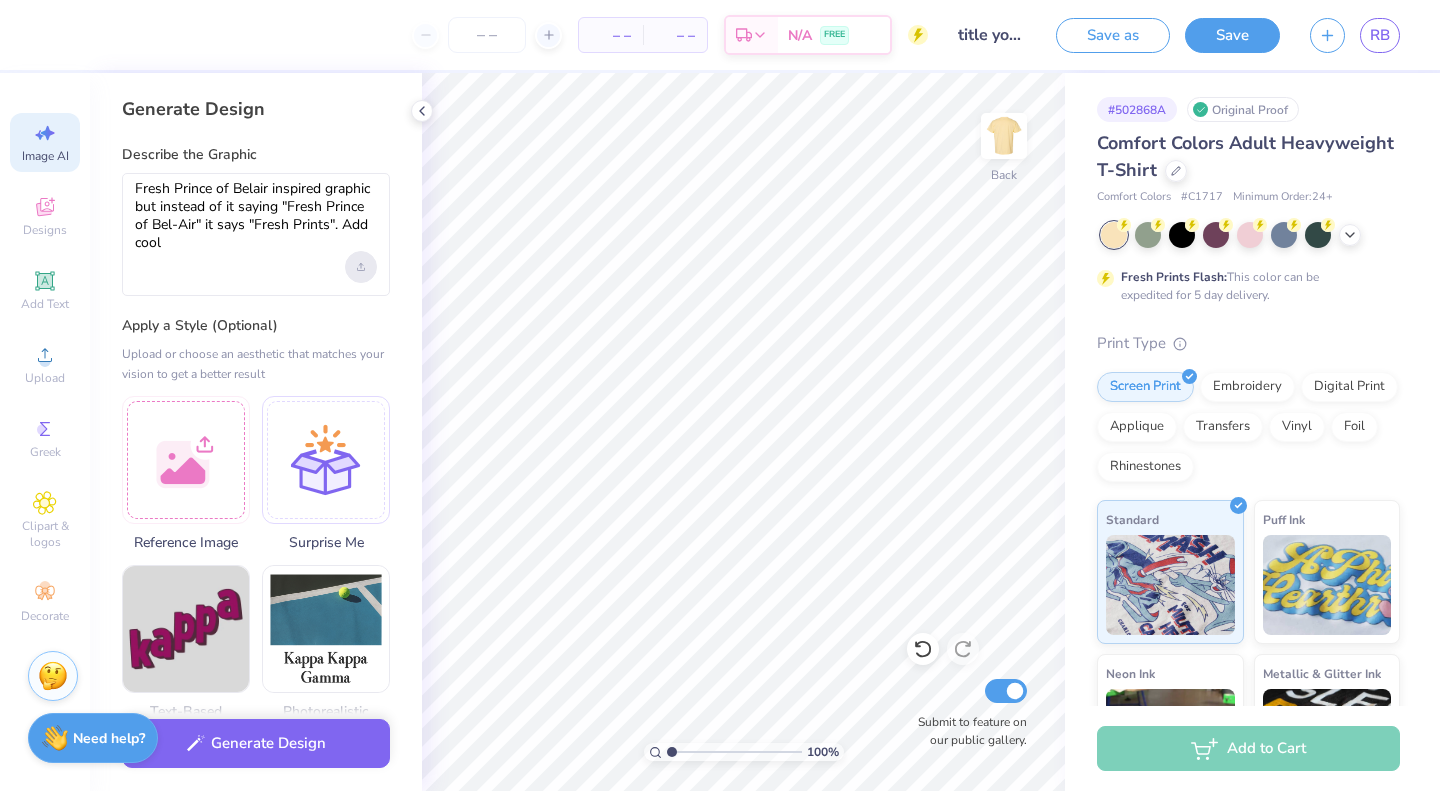 click at bounding box center [361, 267] 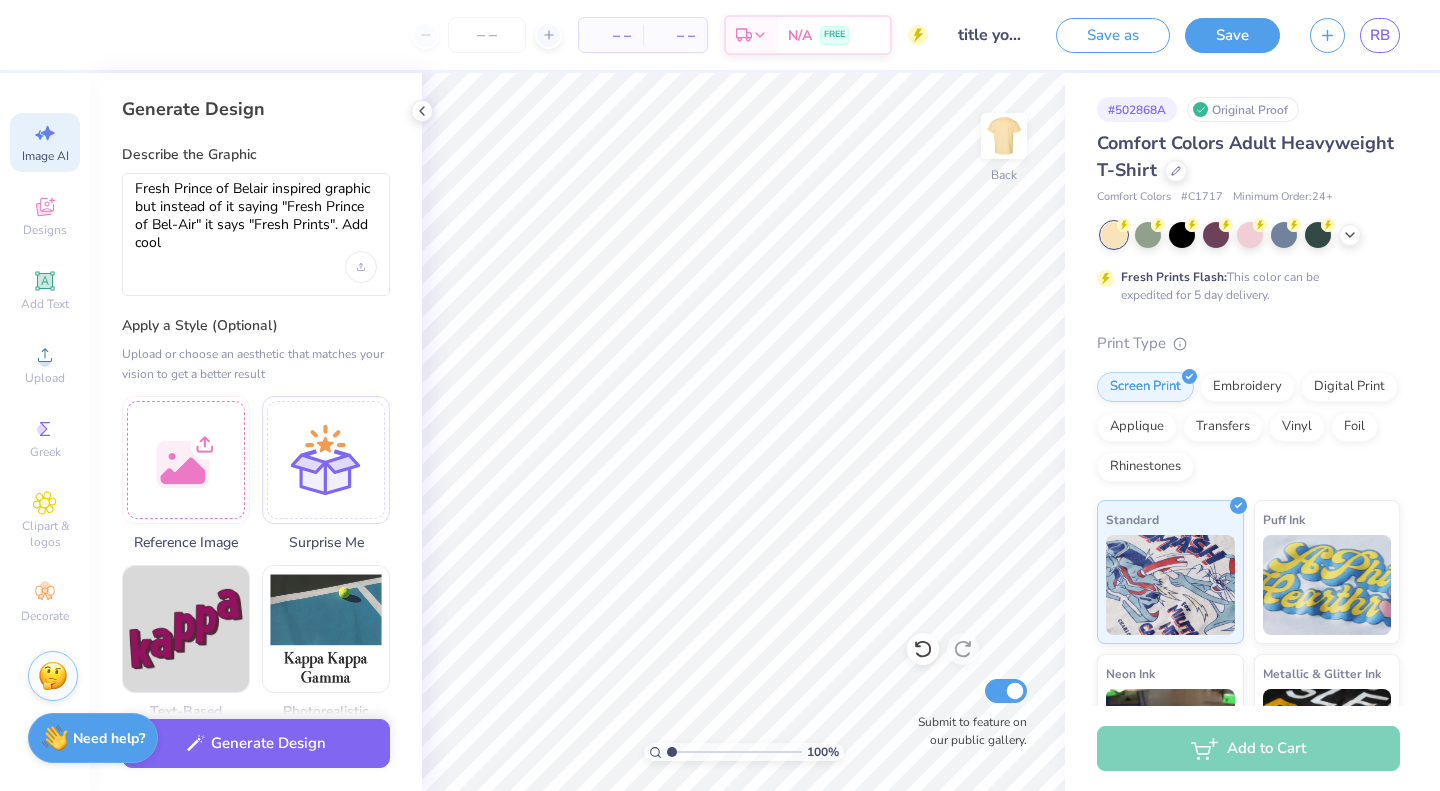 click on "Fresh Prince of Belair inspired graphic but instead of it saying "Fresh Prince of Bel-Air" it says "Fresh Prints". Add cool" at bounding box center [256, 234] 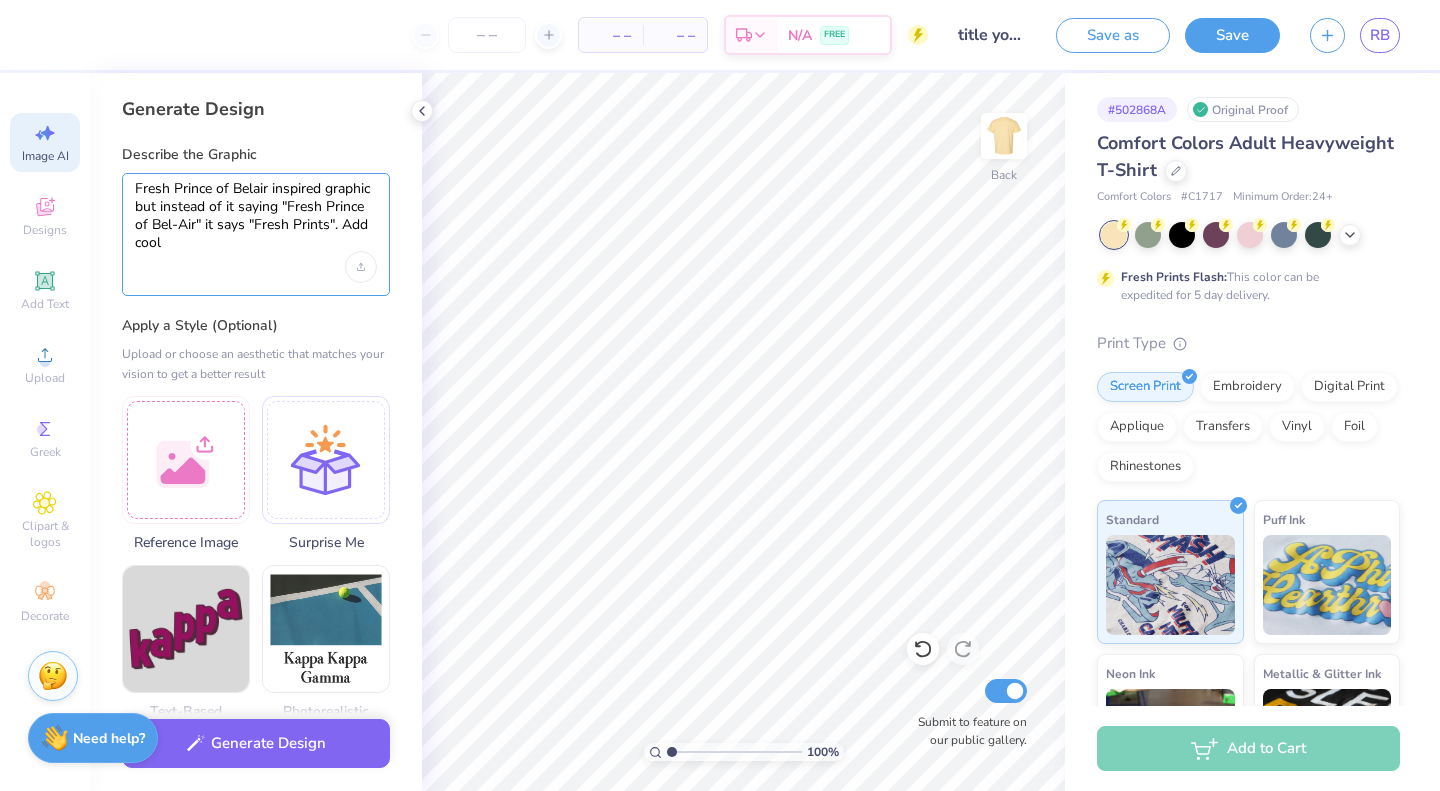 click on "Fresh Prince of Belair inspired graphic but instead of it saying "Fresh Prince of Bel-Air" it says "Fresh Prints". Add cool" at bounding box center [256, 216] 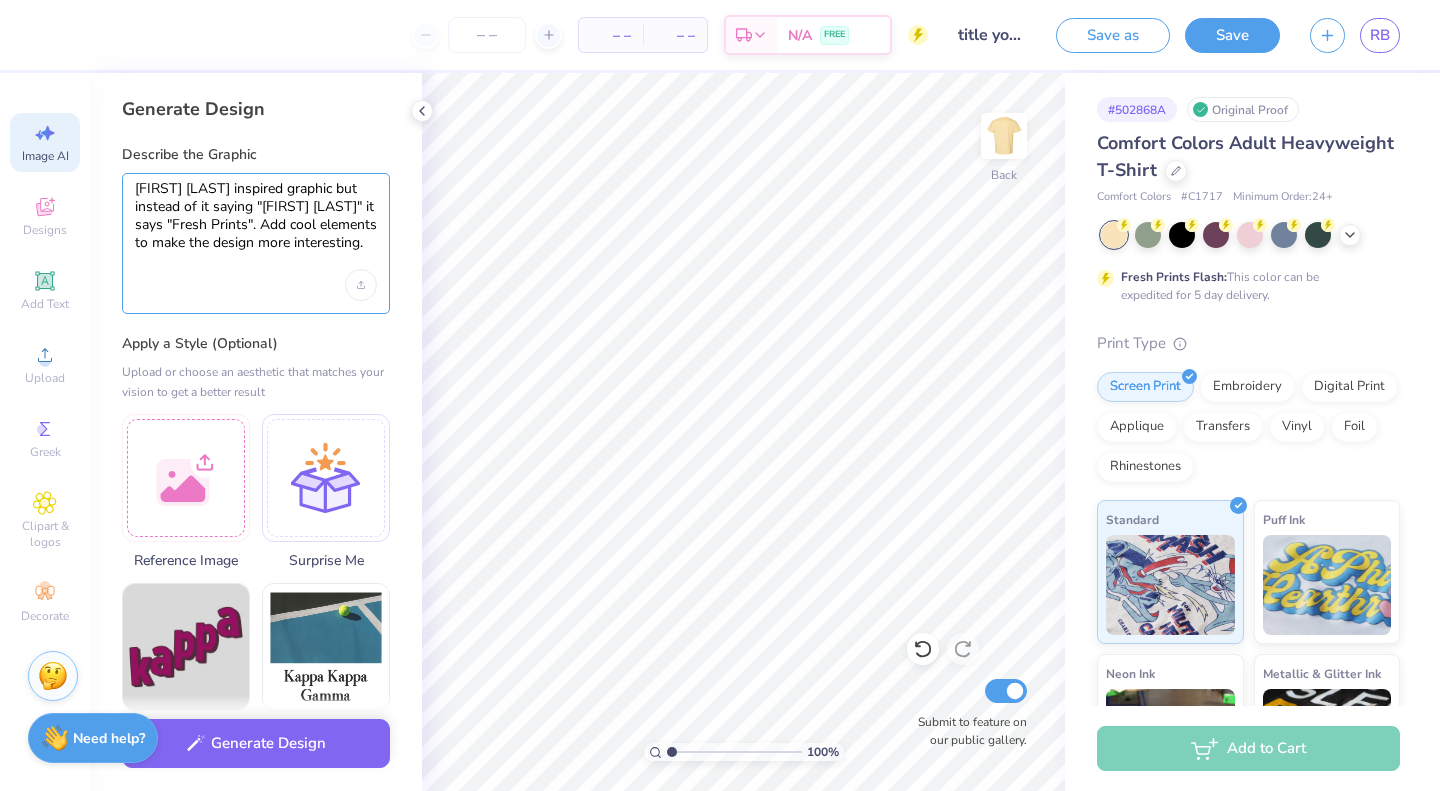 click on "[FIRST] [LAST] inspired graphic but instead of it saying "[FIRST] [LAST]" it says "Fresh Prints". Add cool elements to make the design more interesting." at bounding box center (256, 225) 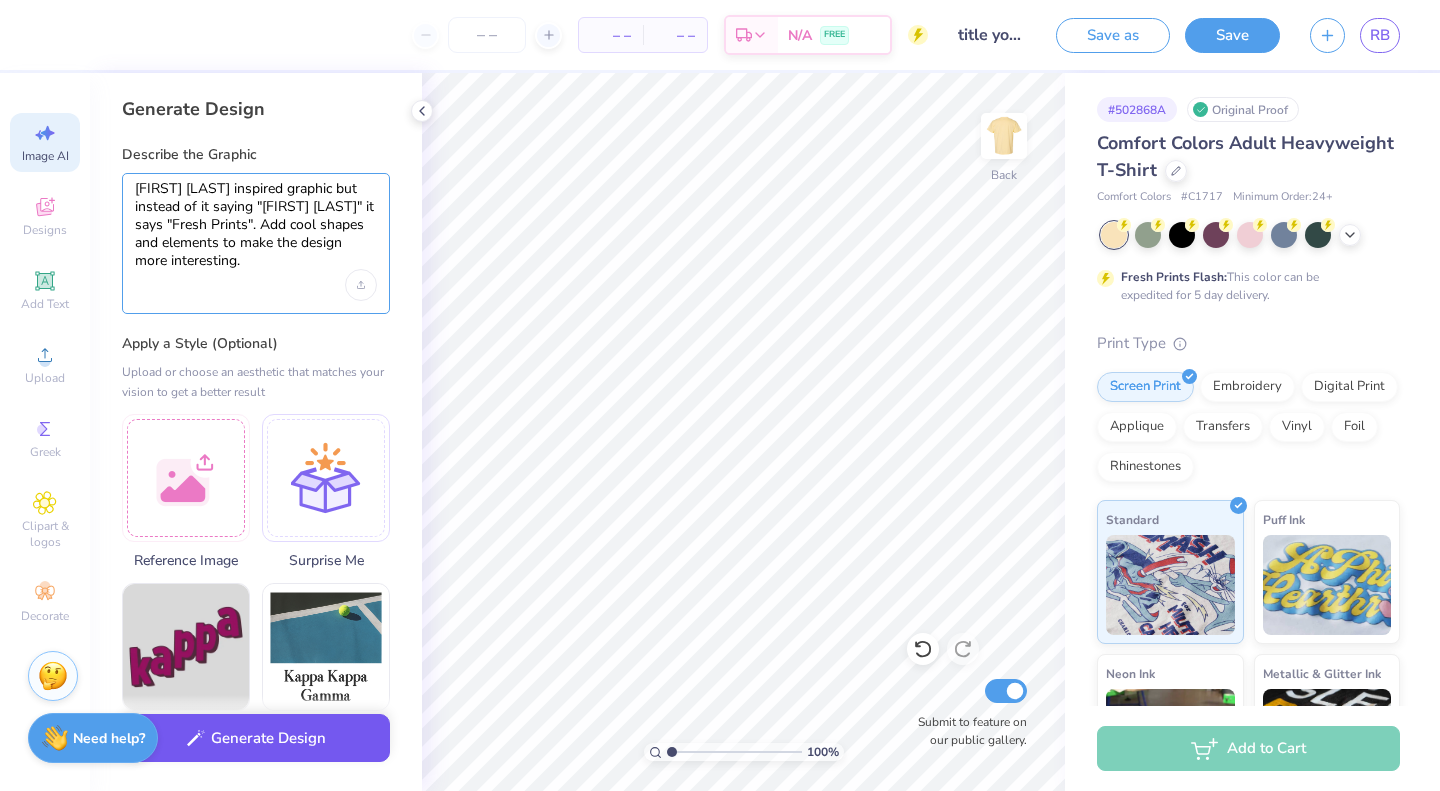 type on "[FIRST] [LAST] inspired graphic but instead of it saying "[FIRST] [LAST]" it says "Fresh Prints". Add cool shapes and elements to make the design more interesting." 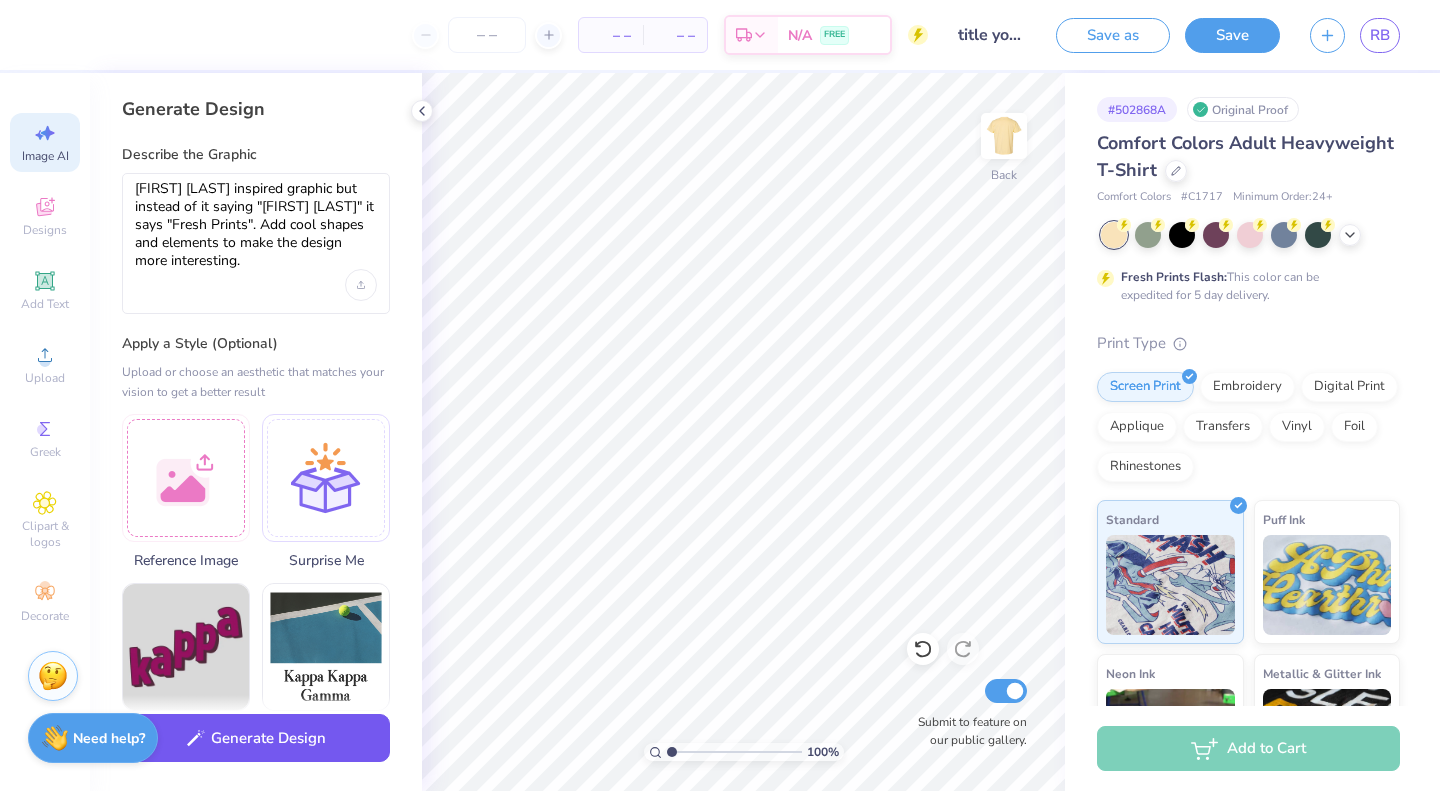 click on "Generate Design" at bounding box center (256, 738) 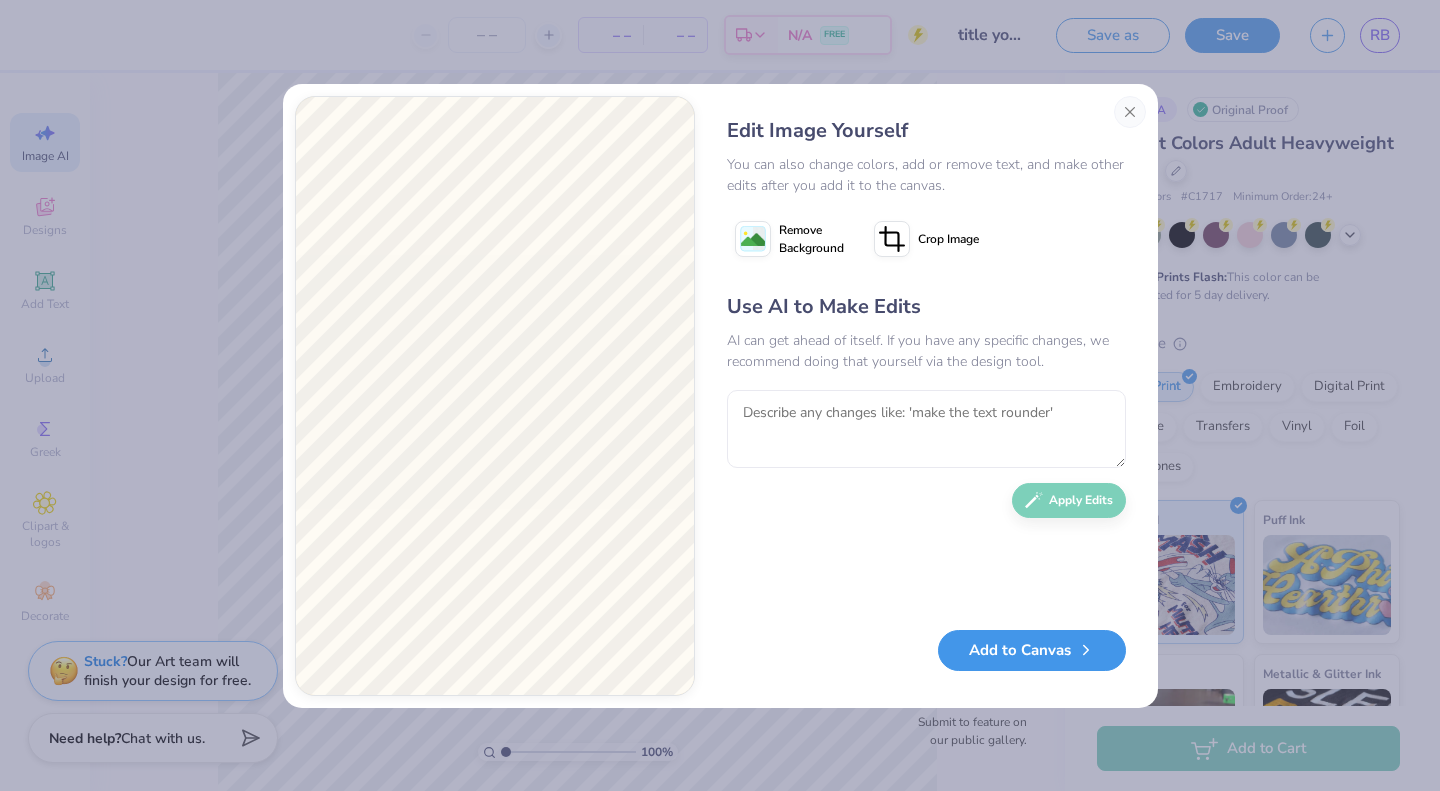 click on "Add to Canvas" at bounding box center [1032, 650] 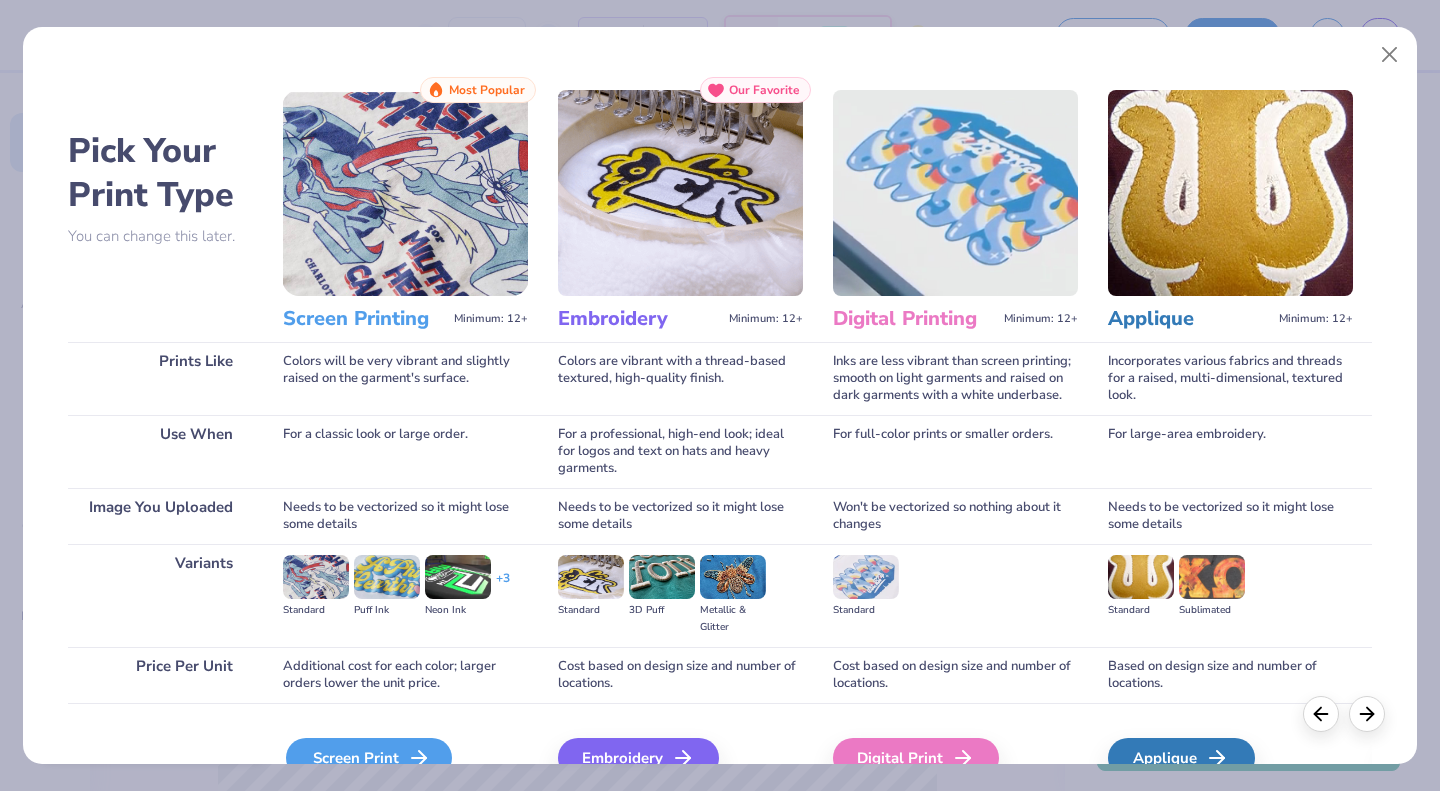 scroll, scrollTop: 105, scrollLeft: 0, axis: vertical 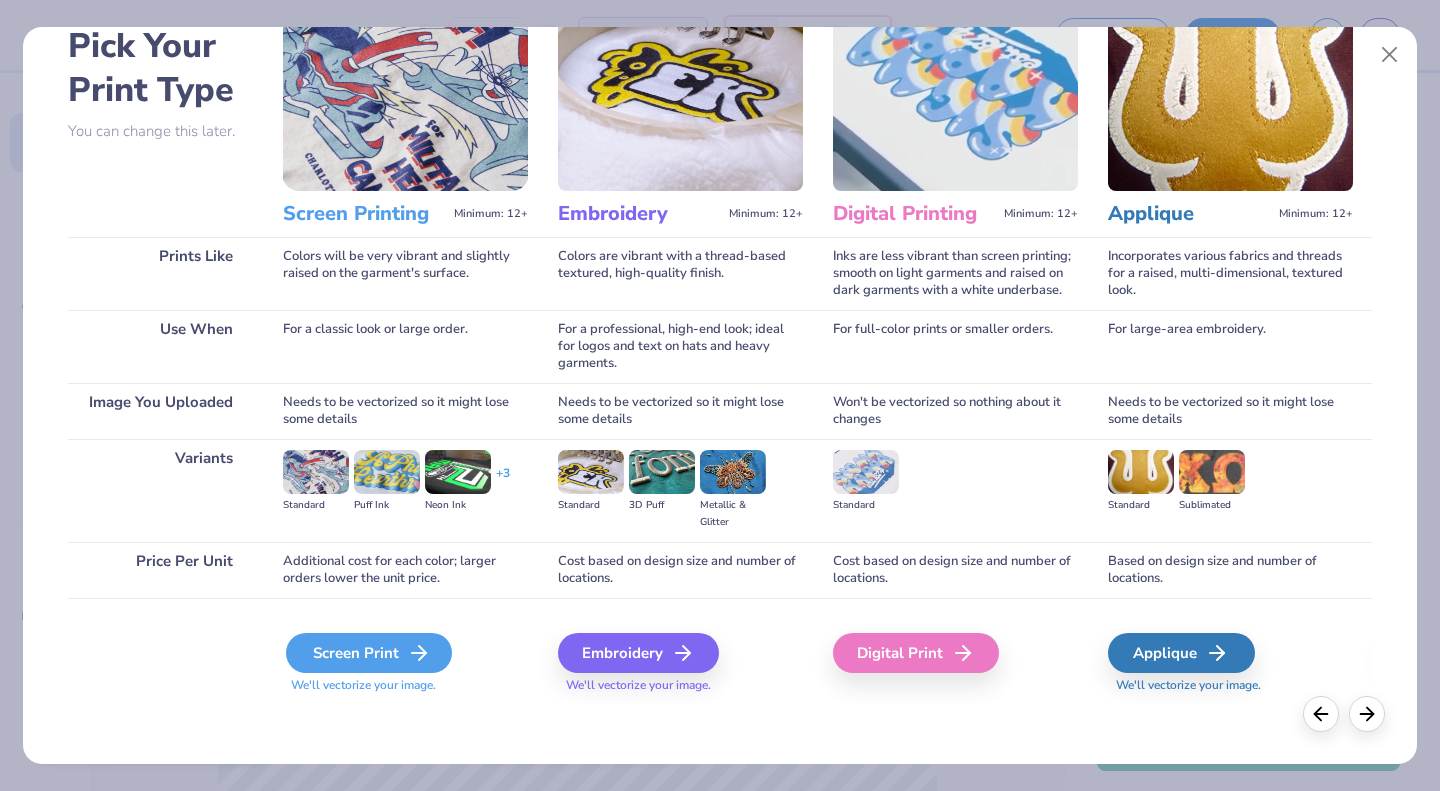 click 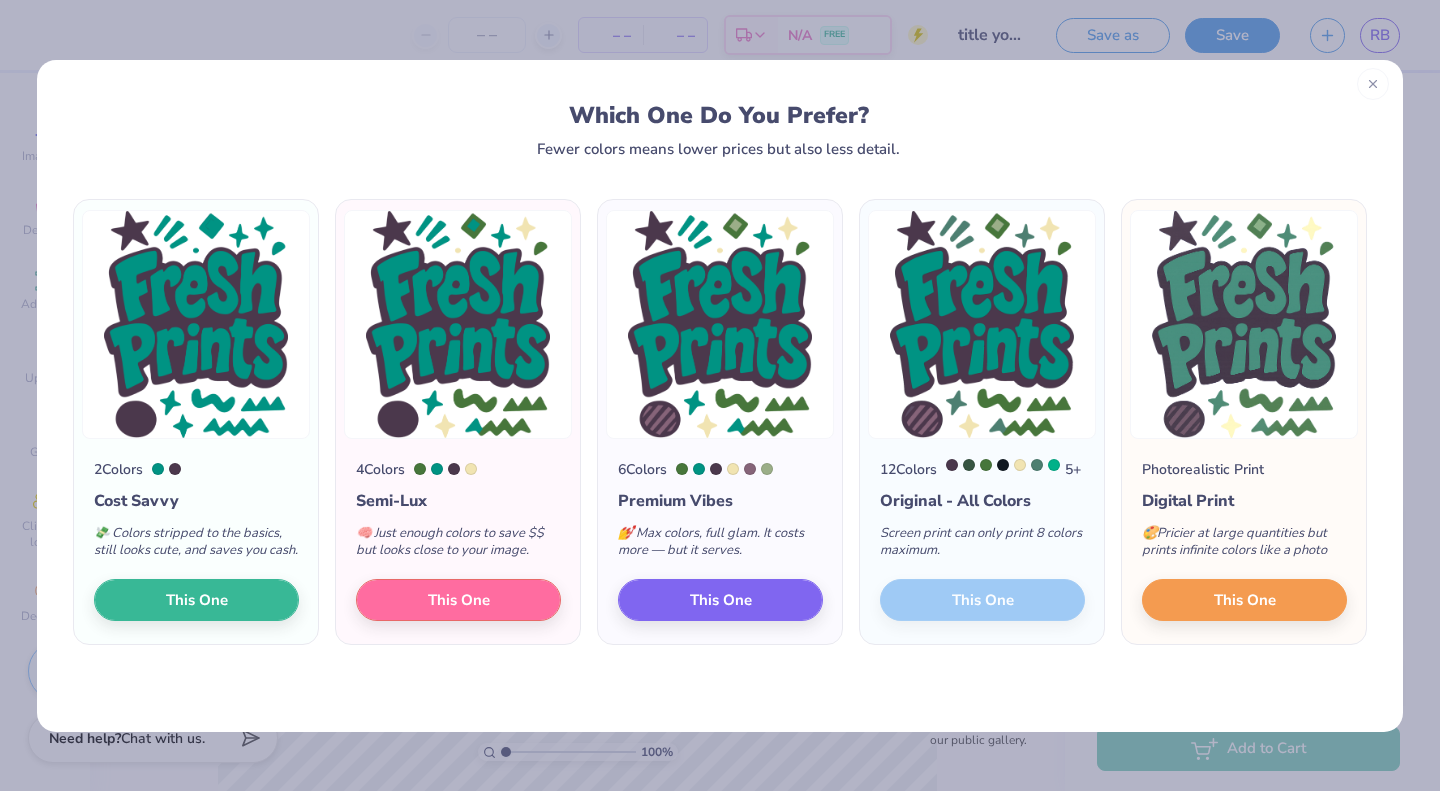 click 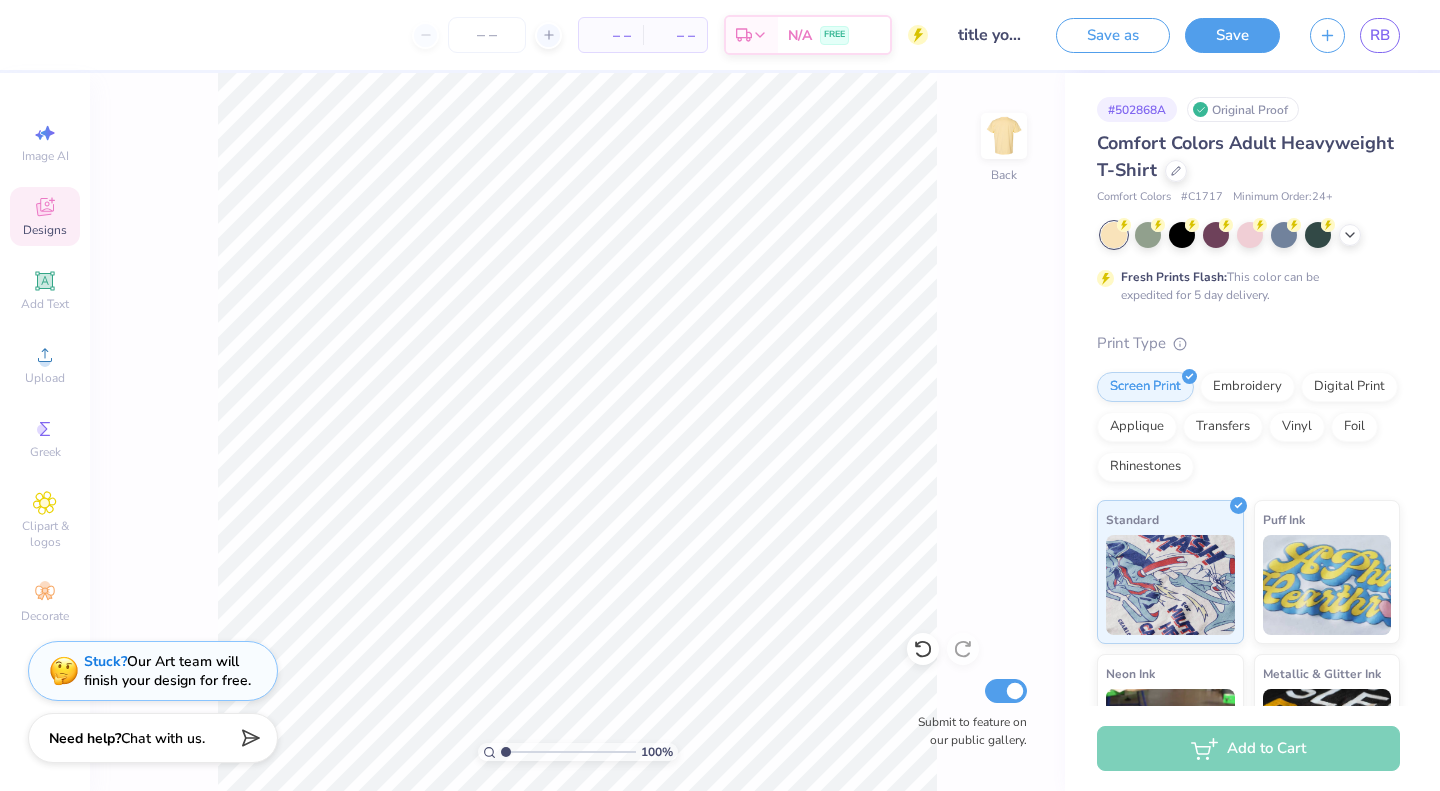 click 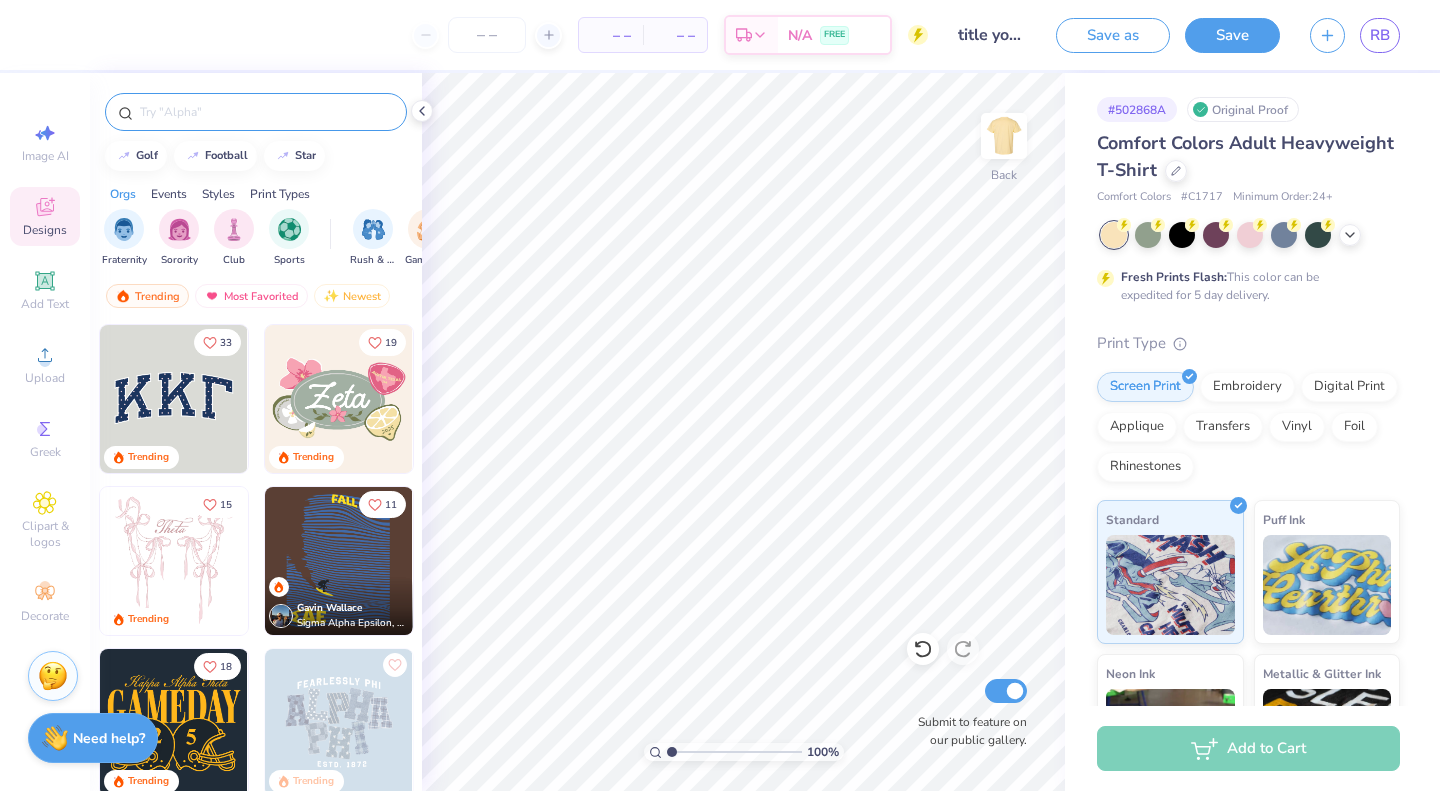 drag, startPoint x: 184, startPoint y: 97, endPoint x: 199, endPoint y: 109, distance: 19.209373 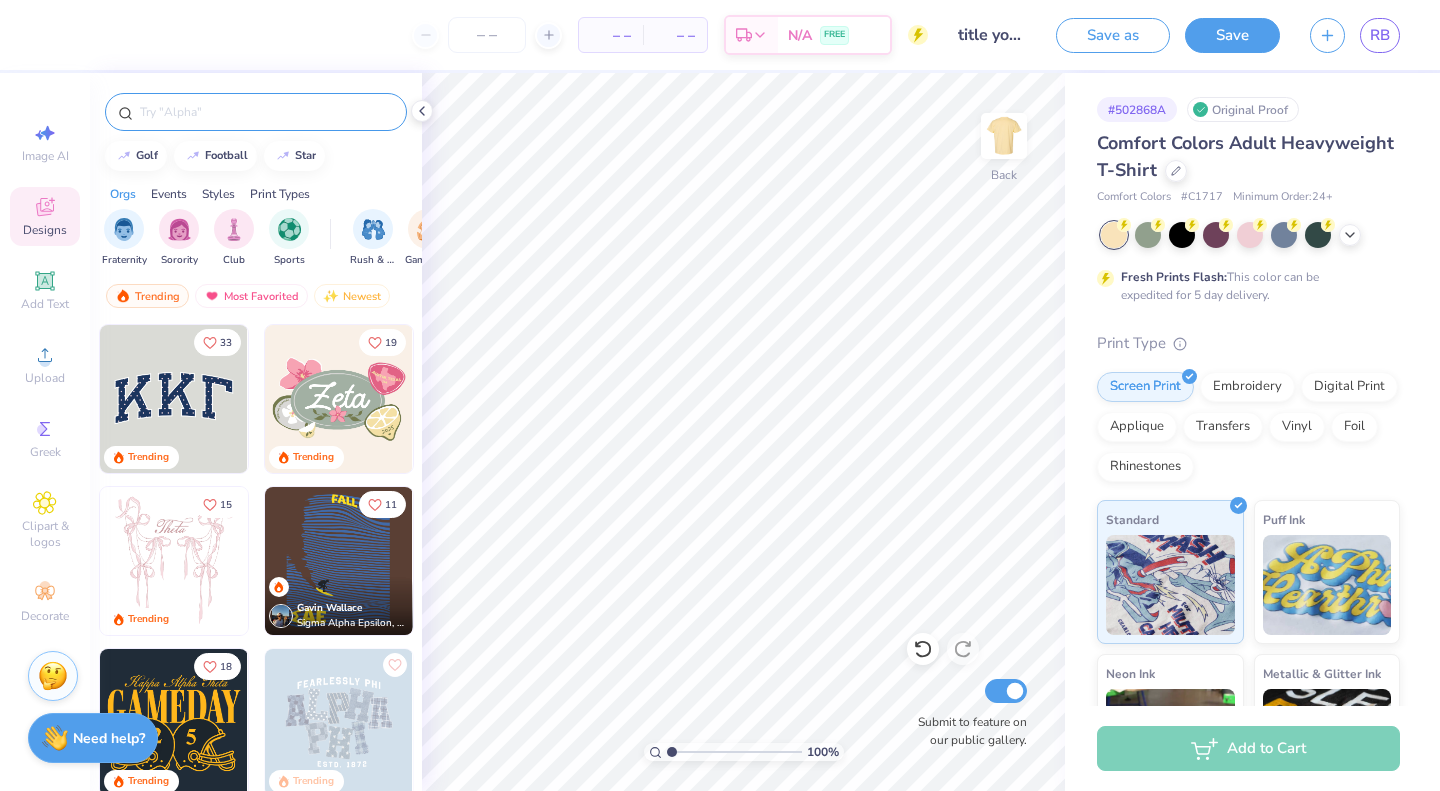 click at bounding box center (256, 112) 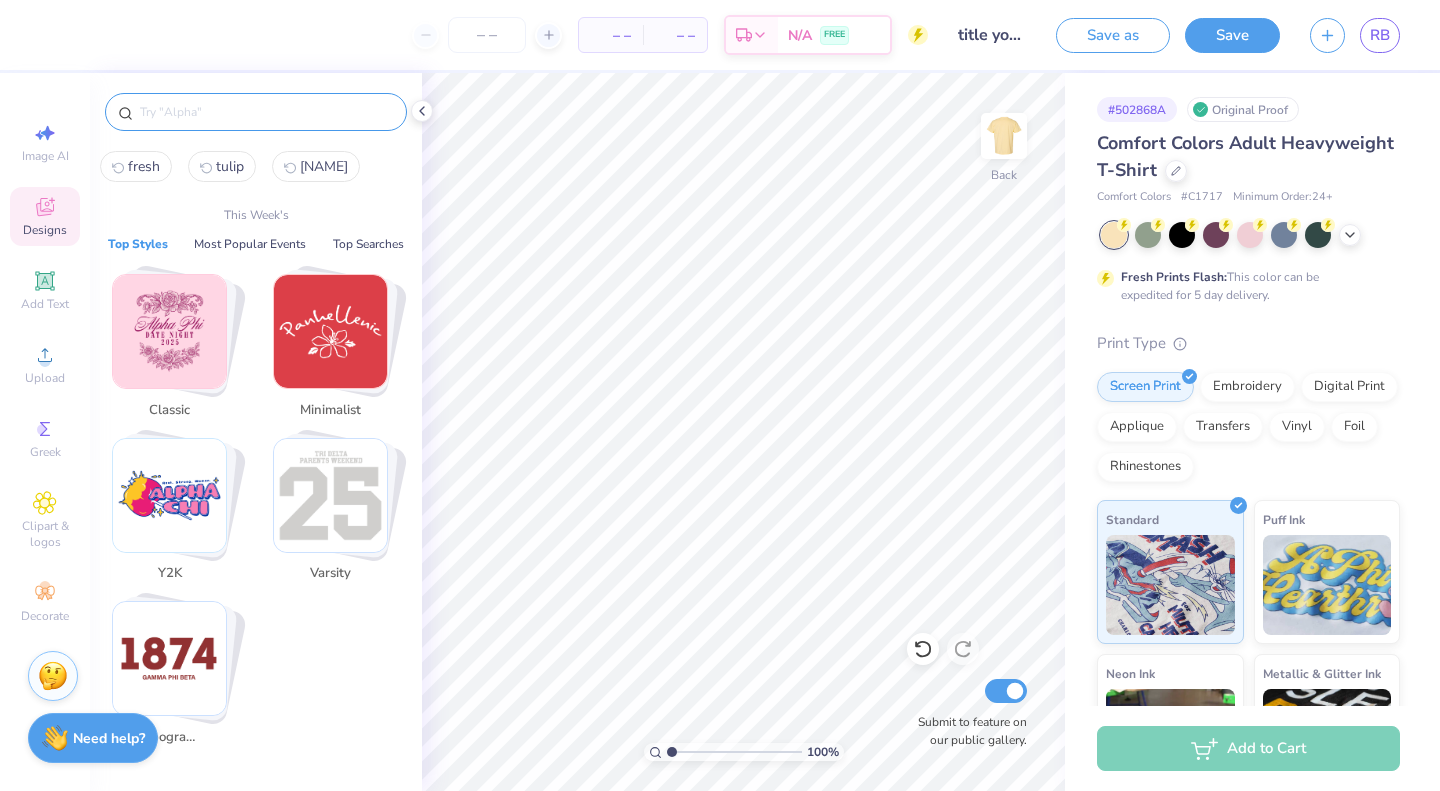 click at bounding box center [266, 112] 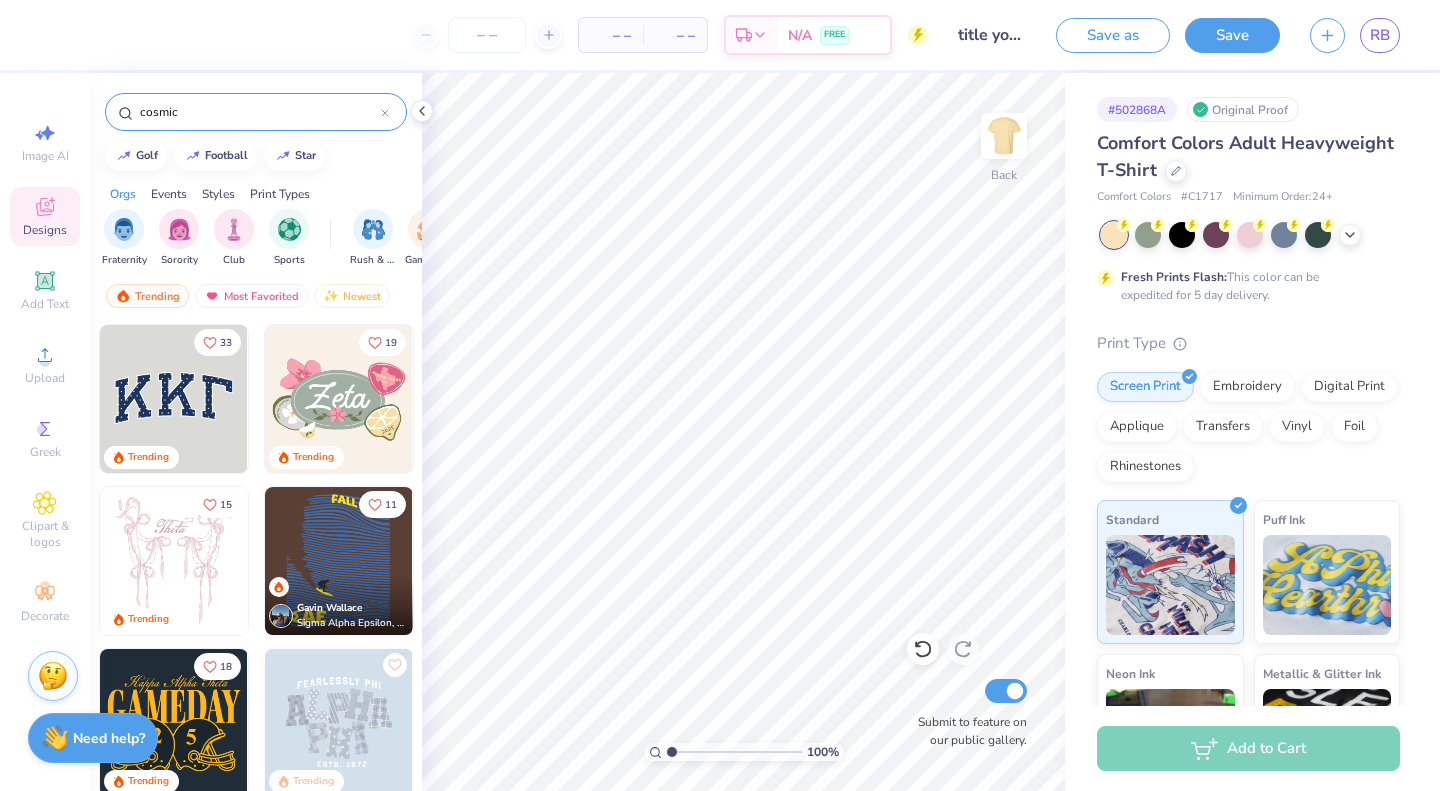 type on "cosmic" 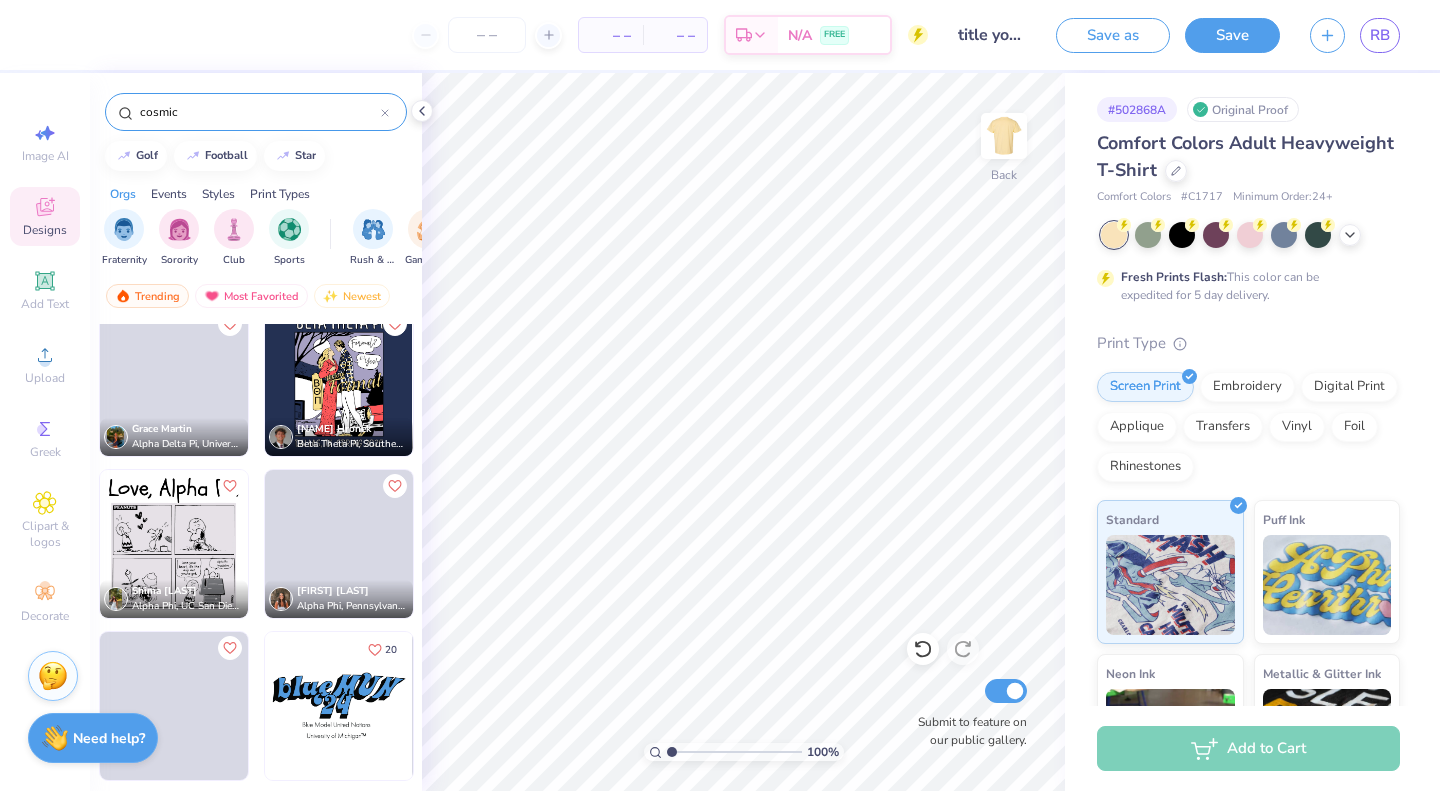 scroll, scrollTop: 430, scrollLeft: 0, axis: vertical 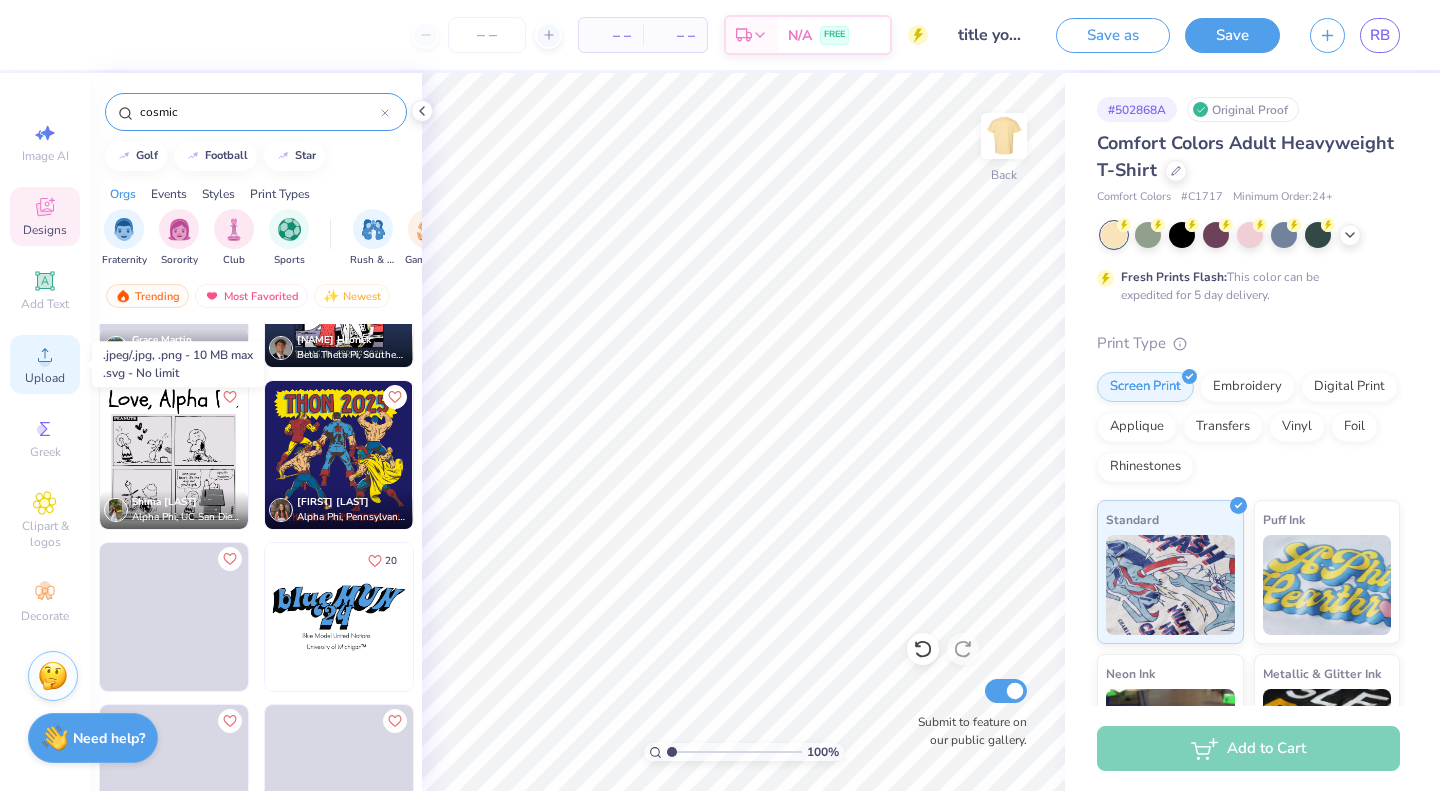 click on "Upload" at bounding box center (45, 364) 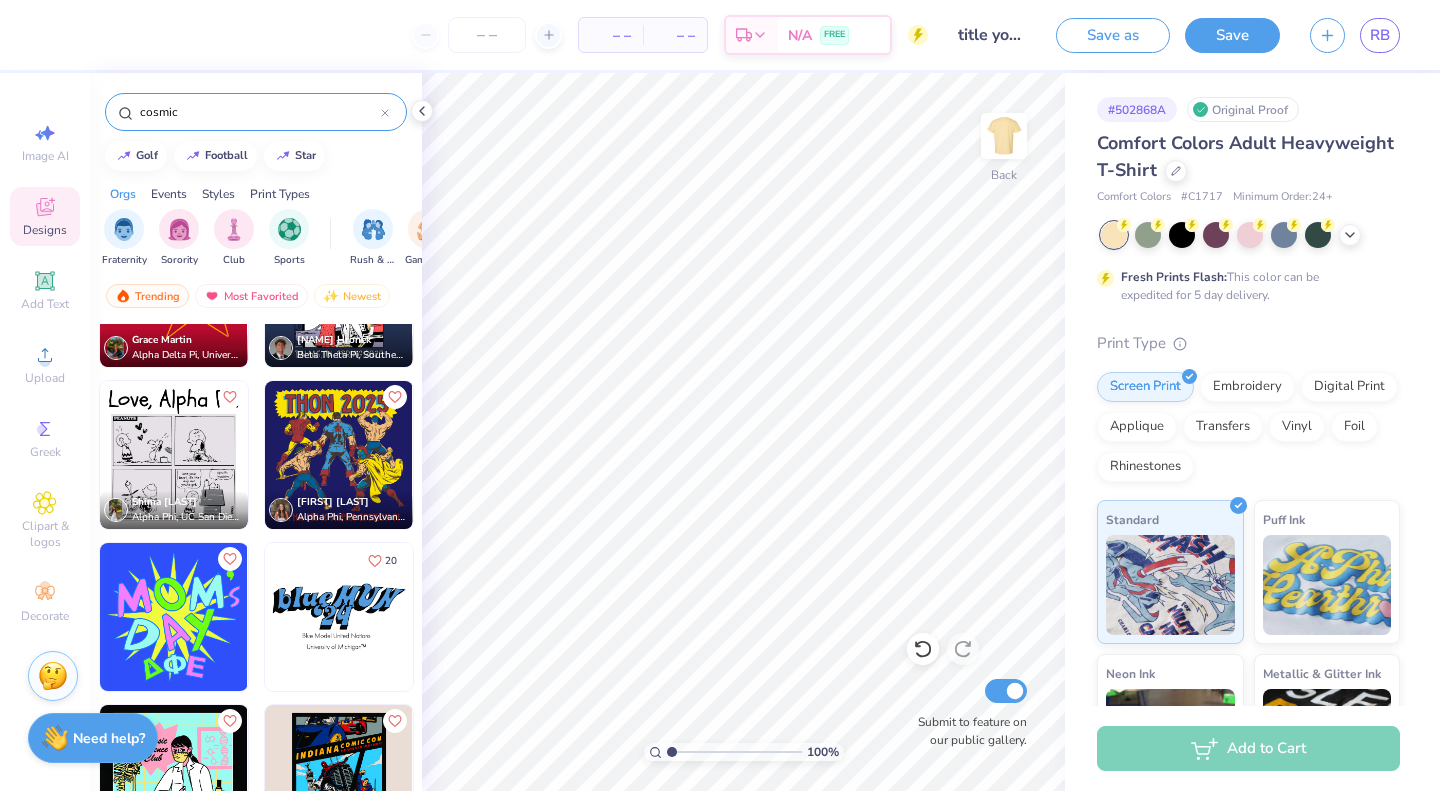 click on "11 Grace Martin Alpha Delta Pi, University of Southern California Grant Hronek Beta Theta Pi, Southern Methodist University Shima Dixon Alpha Phi, UC San Diego Emily Sadorf Alpha Phi, Pennsylvania State University 20" at bounding box center (256, 377) 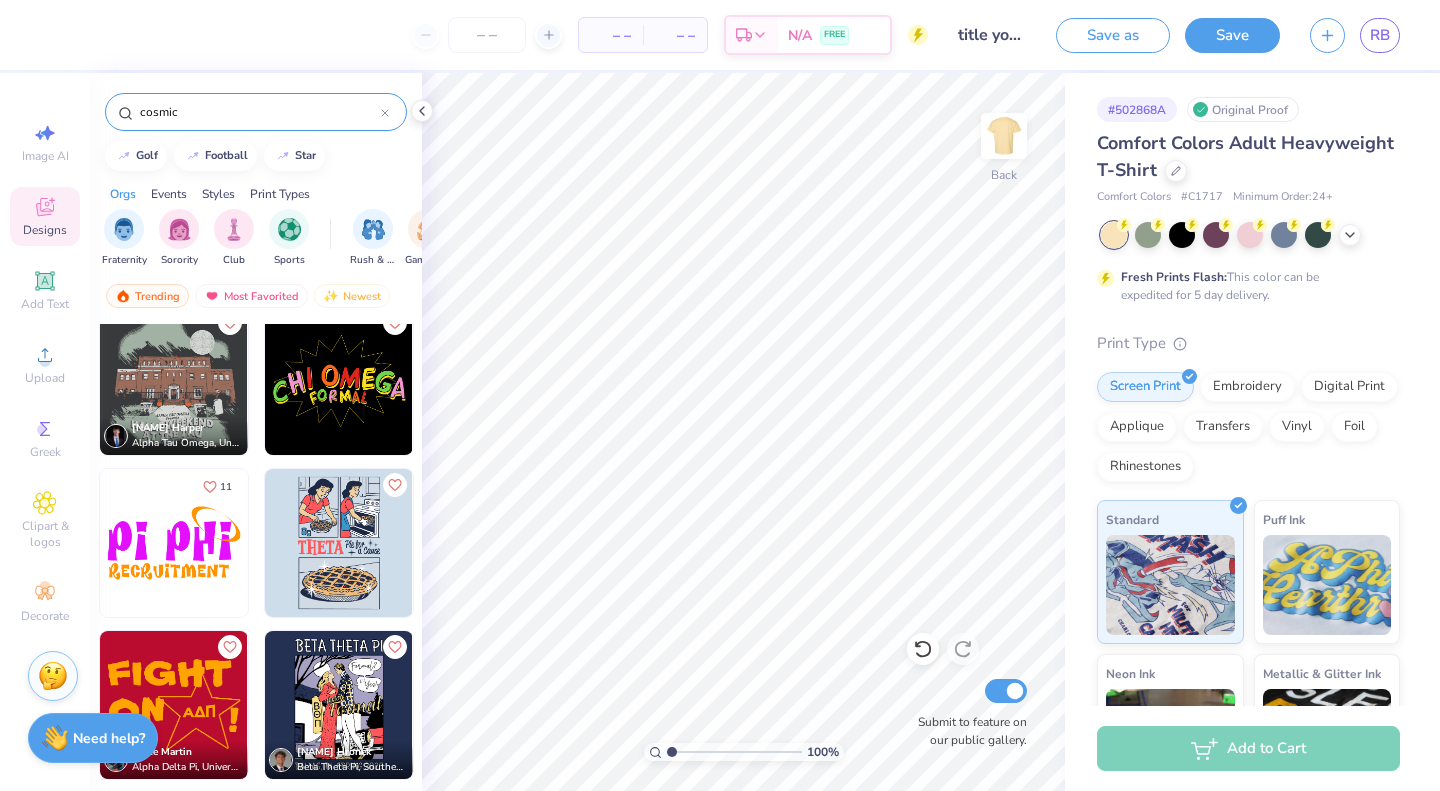 scroll, scrollTop: 0, scrollLeft: 0, axis: both 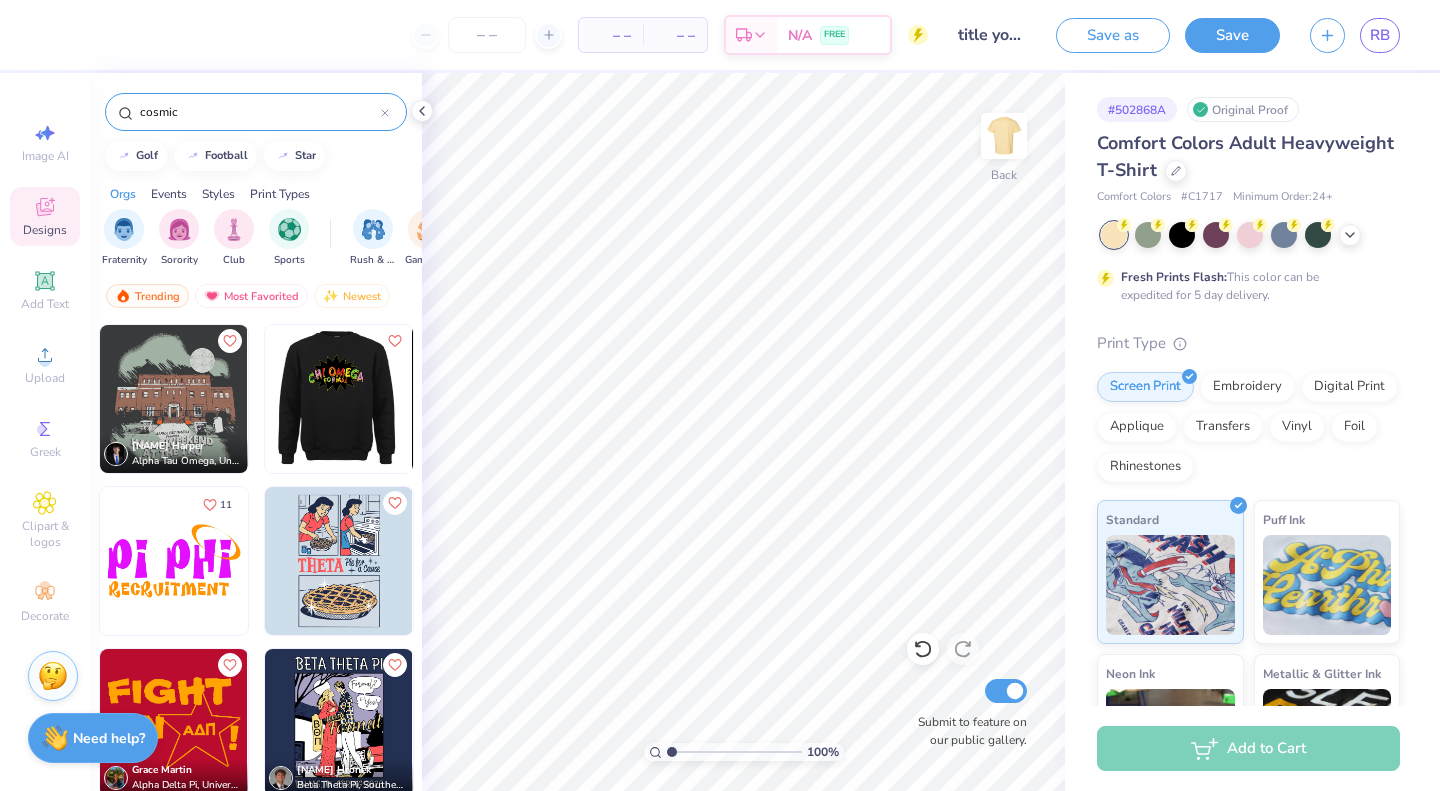 click at bounding box center [191, 399] 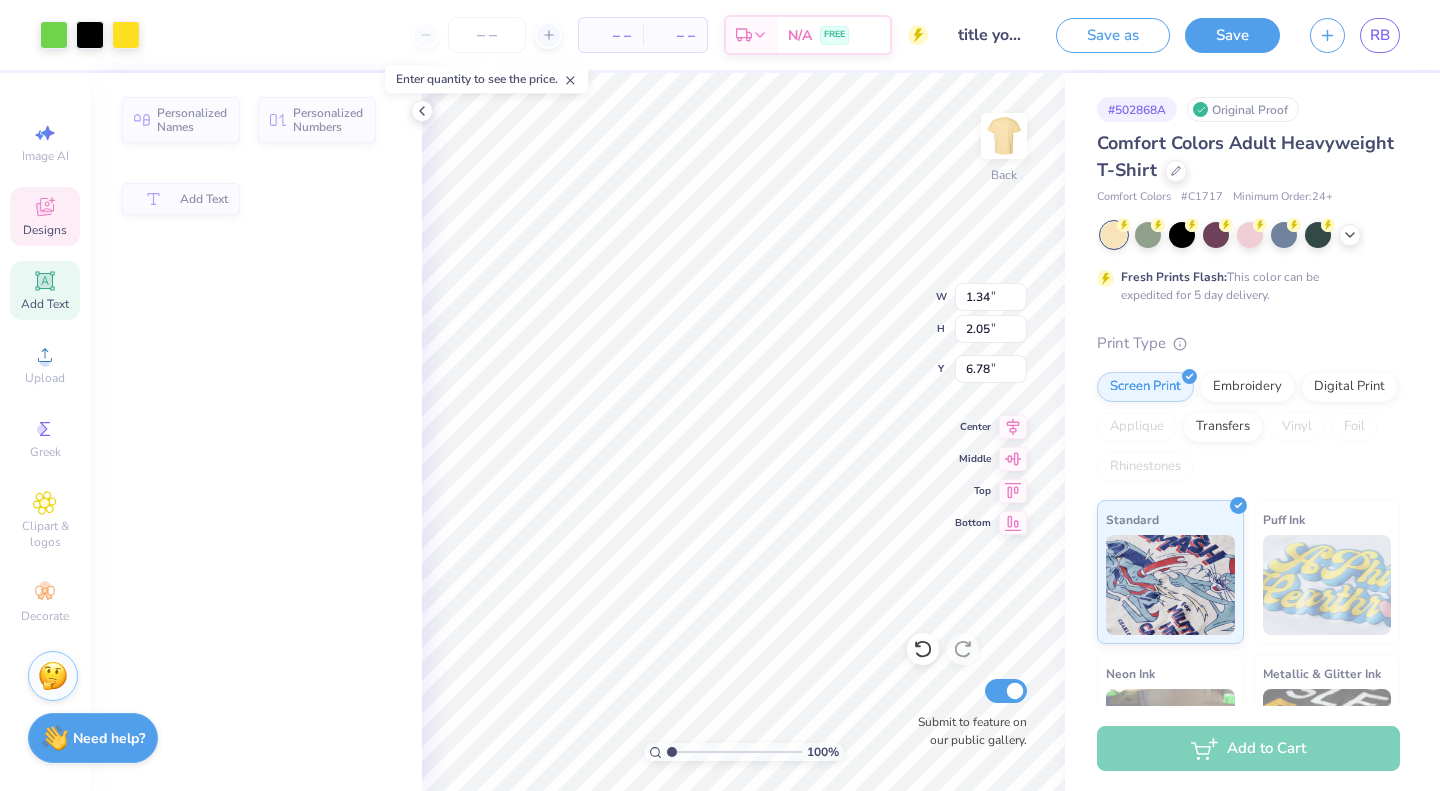type on "1.34" 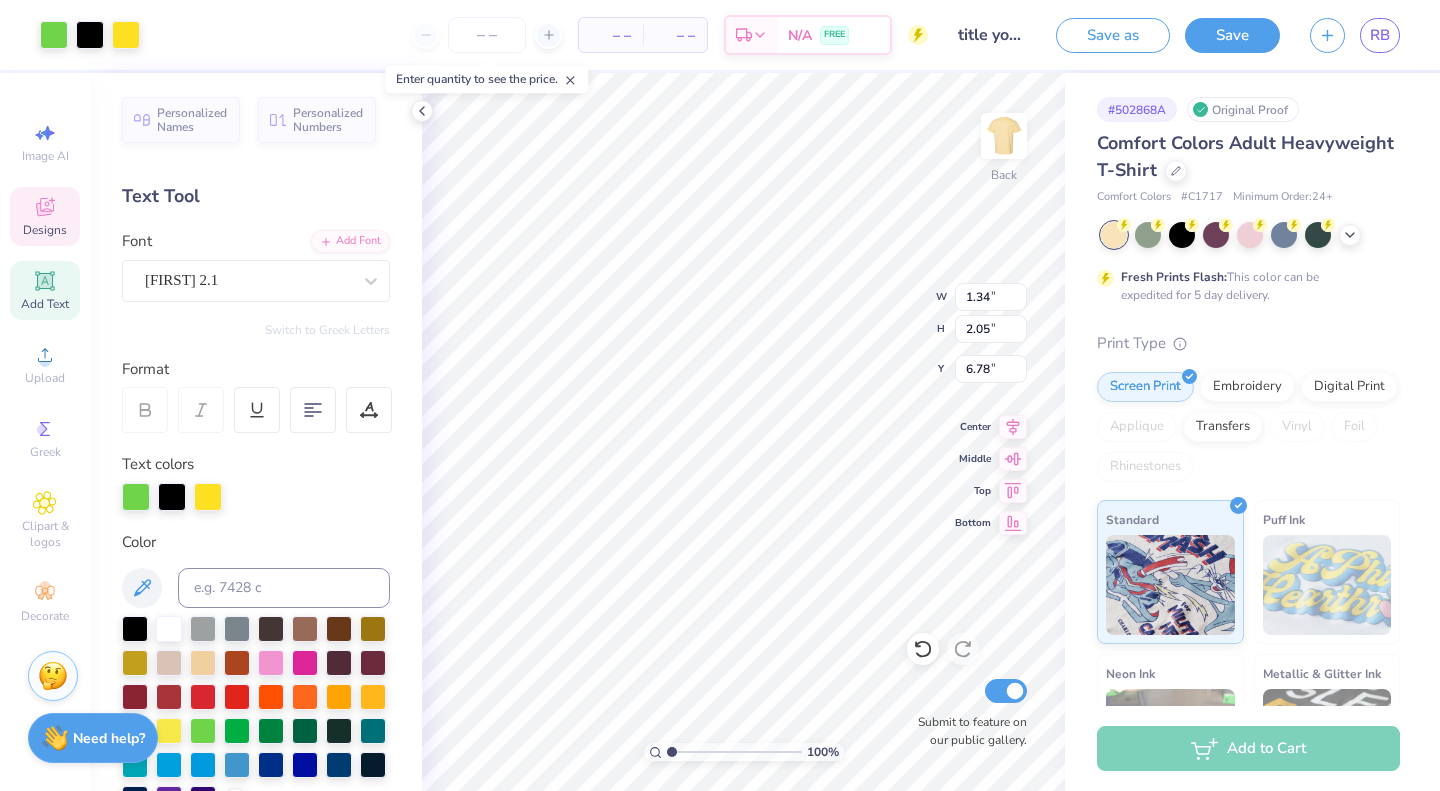 scroll, scrollTop: 16, scrollLeft: 2, axis: both 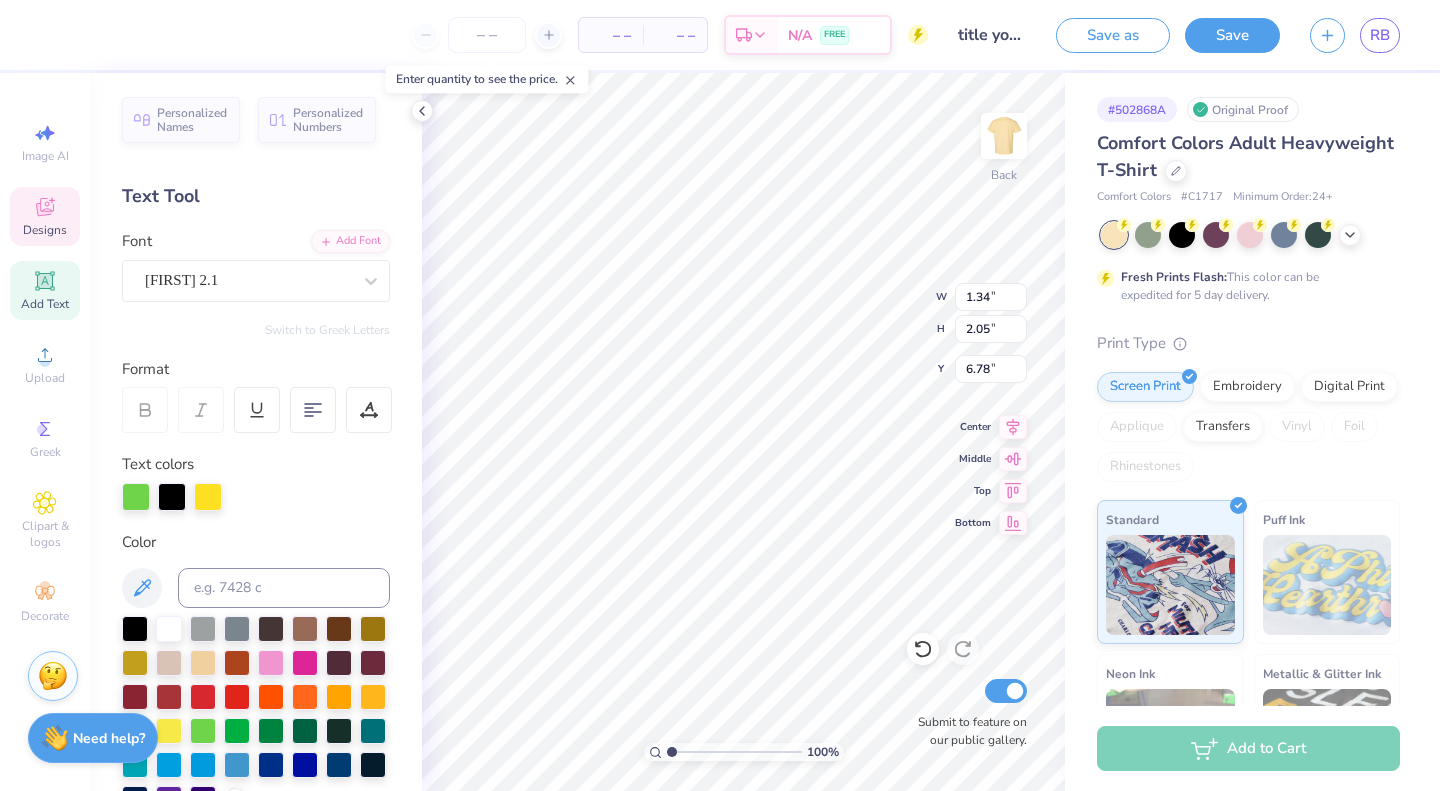 type on "R" 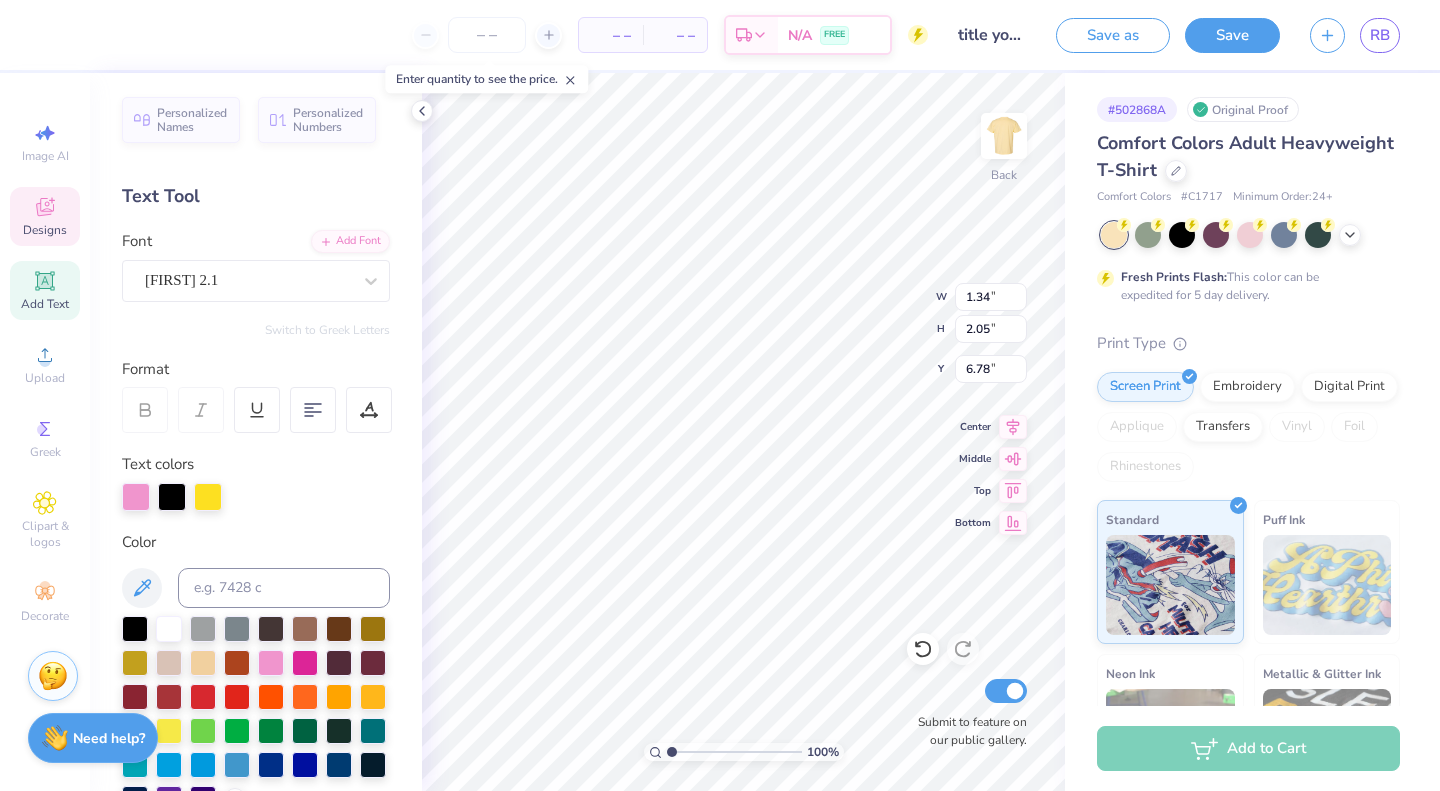 type on "1.56" 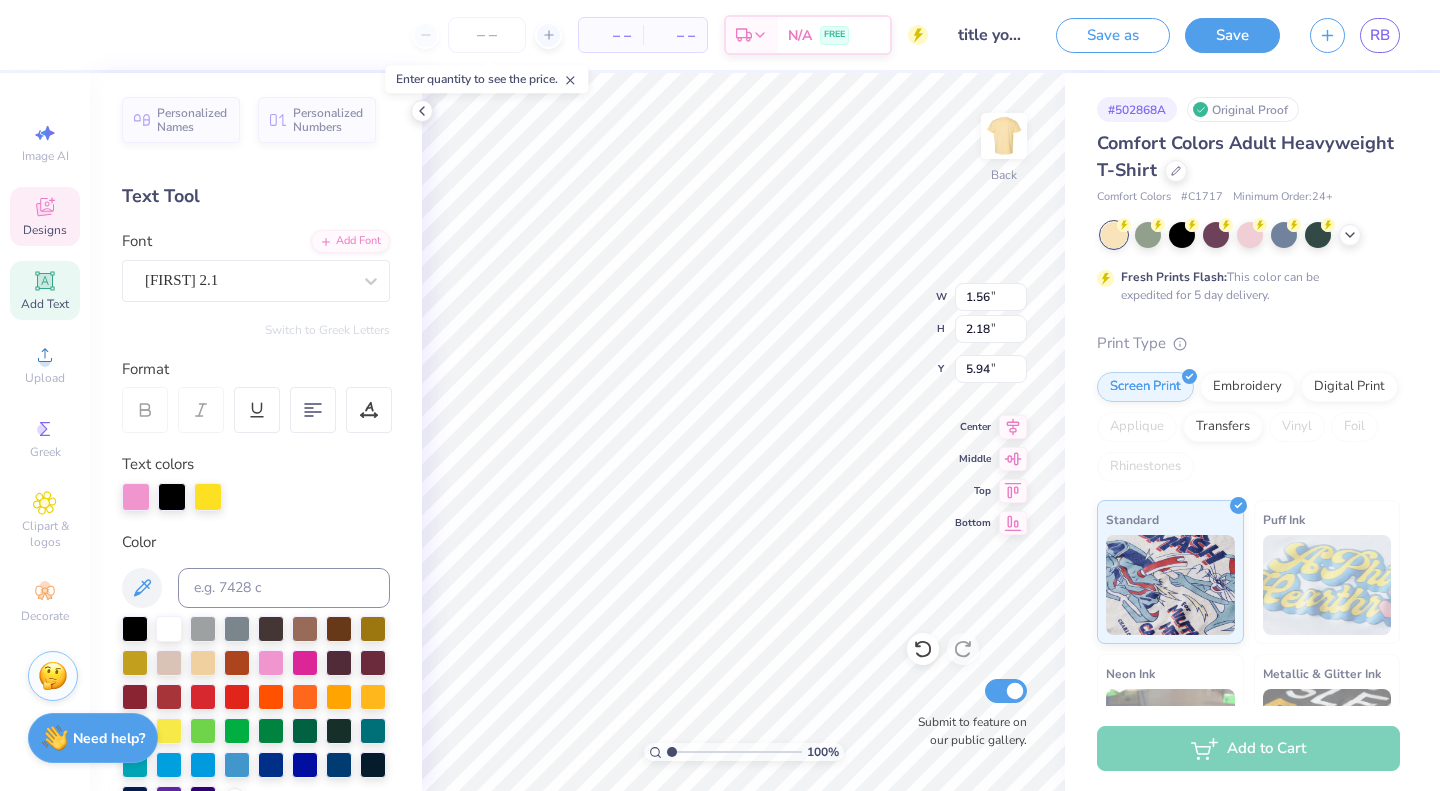 scroll, scrollTop: 16, scrollLeft: 2, axis: both 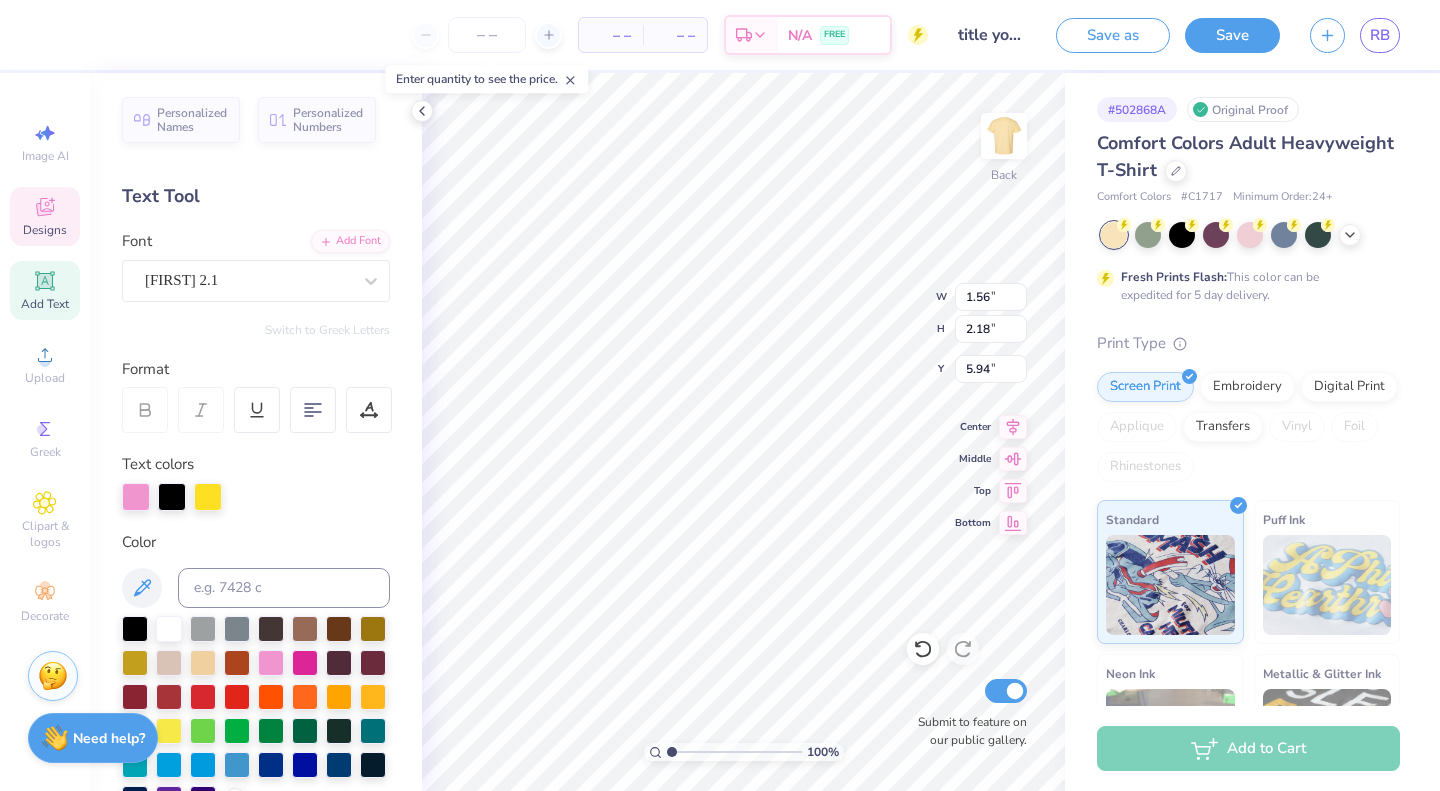 type on "H" 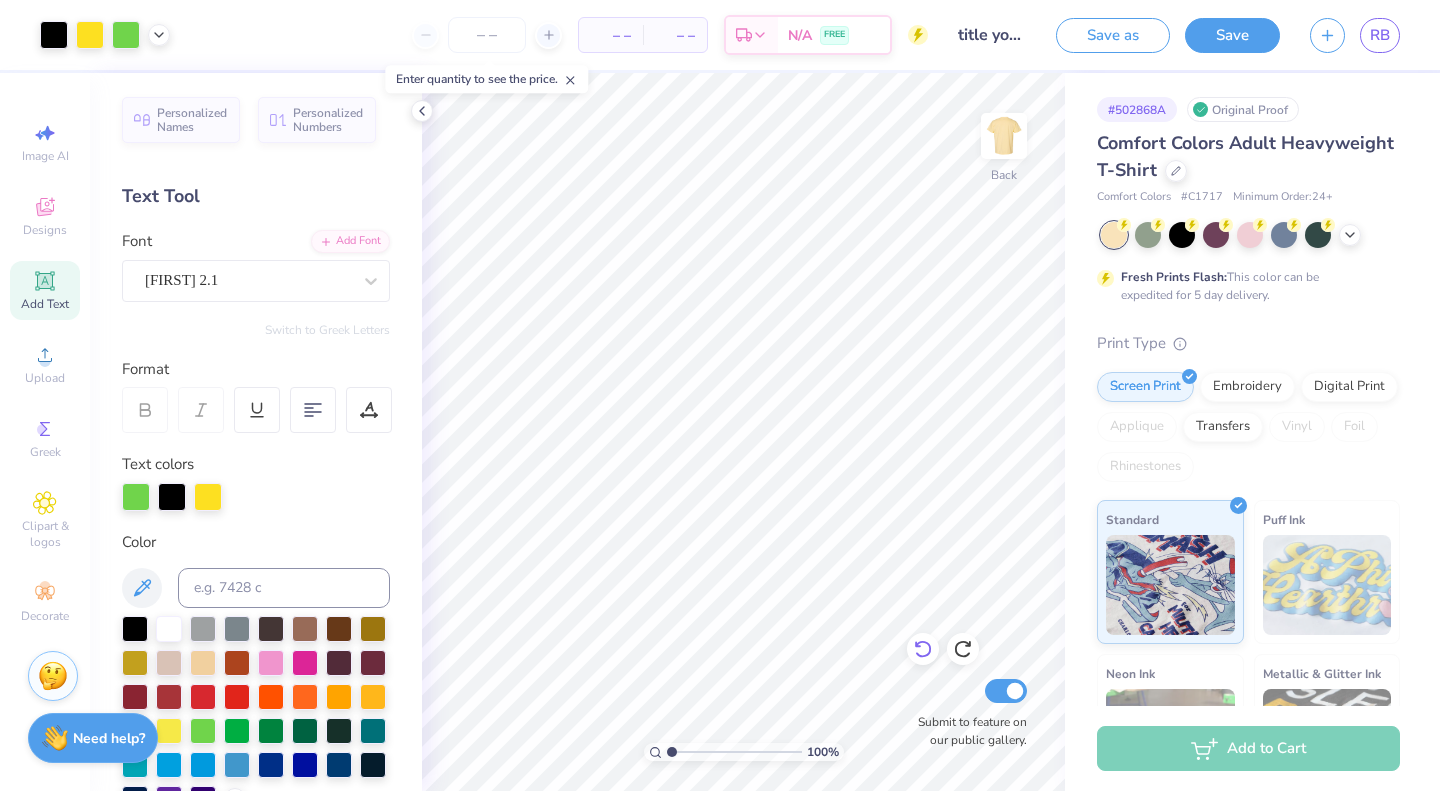click 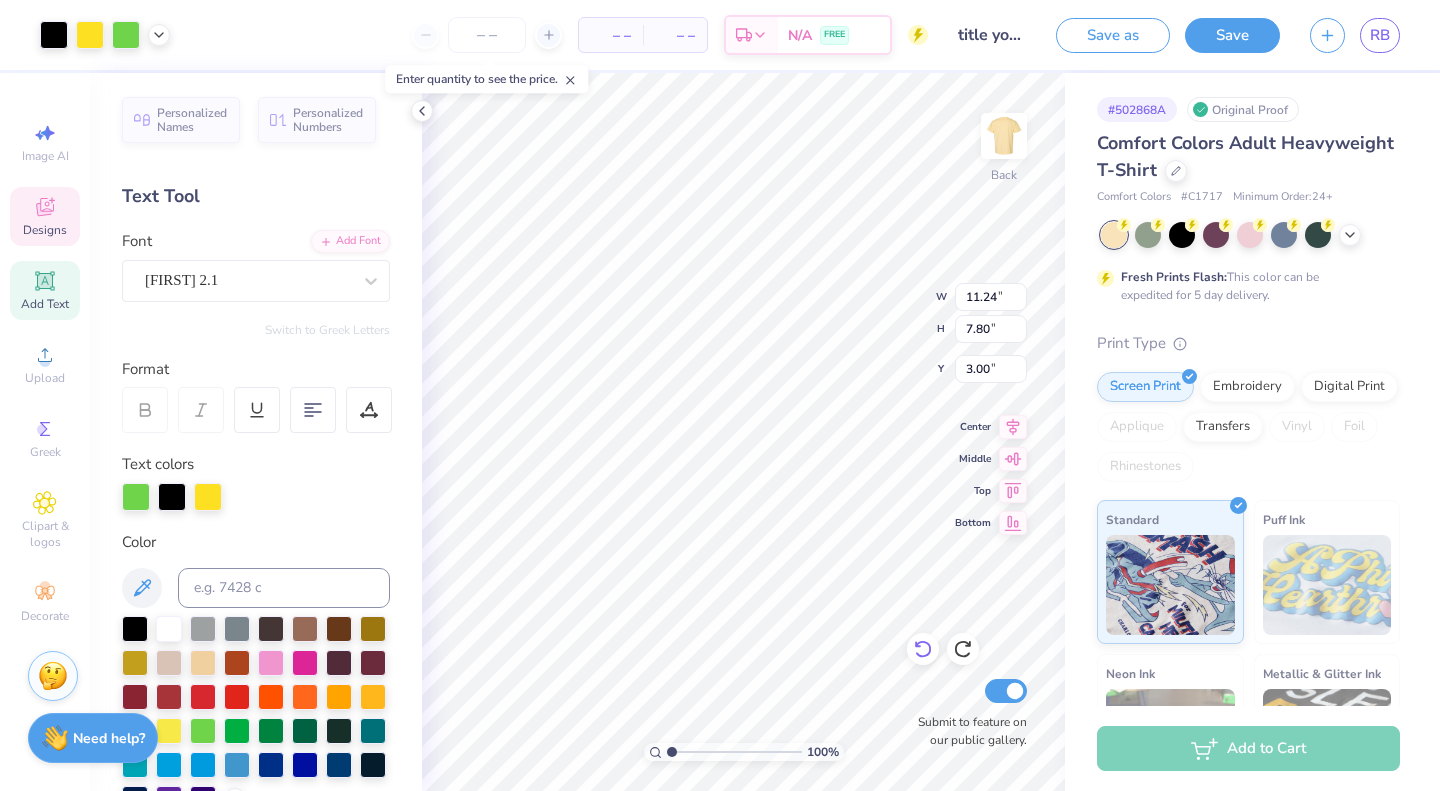 click 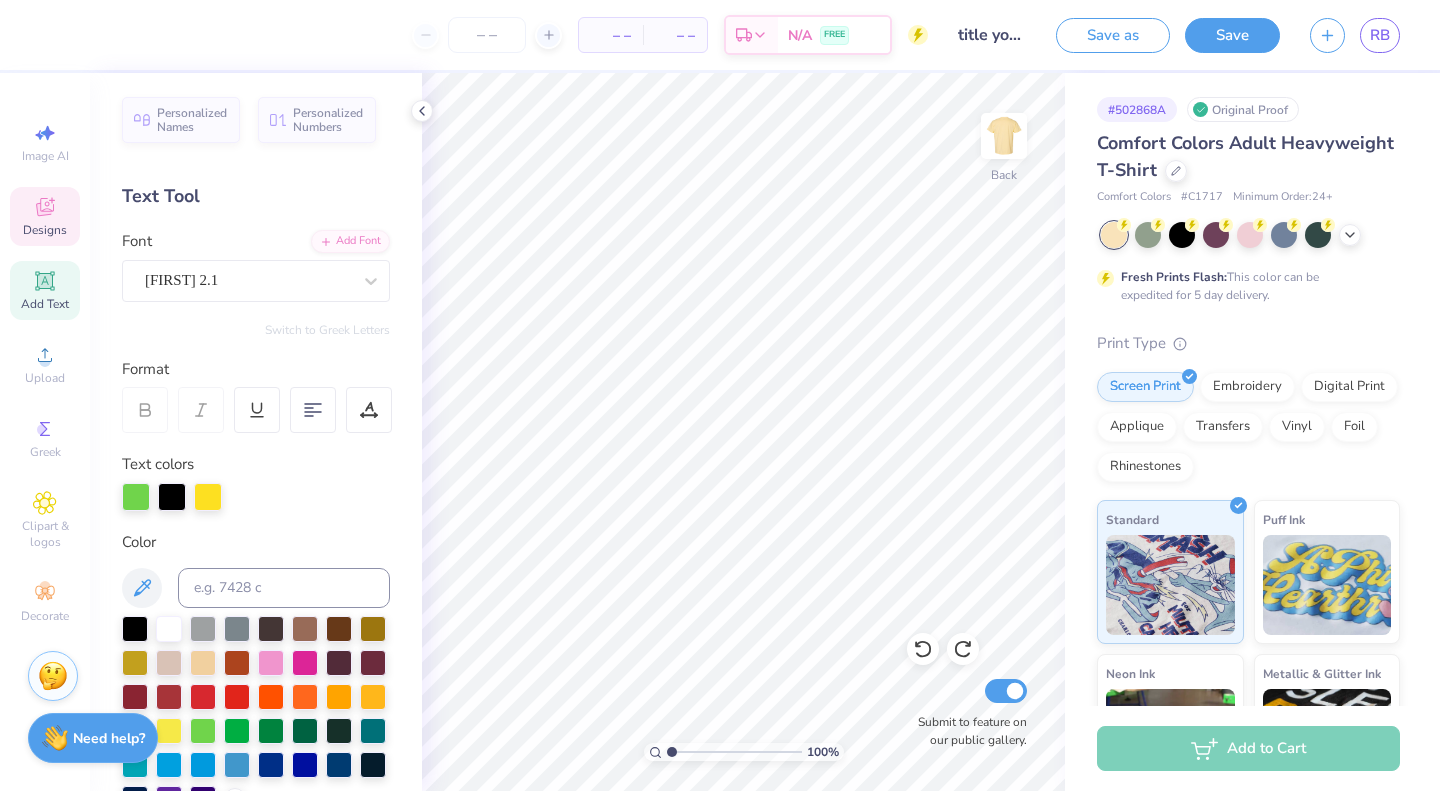 click on "Designs" at bounding box center (45, 216) 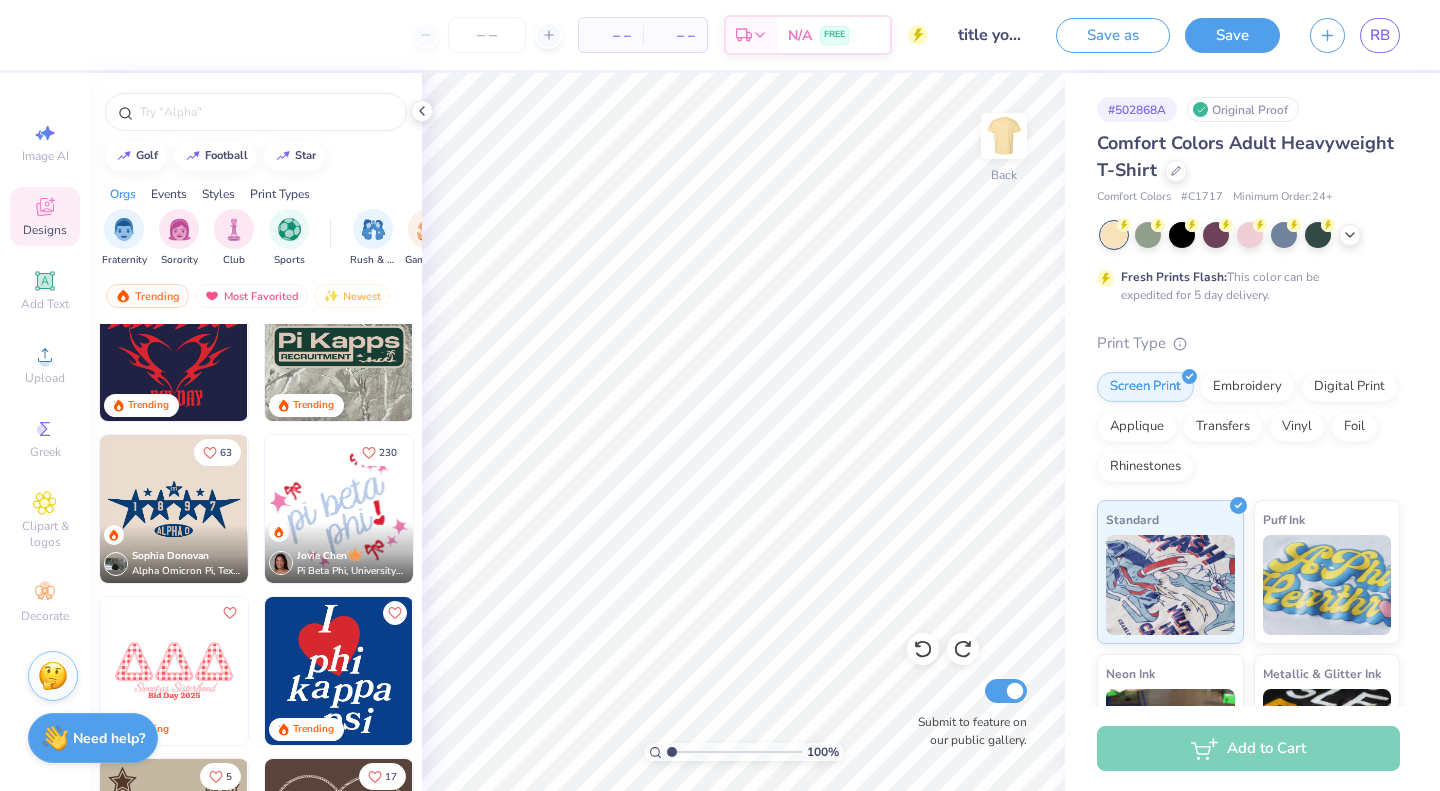 scroll, scrollTop: 1782, scrollLeft: 0, axis: vertical 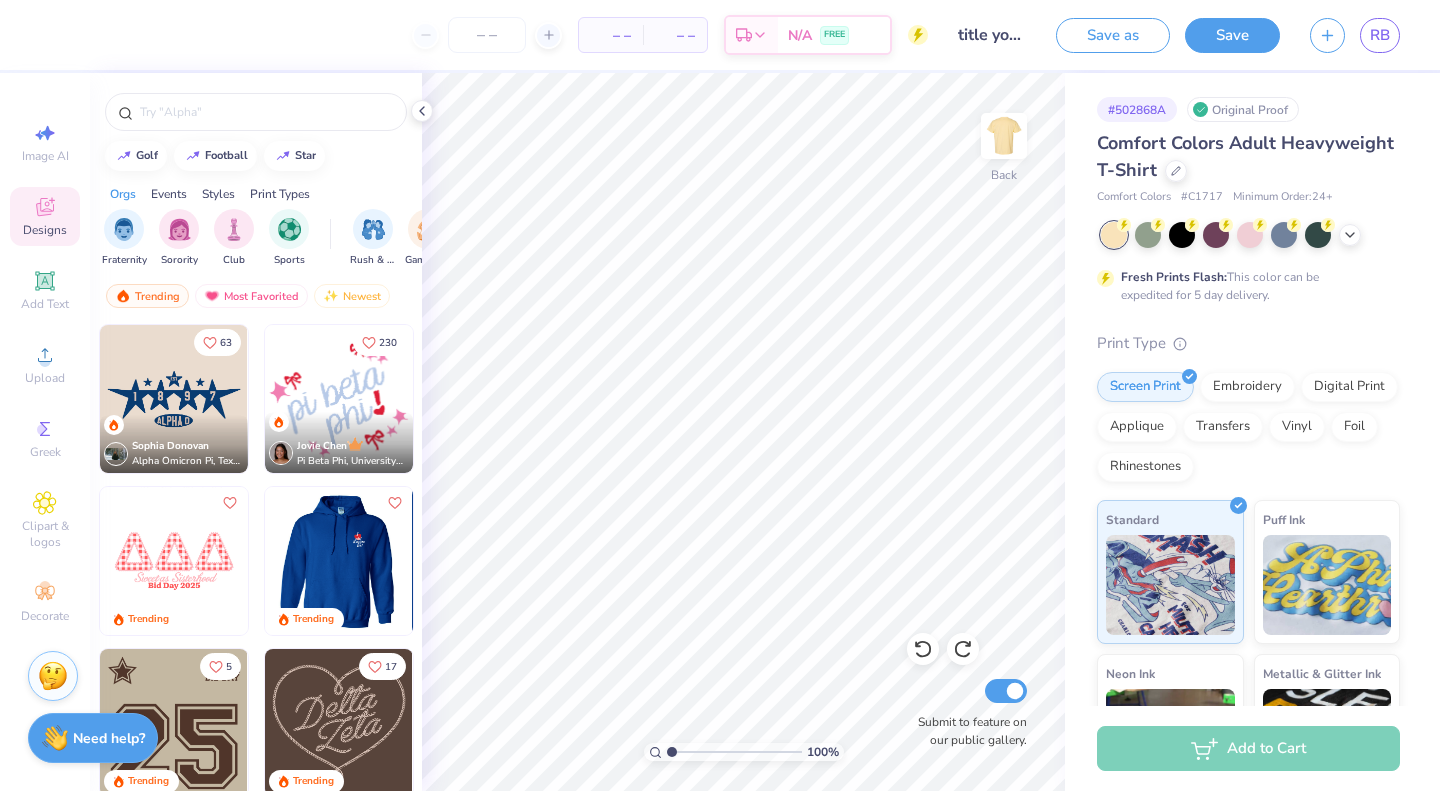click at bounding box center [339, 561] 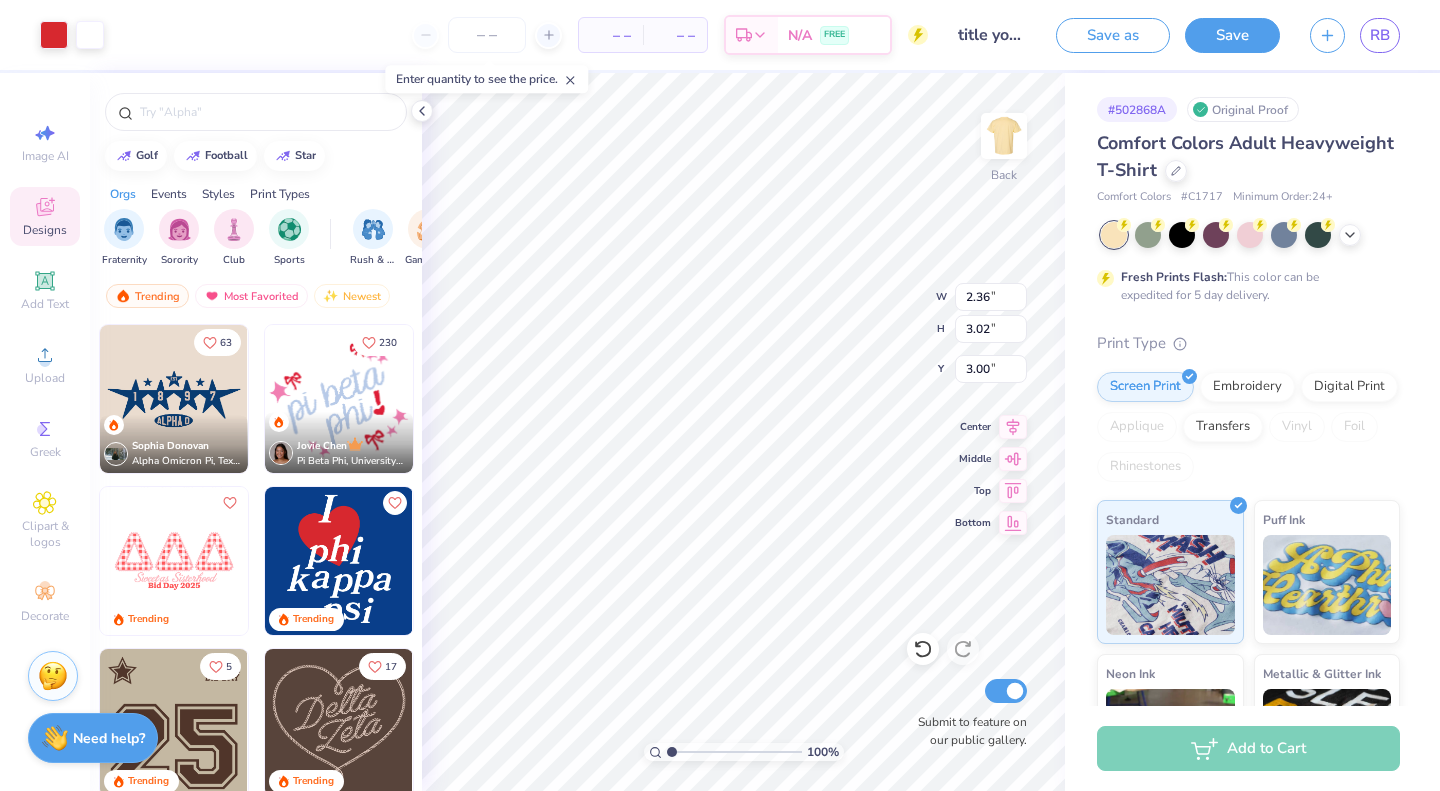 type on "5.37" 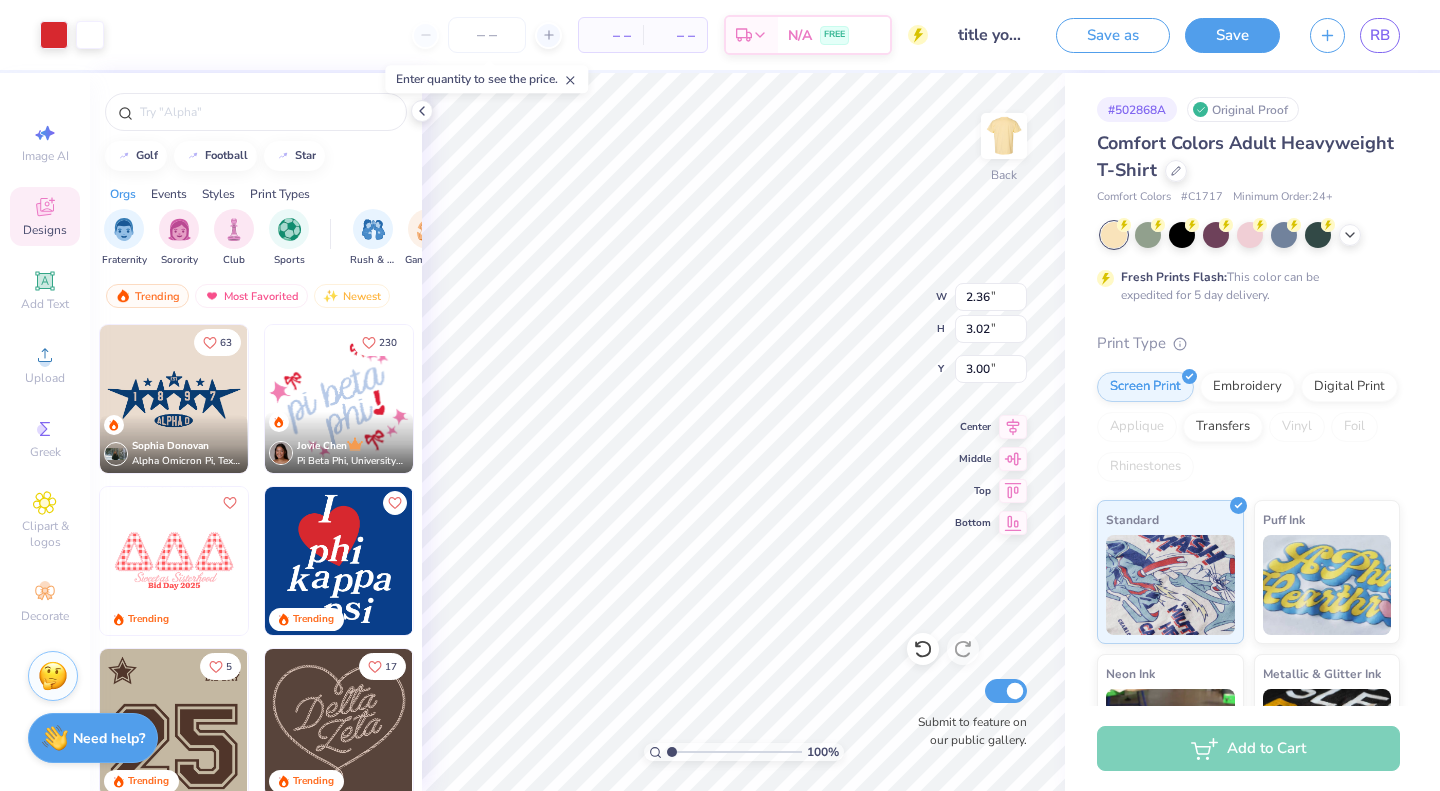 type on "6.86" 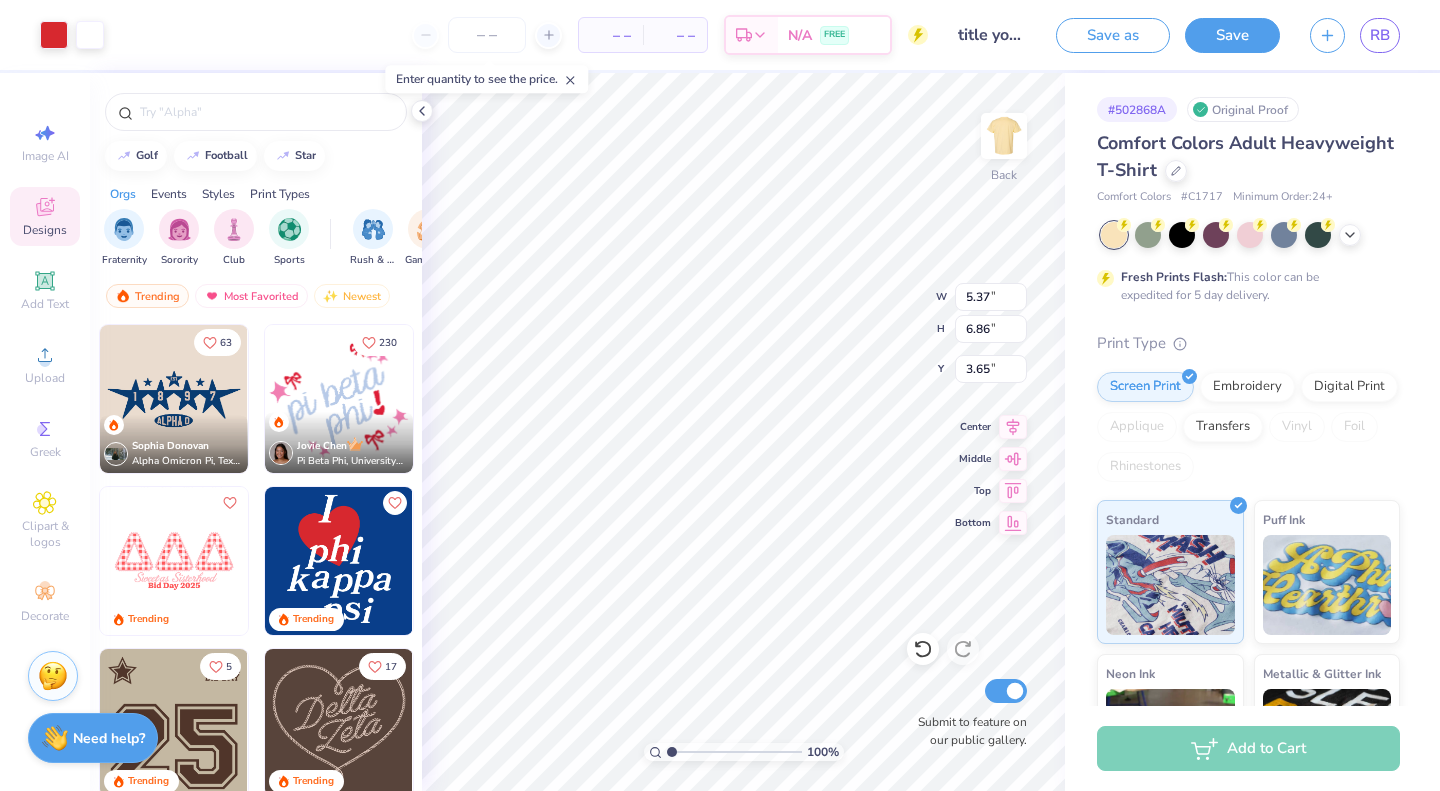 type on "3.65" 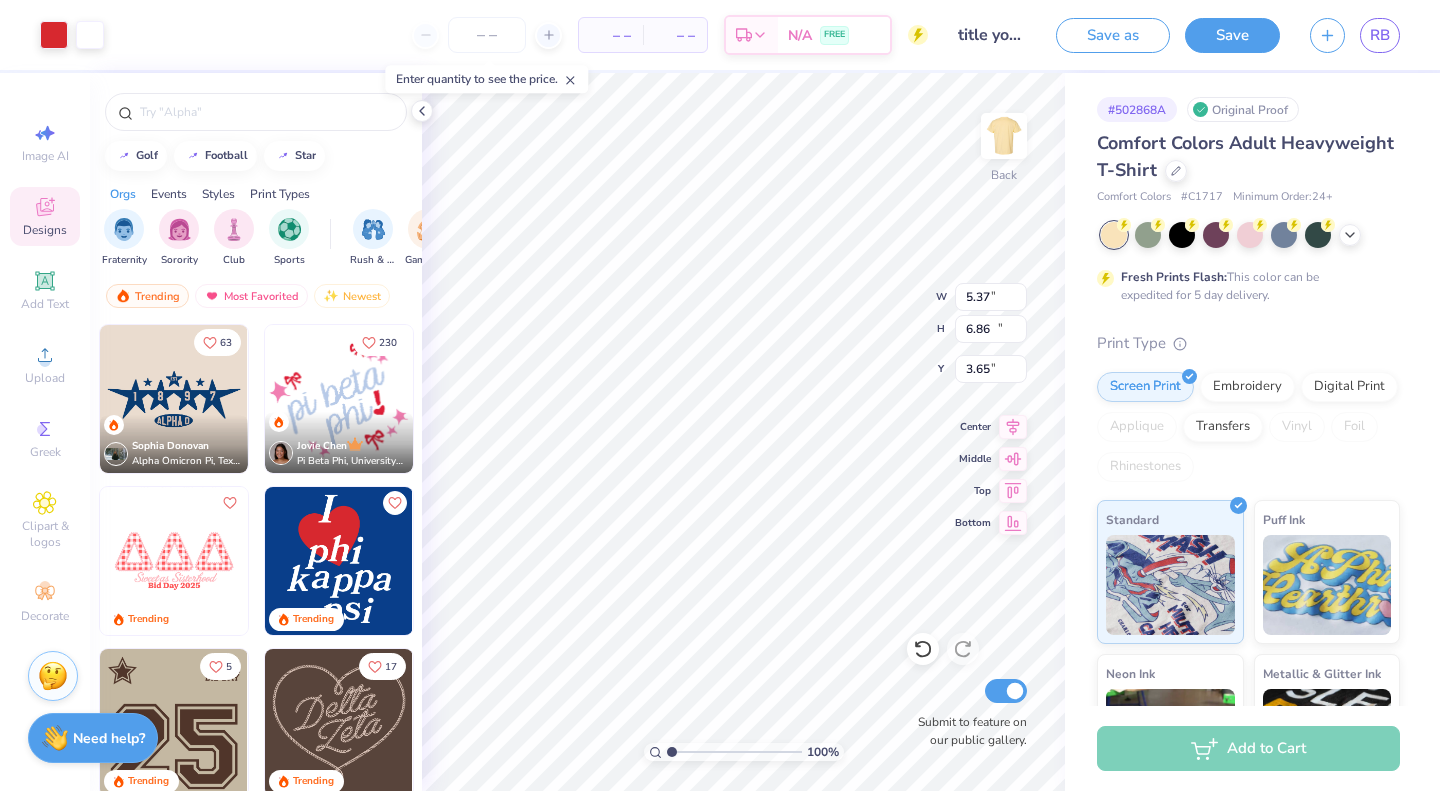 type on "8.21" 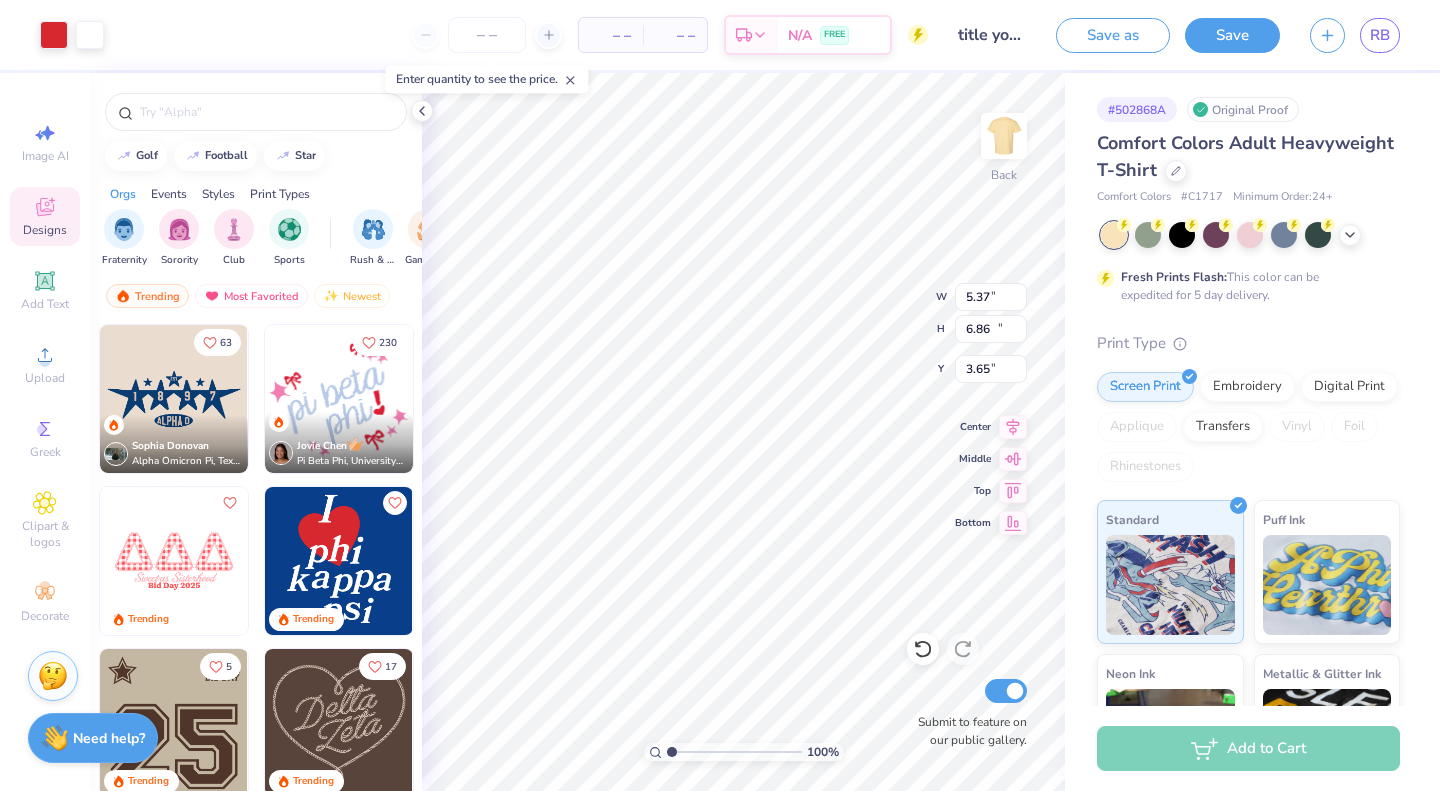 type on "10.50" 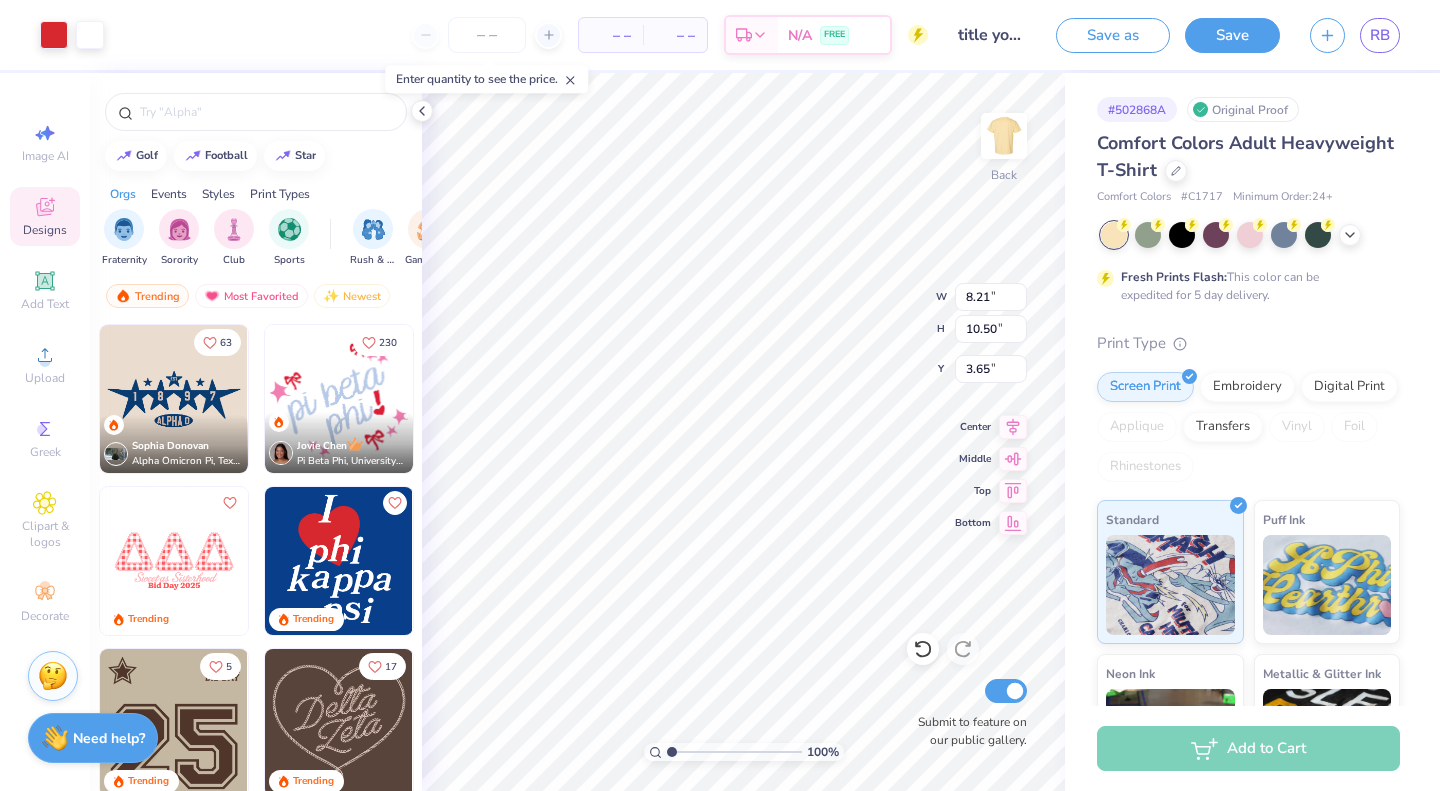 type on "3.00" 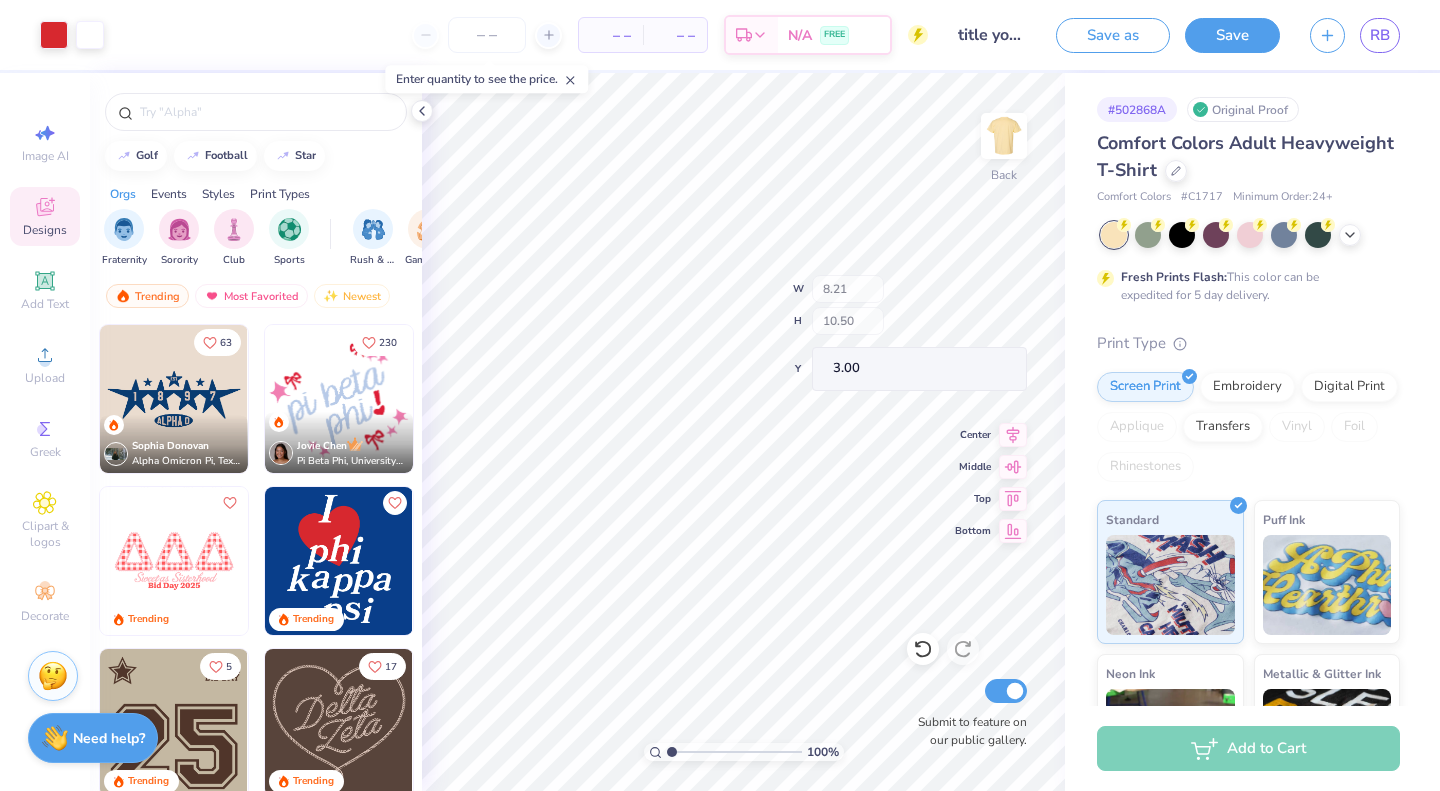 click on "100  % Back W 8.21 H 10.50 Y 3.00 Center Middle Top Bottom Submit to feature on our public gallery." at bounding box center (743, 432) 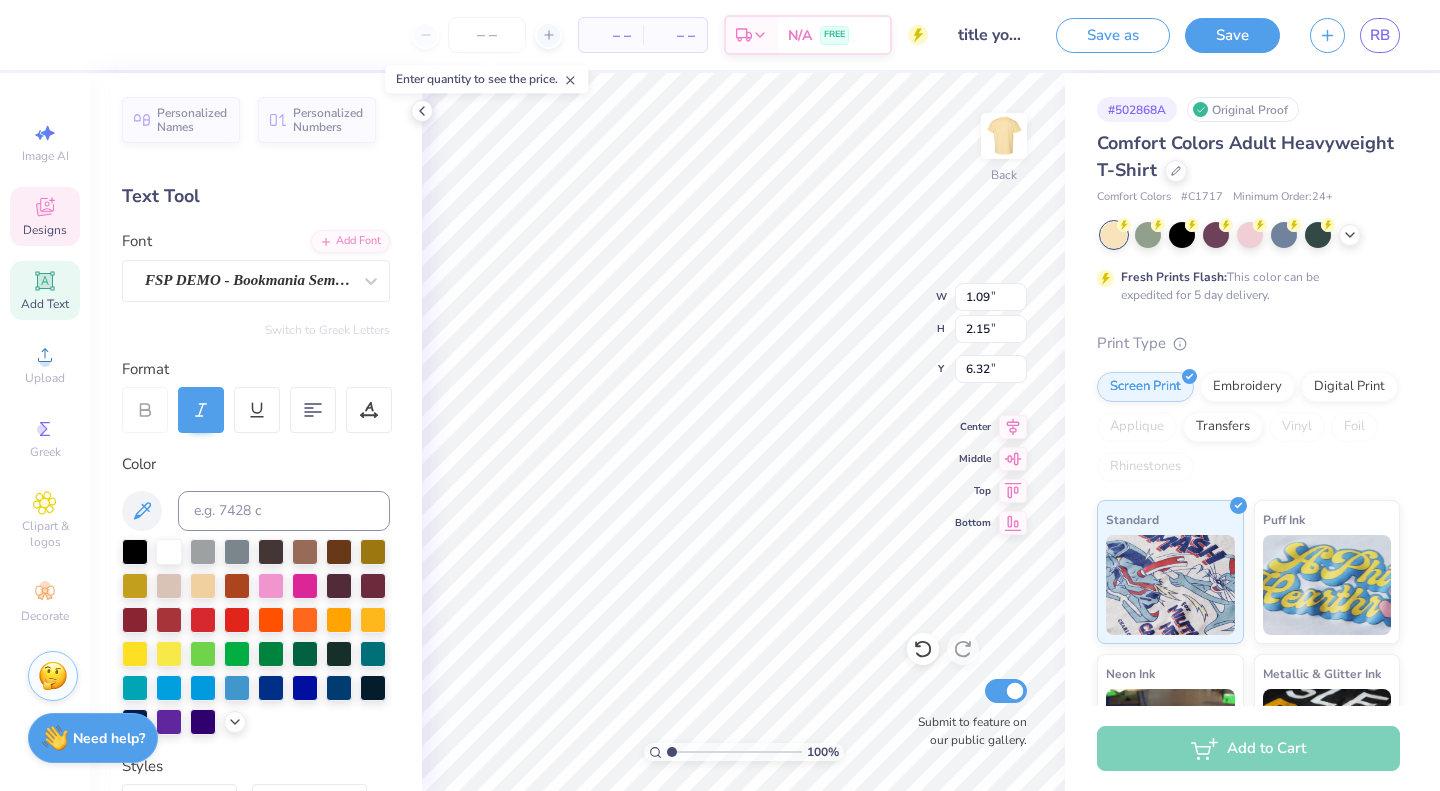 scroll, scrollTop: 16, scrollLeft: 2, axis: both 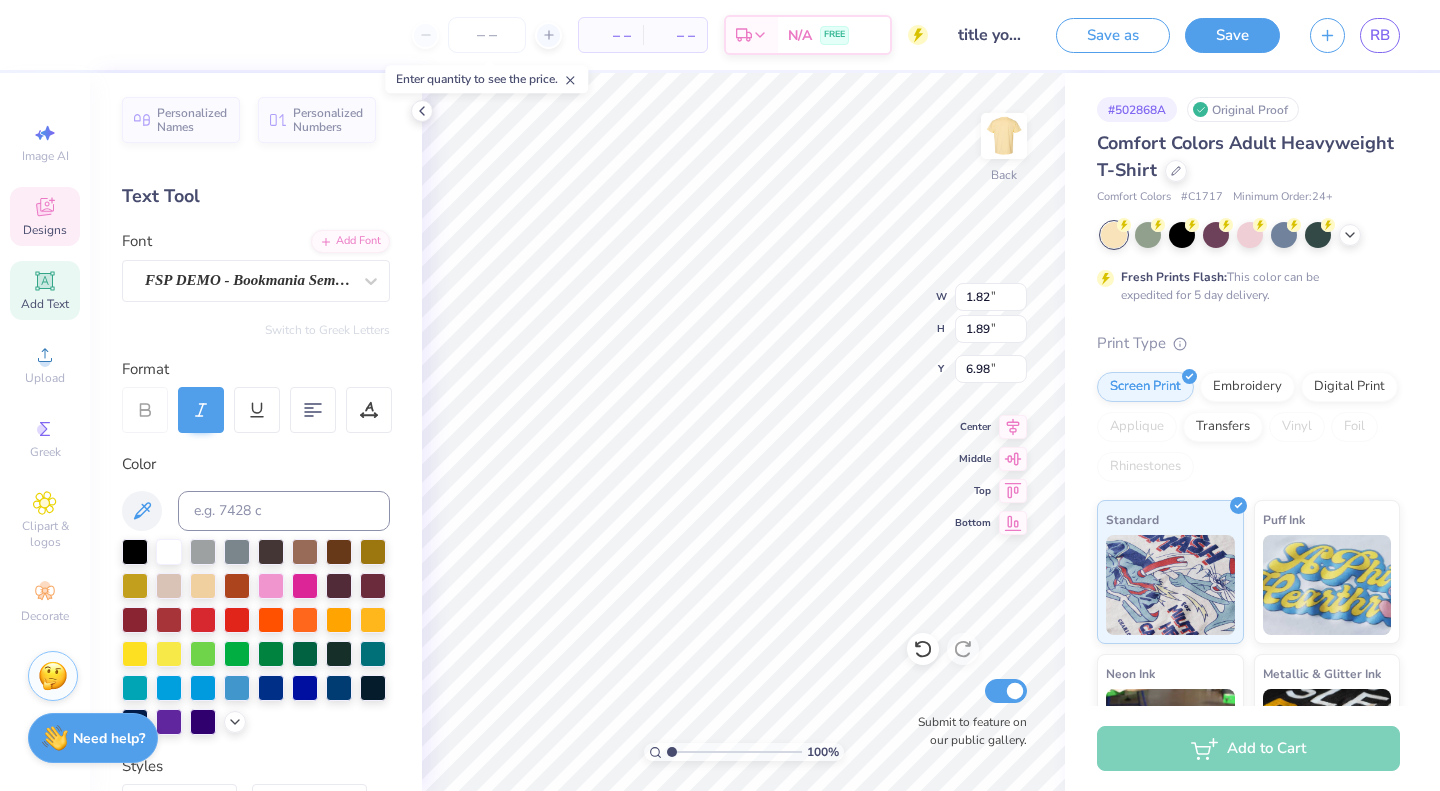 type on "1.82" 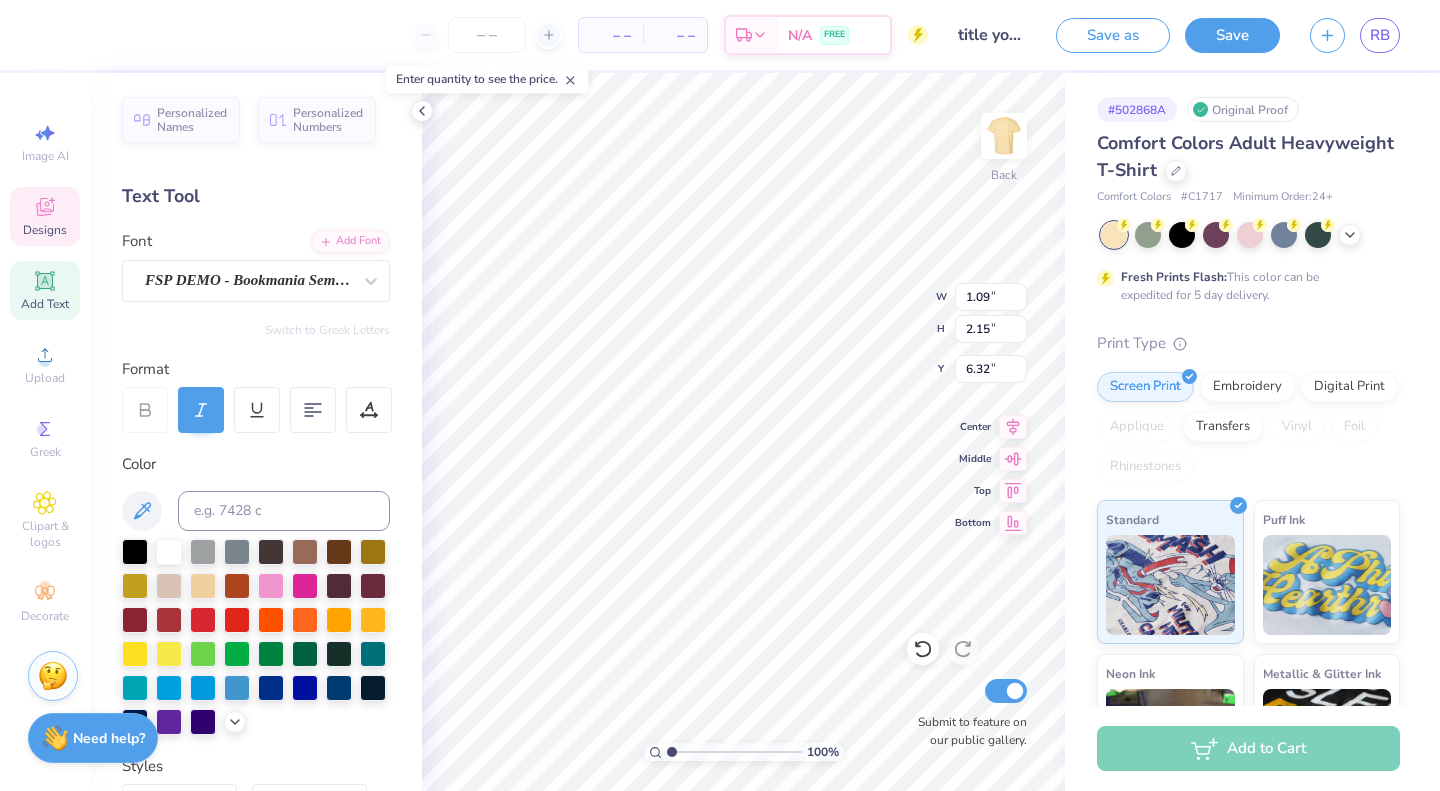 type on "2.81" 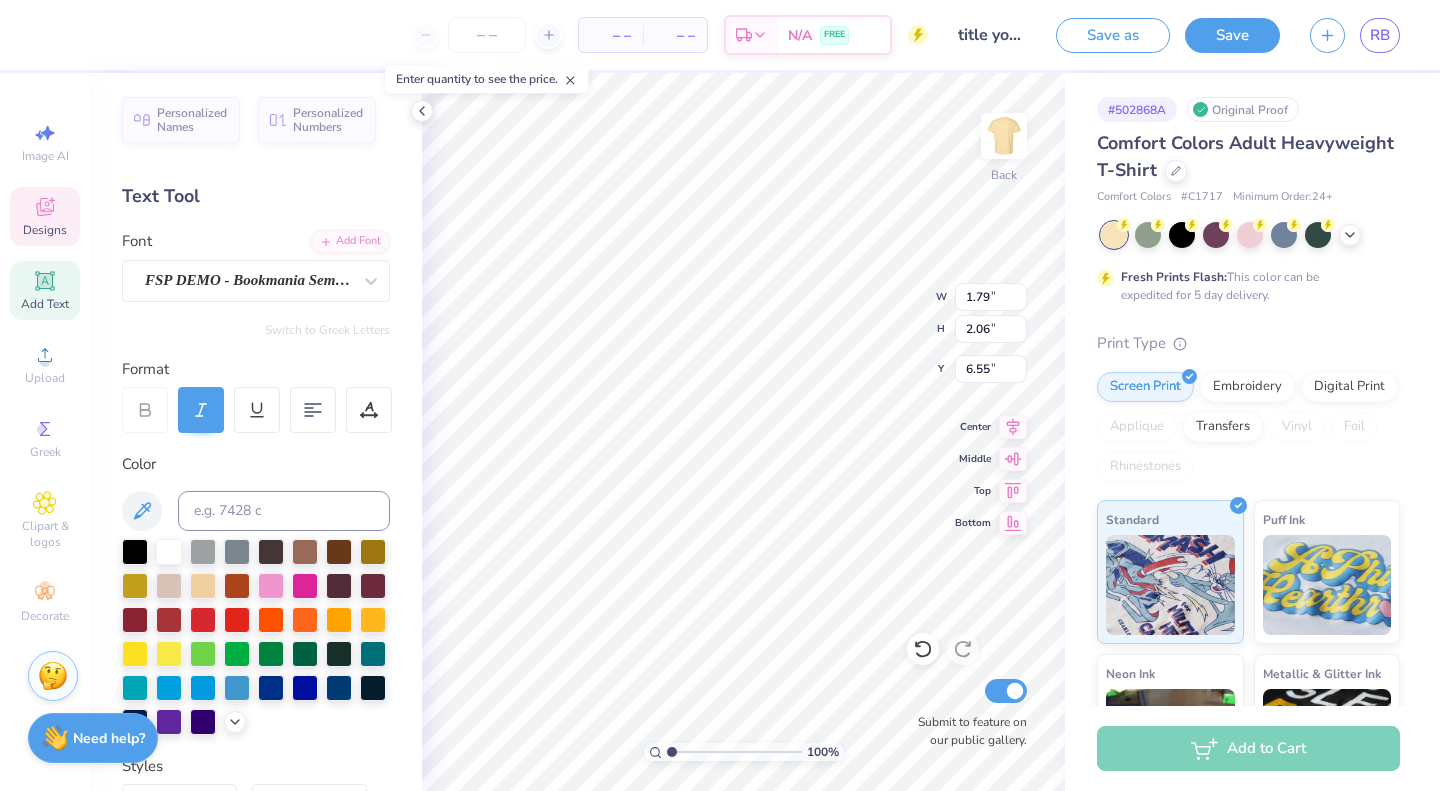 scroll, scrollTop: 16, scrollLeft: 2, axis: both 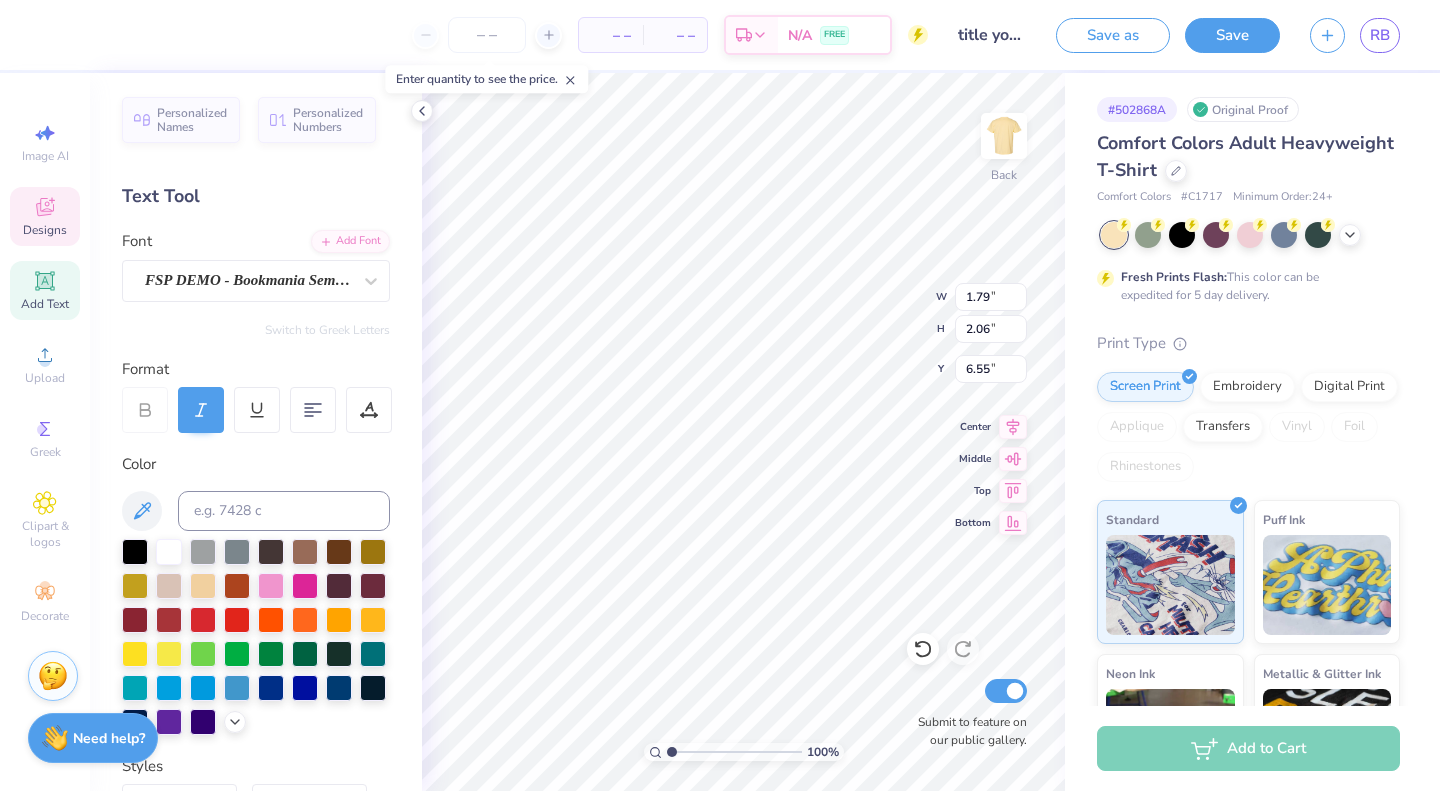 type on "c" 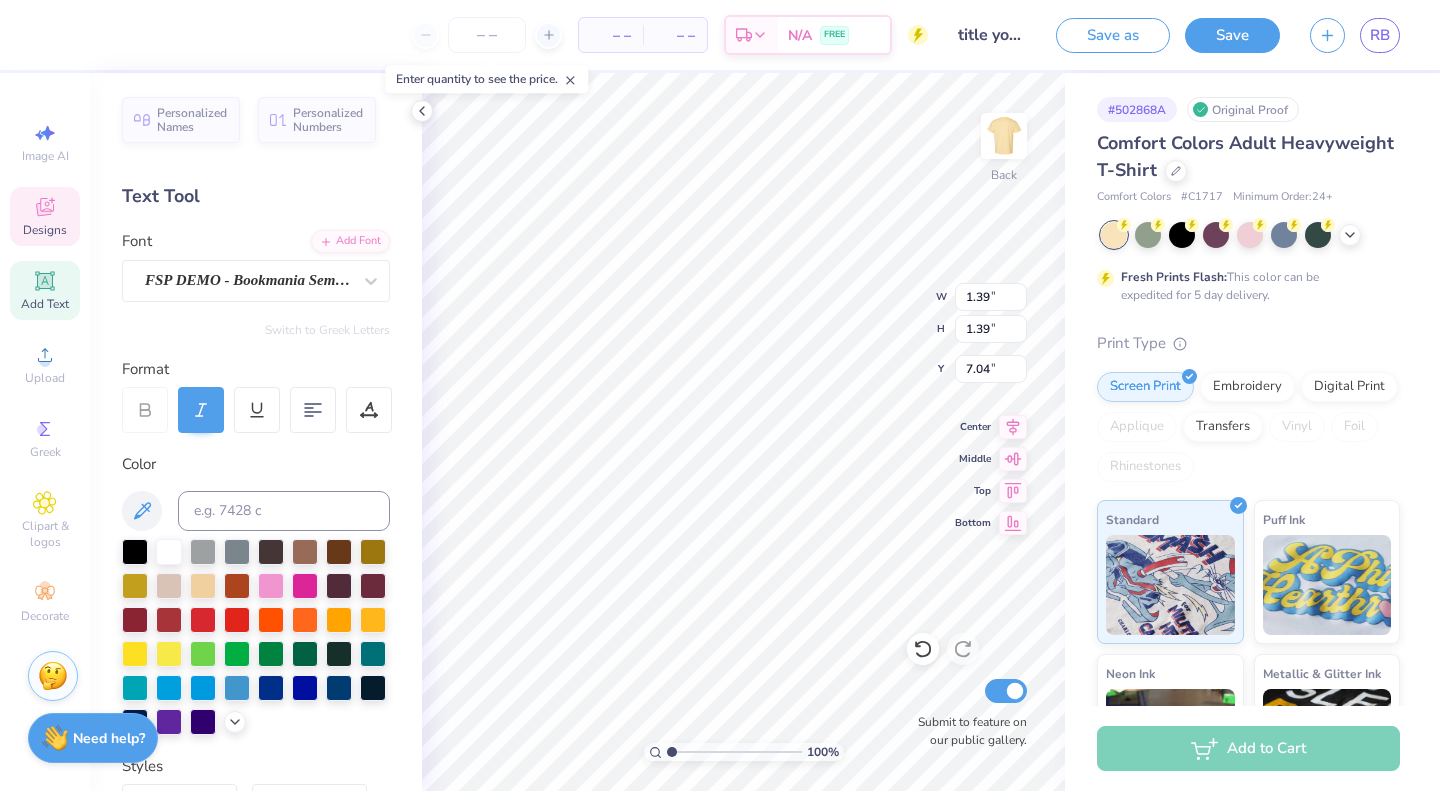 type on "1.39" 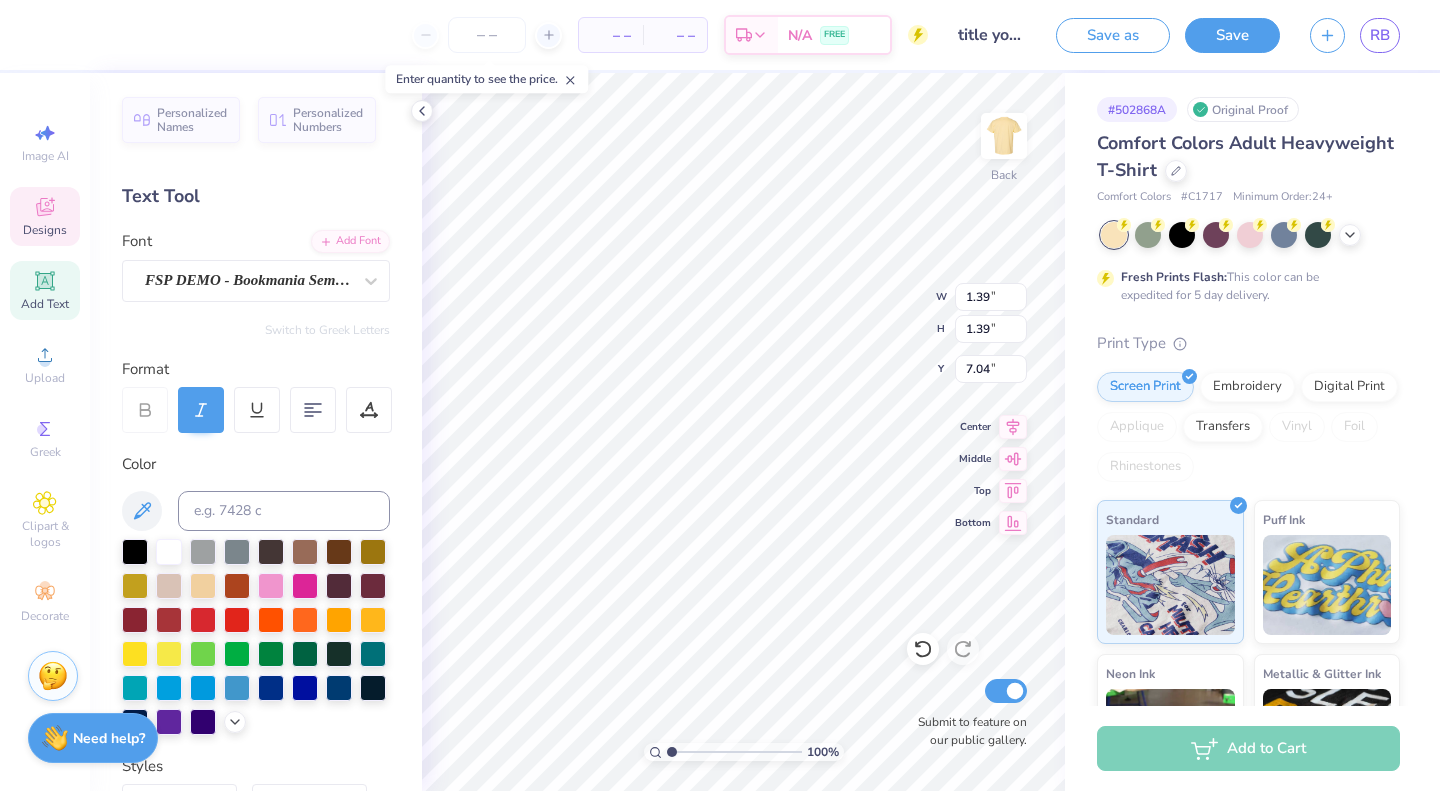 type on "1.82" 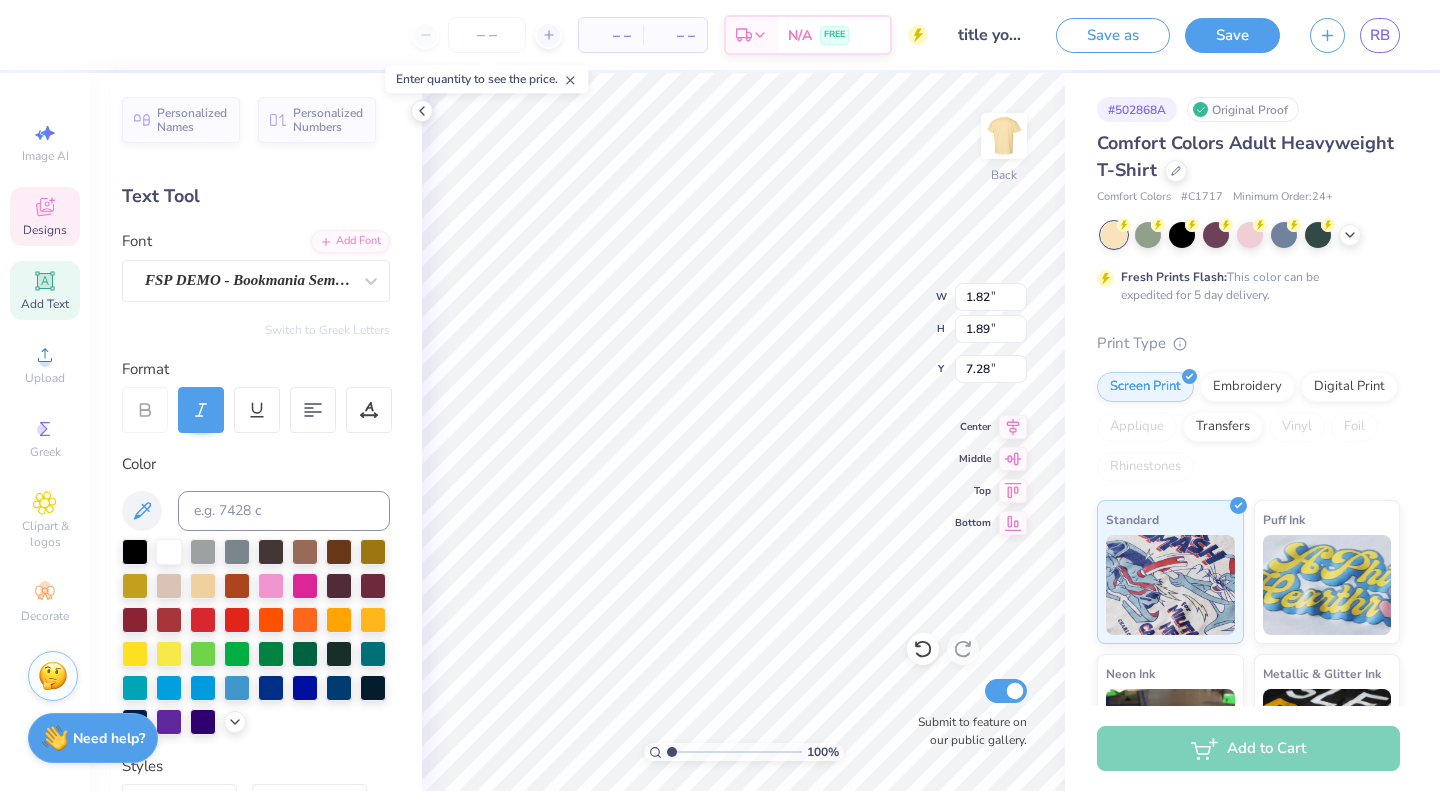 scroll, scrollTop: 16, scrollLeft: 2, axis: both 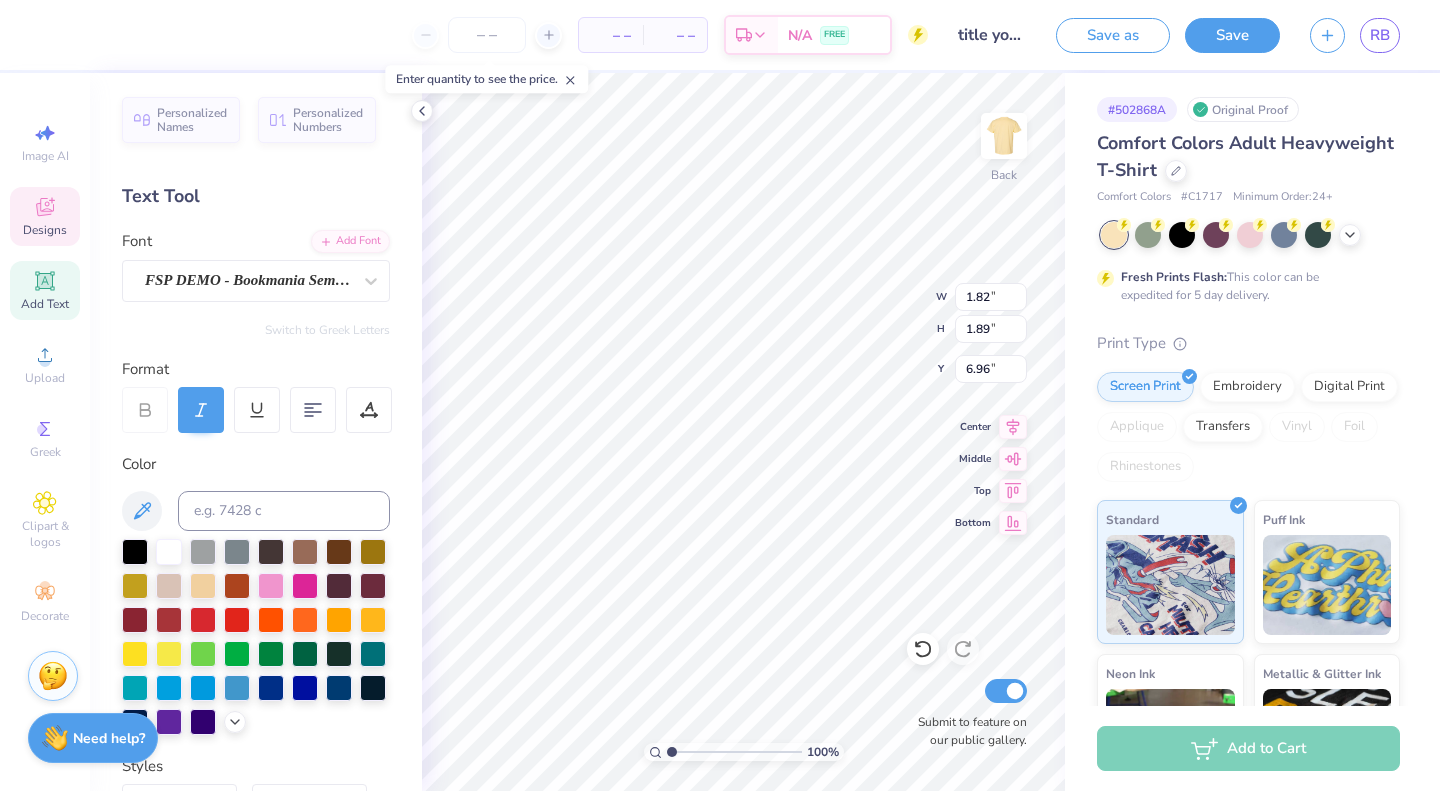 type on "c" 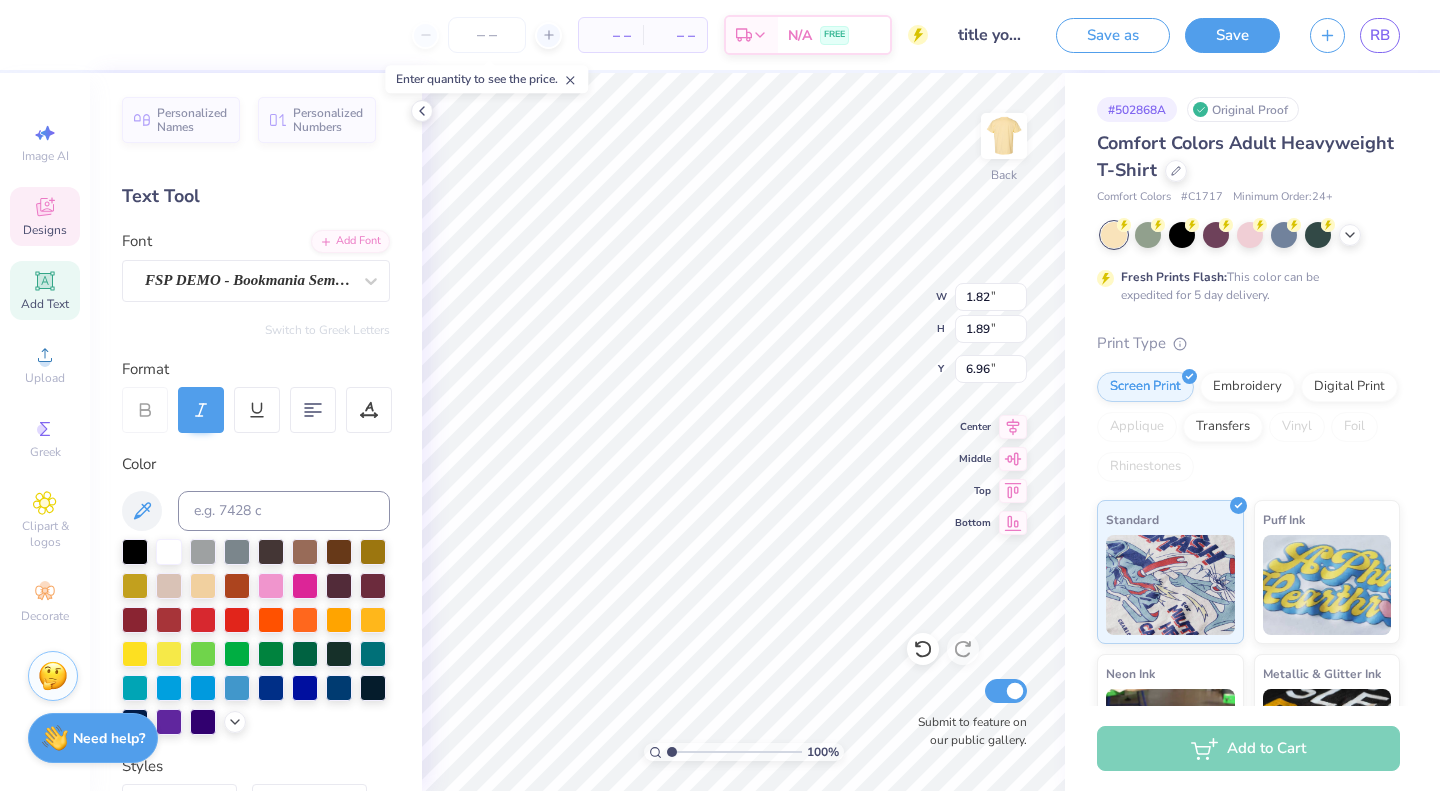 type on "1.39" 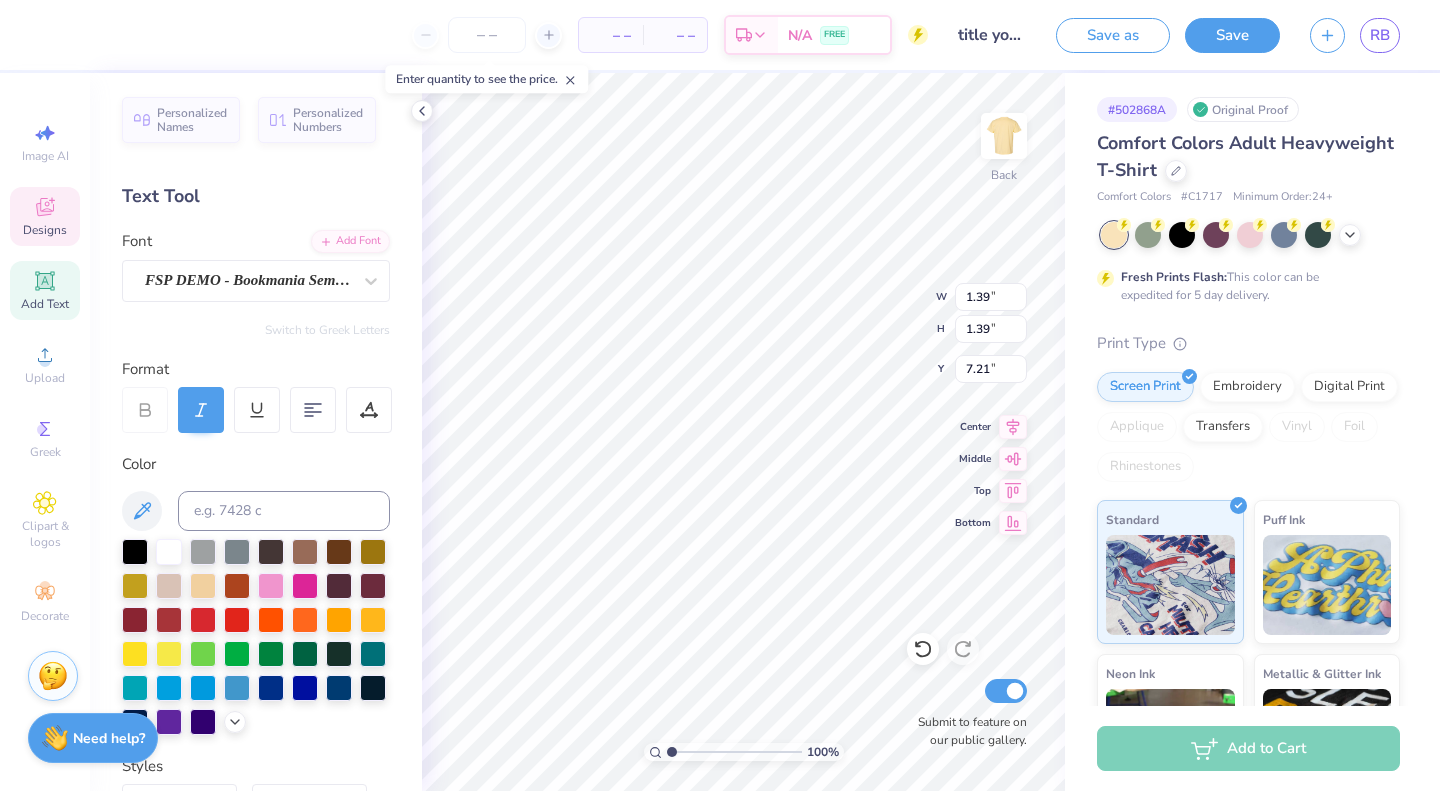 scroll, scrollTop: 16, scrollLeft: 2, axis: both 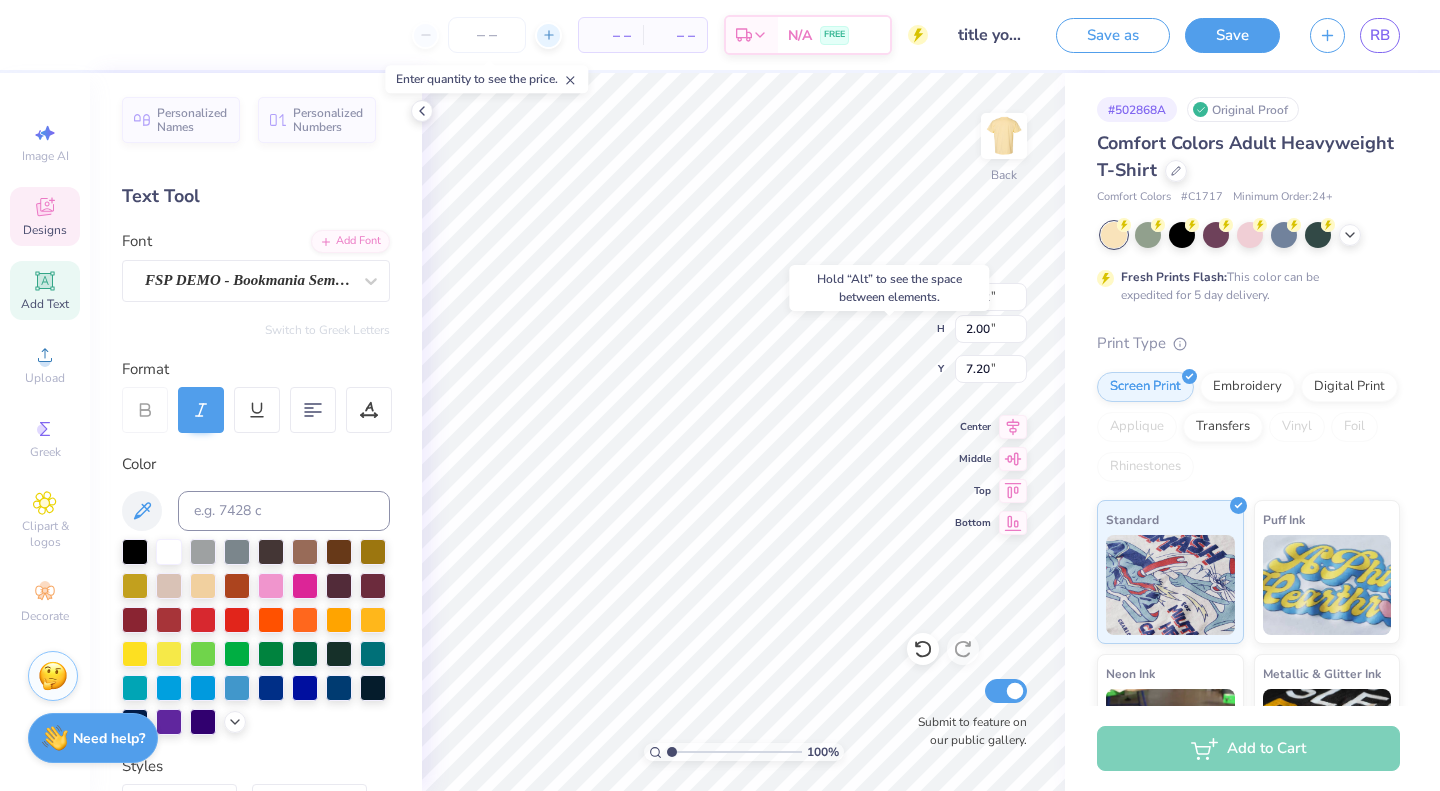 type on "7.20" 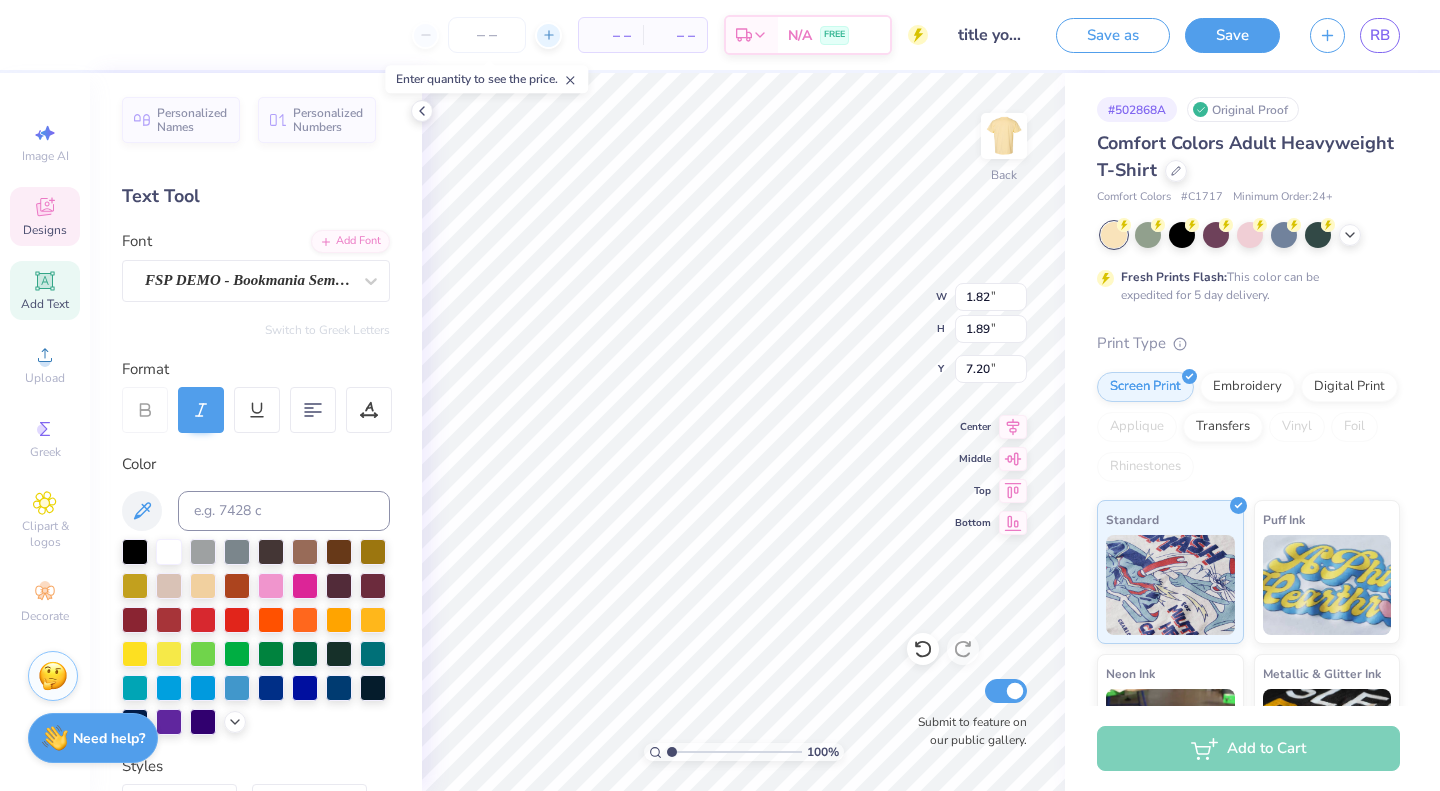 type on "1.82" 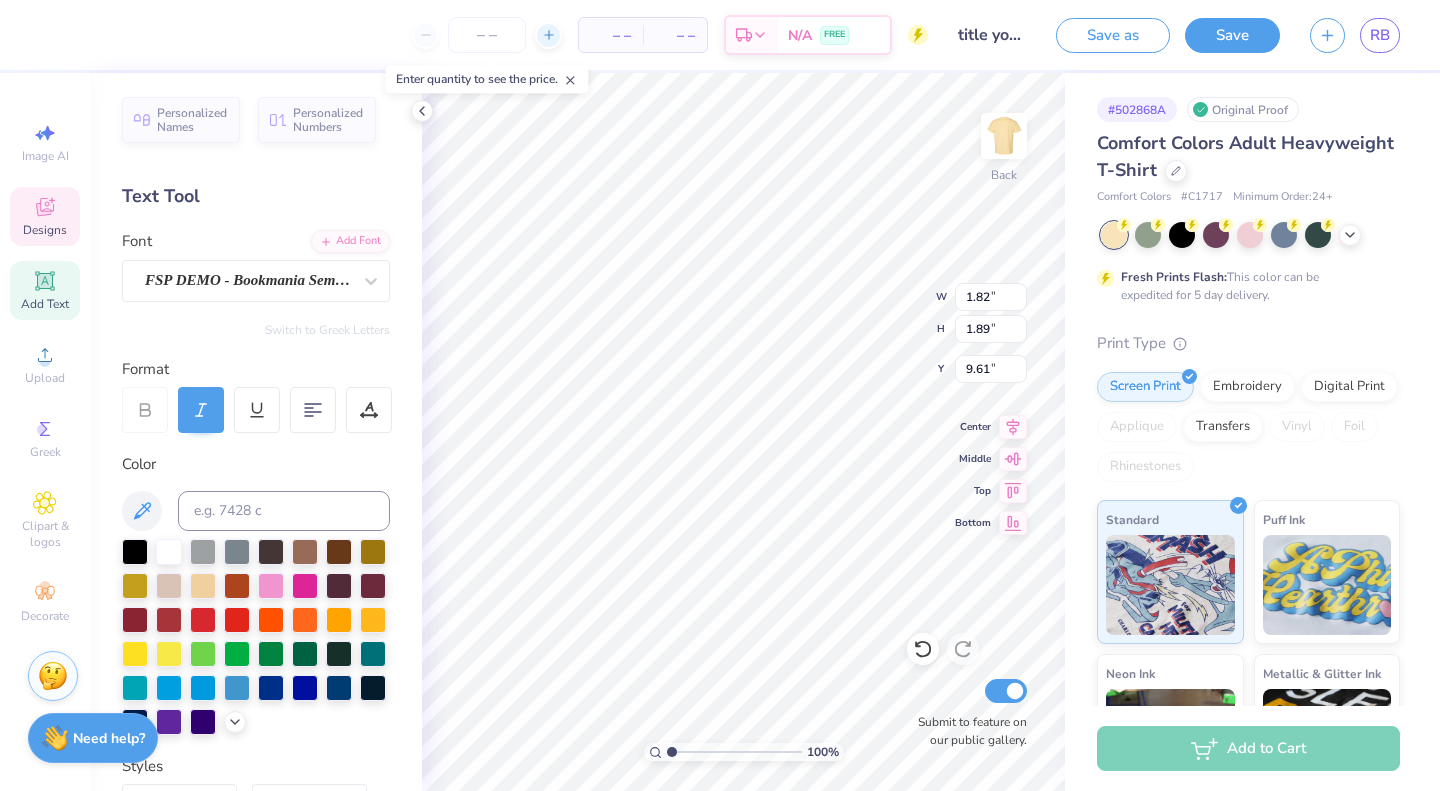 scroll, scrollTop: 16, scrollLeft: 2, axis: both 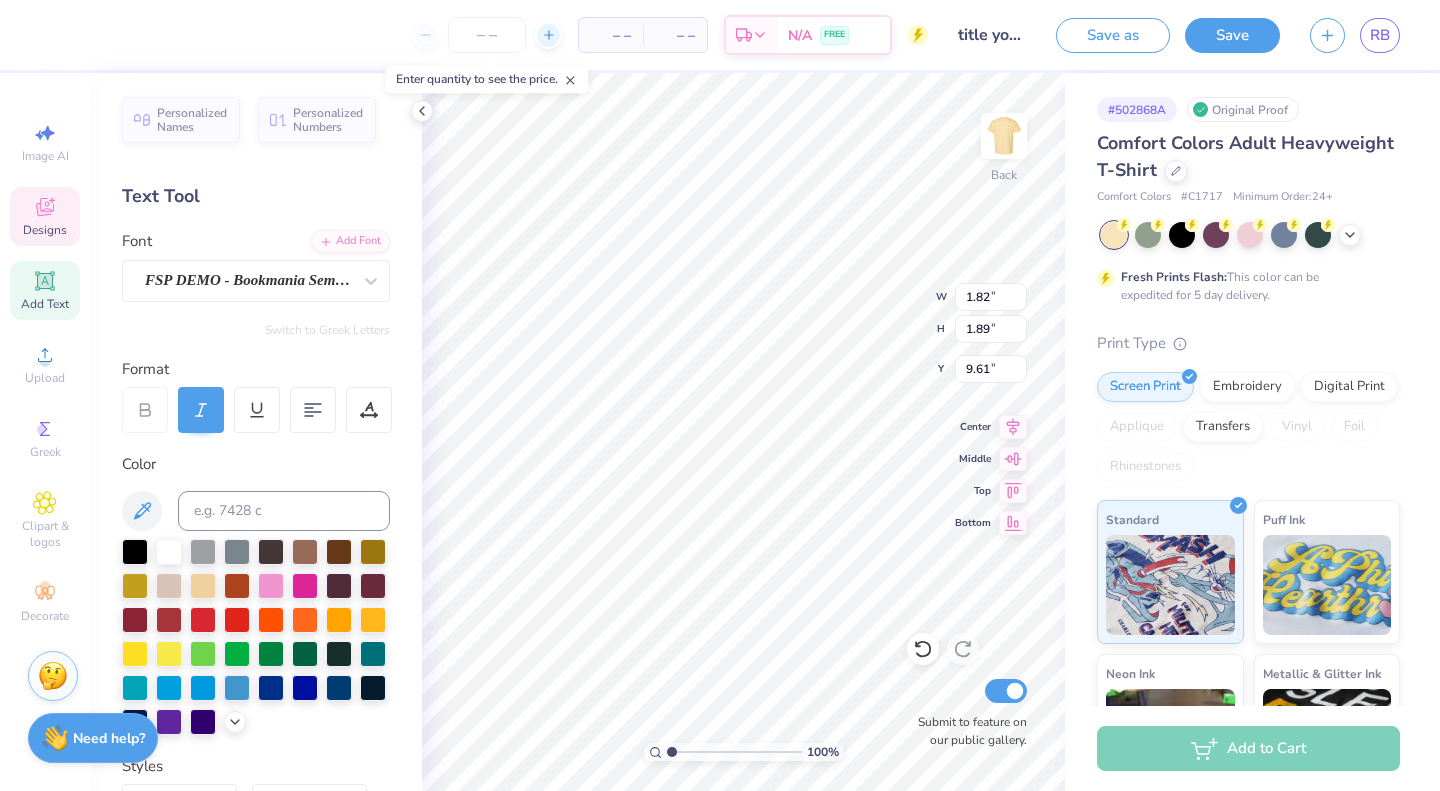 type on "n" 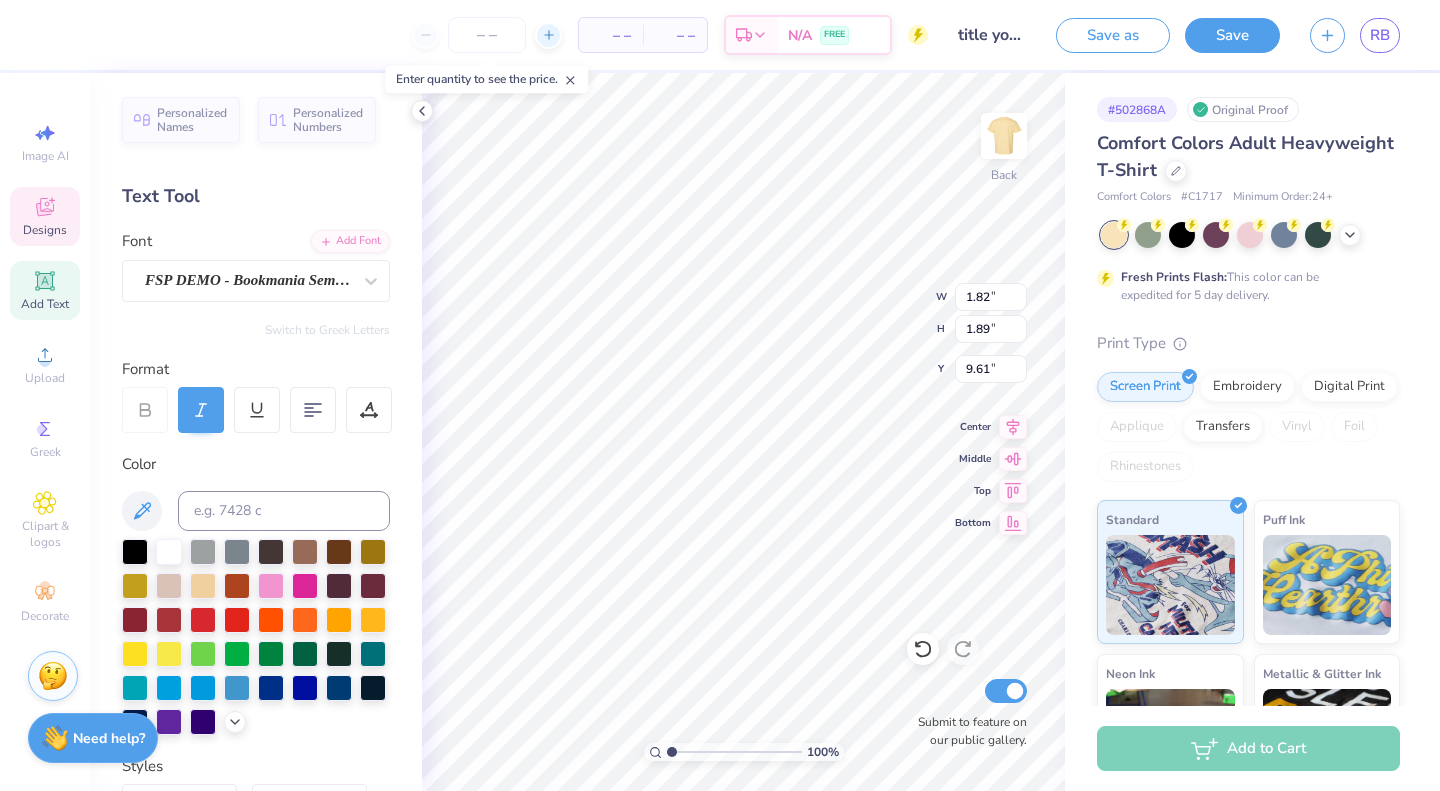 type on "1.28" 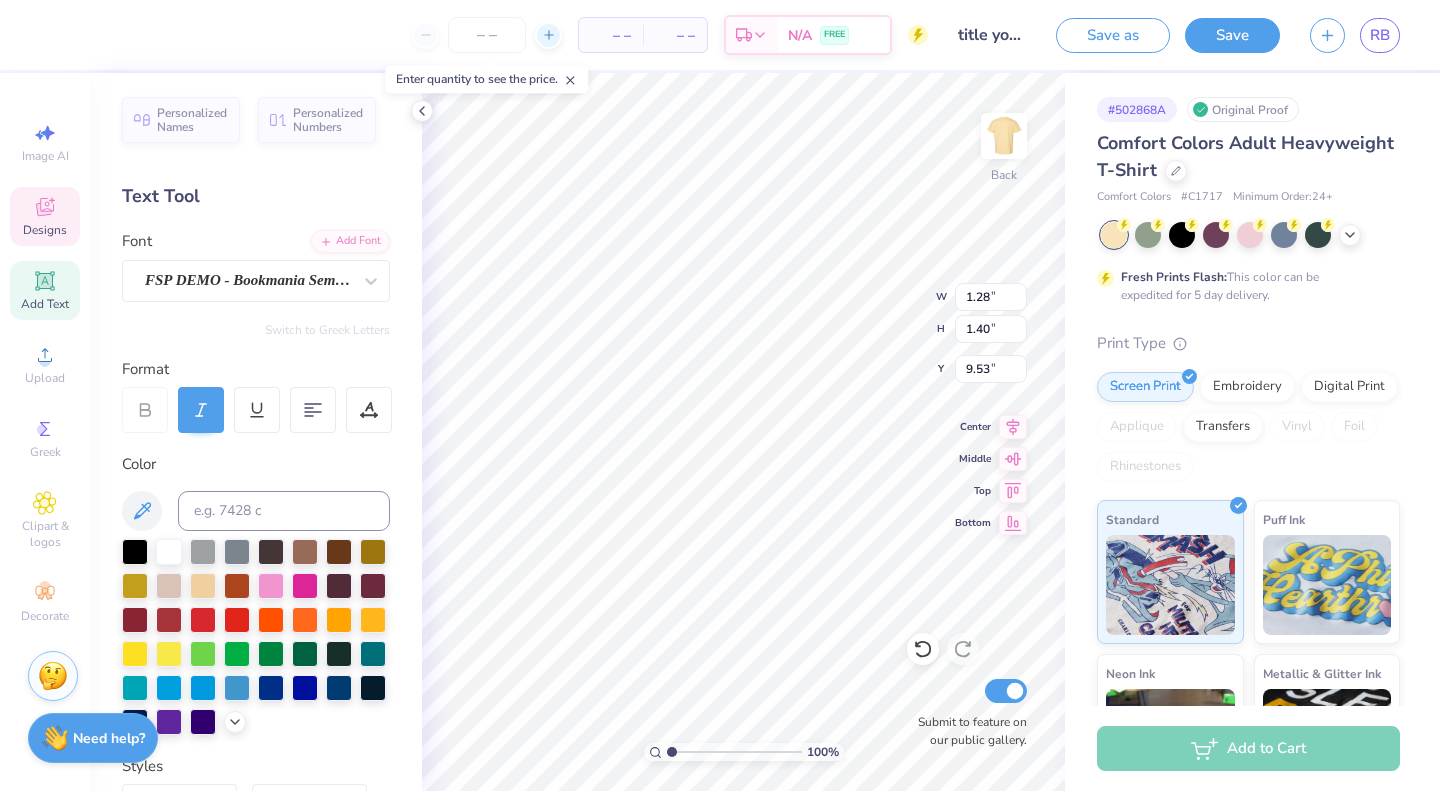scroll, scrollTop: 16, scrollLeft: 2, axis: both 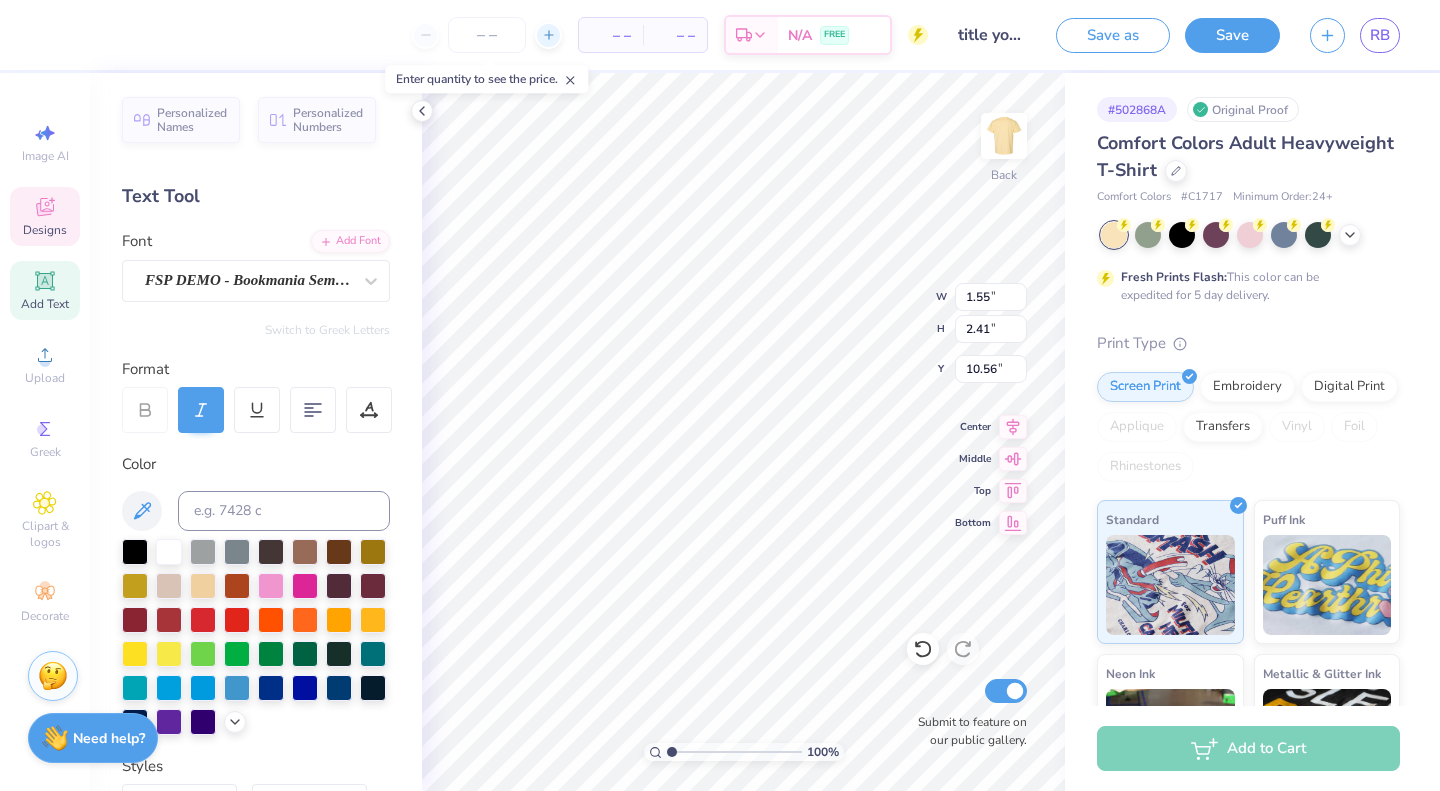 type on "10.56" 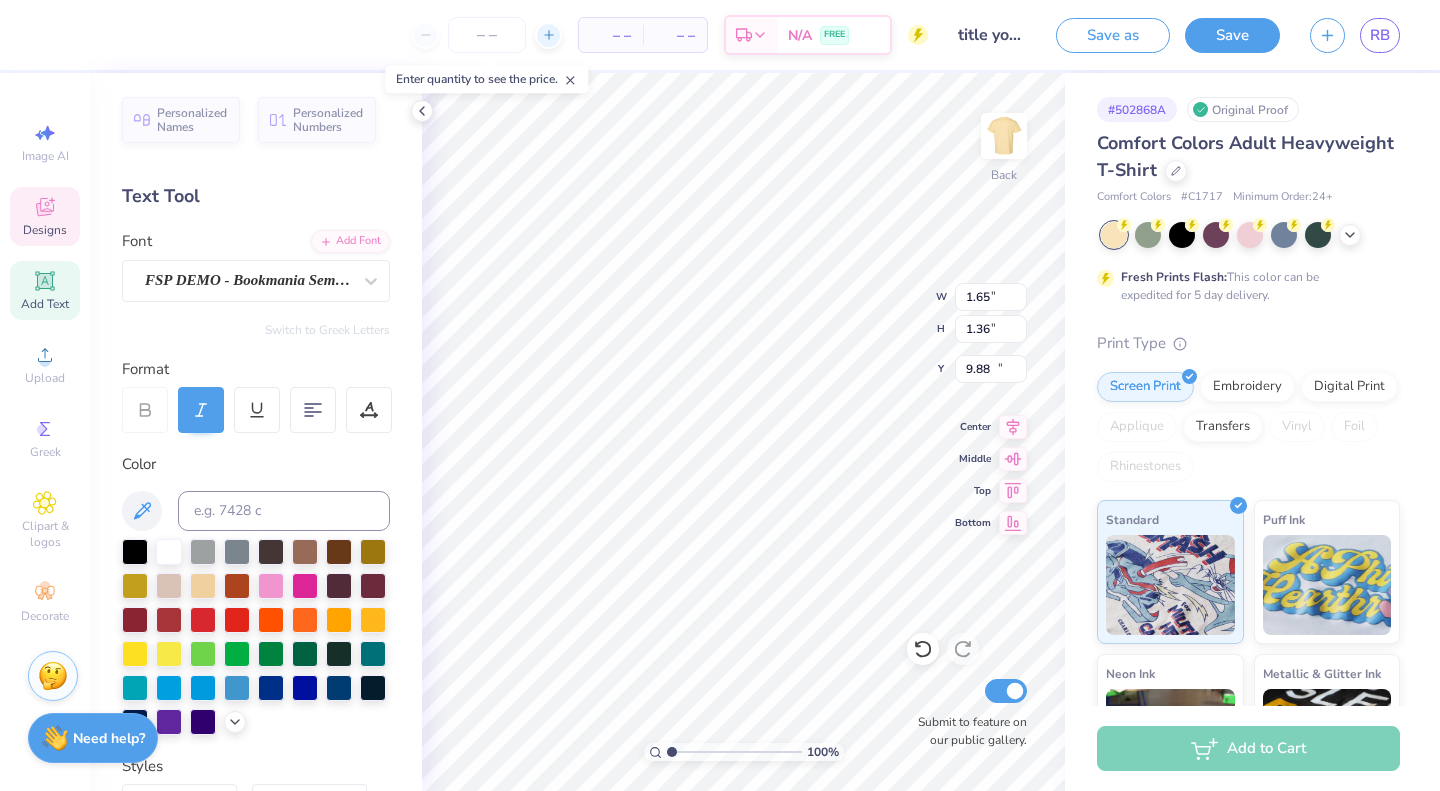 type on "1.55" 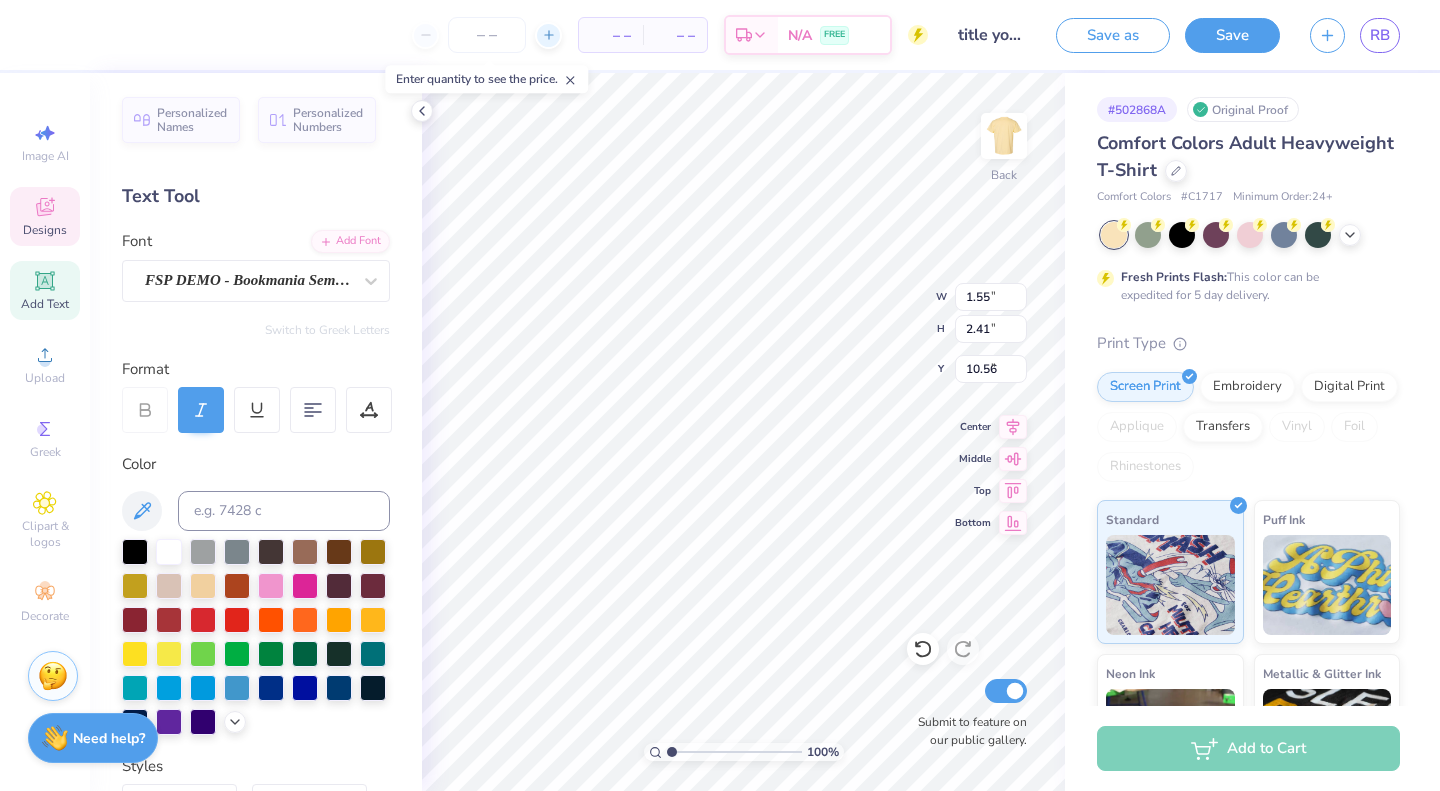 type on "7.40" 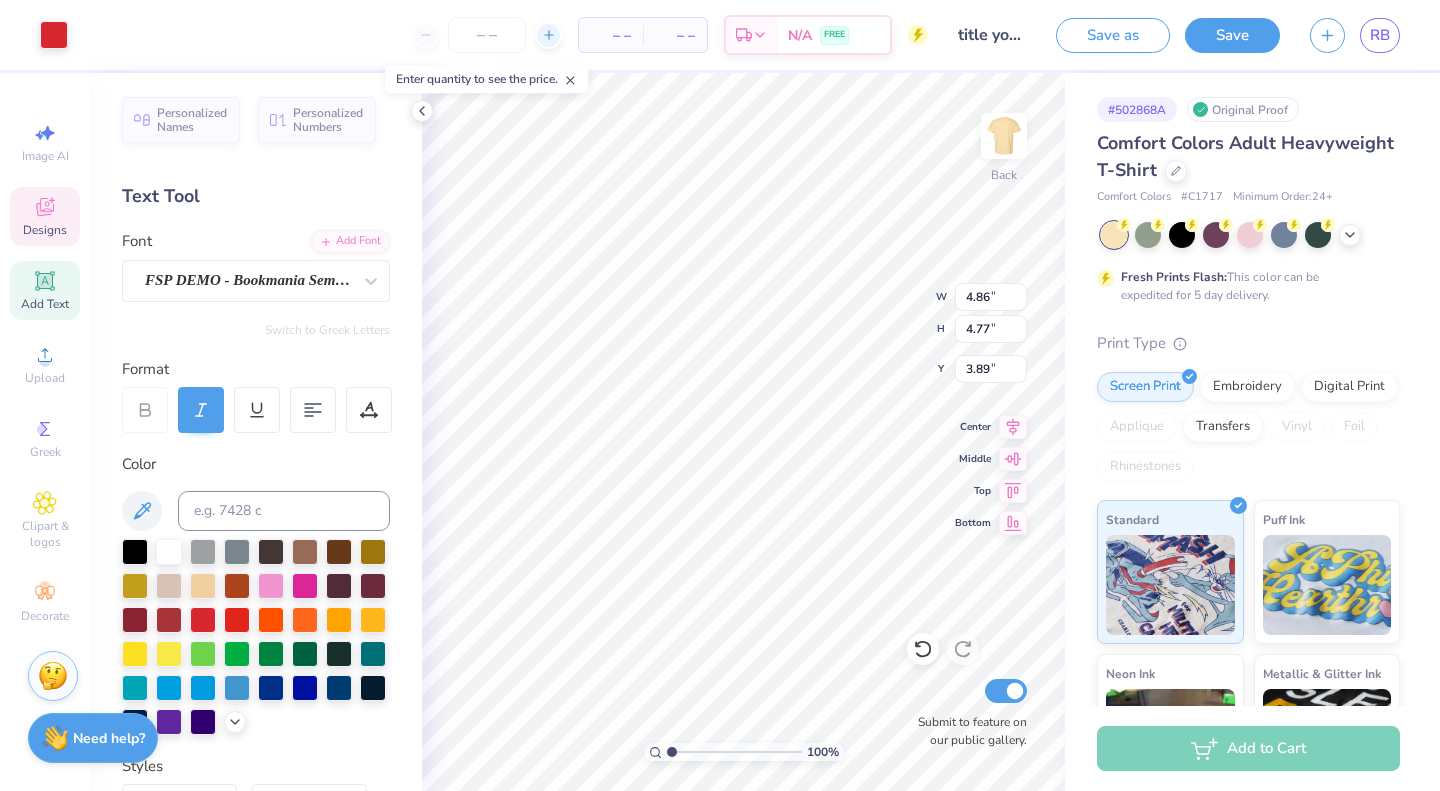 type on "4.86" 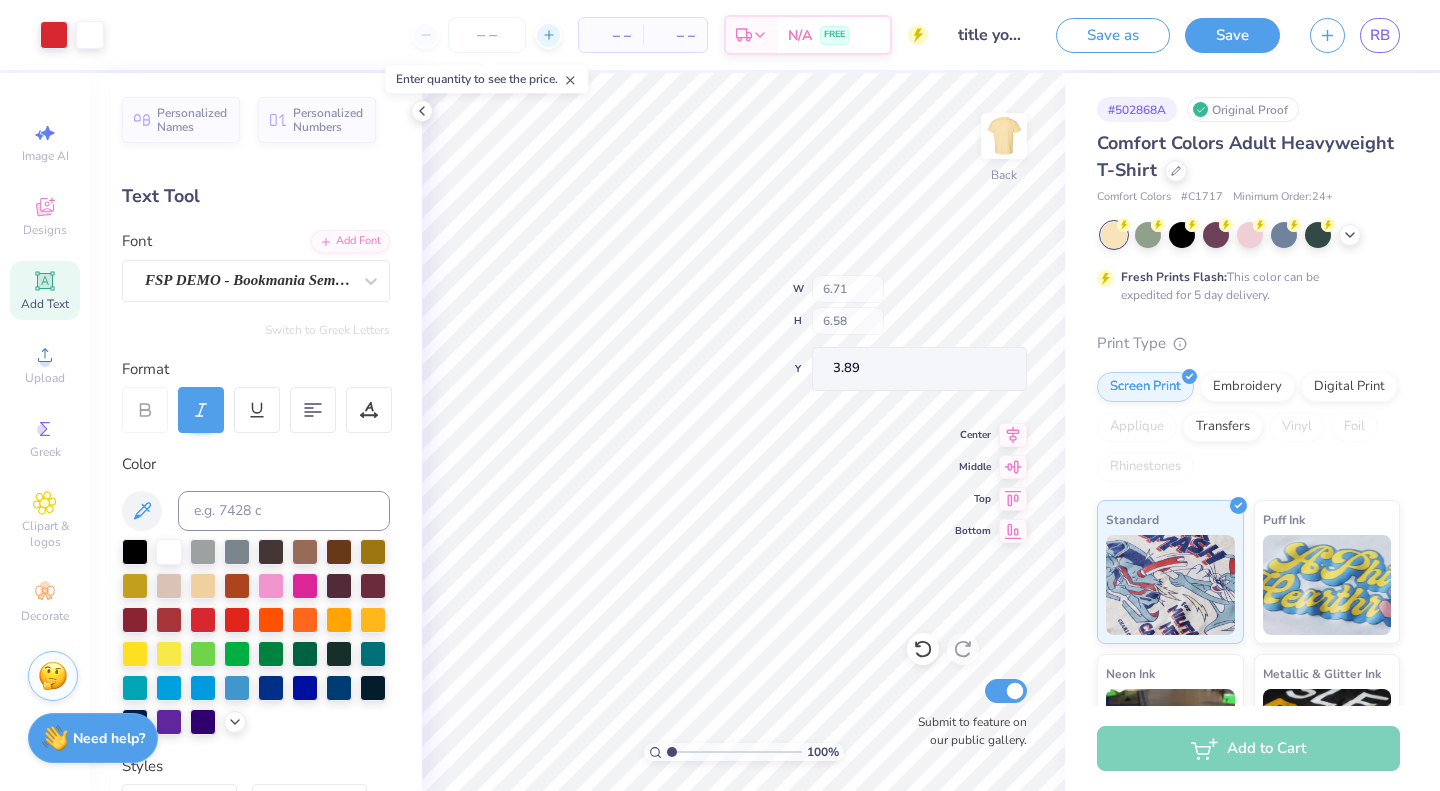 type on "3.00" 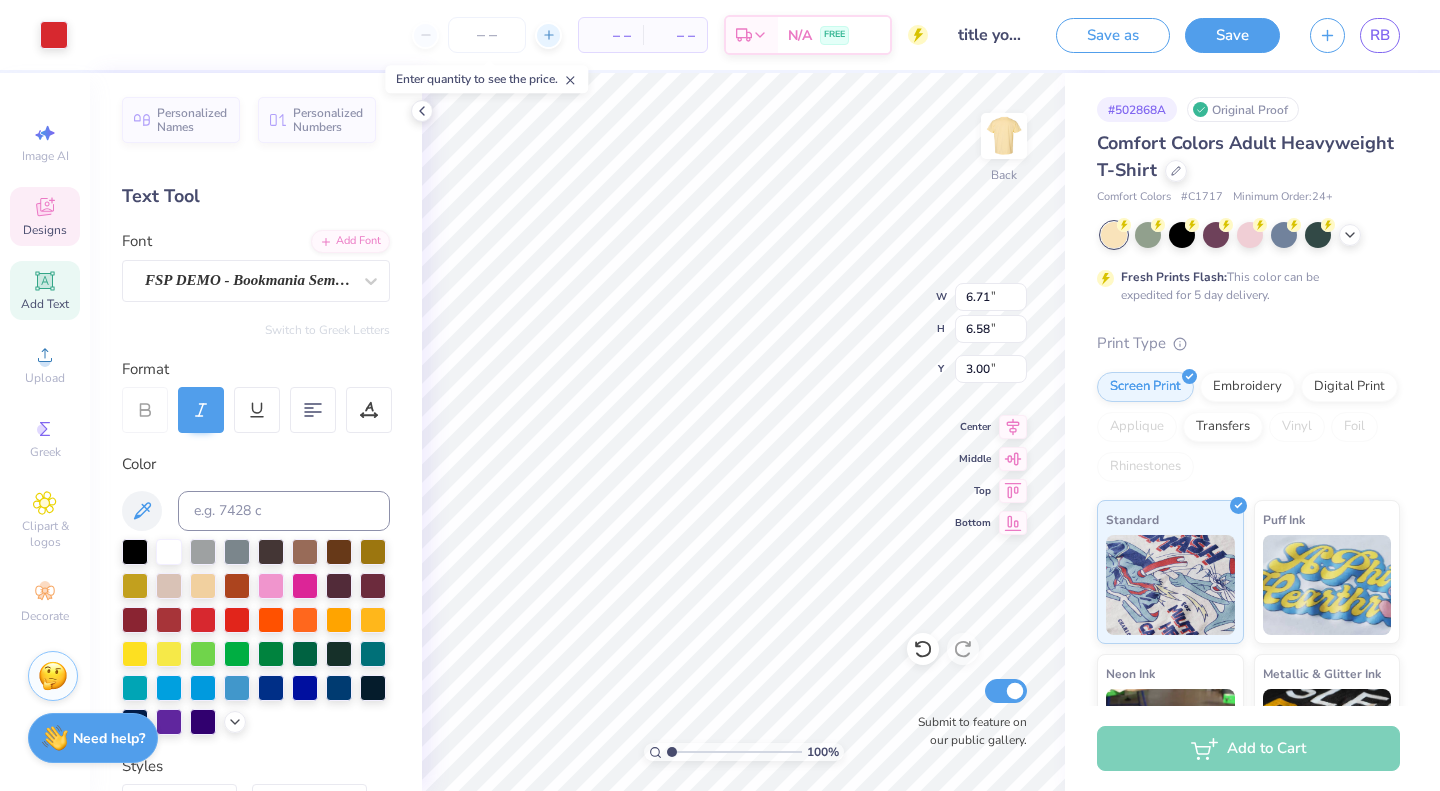 type on "6.71" 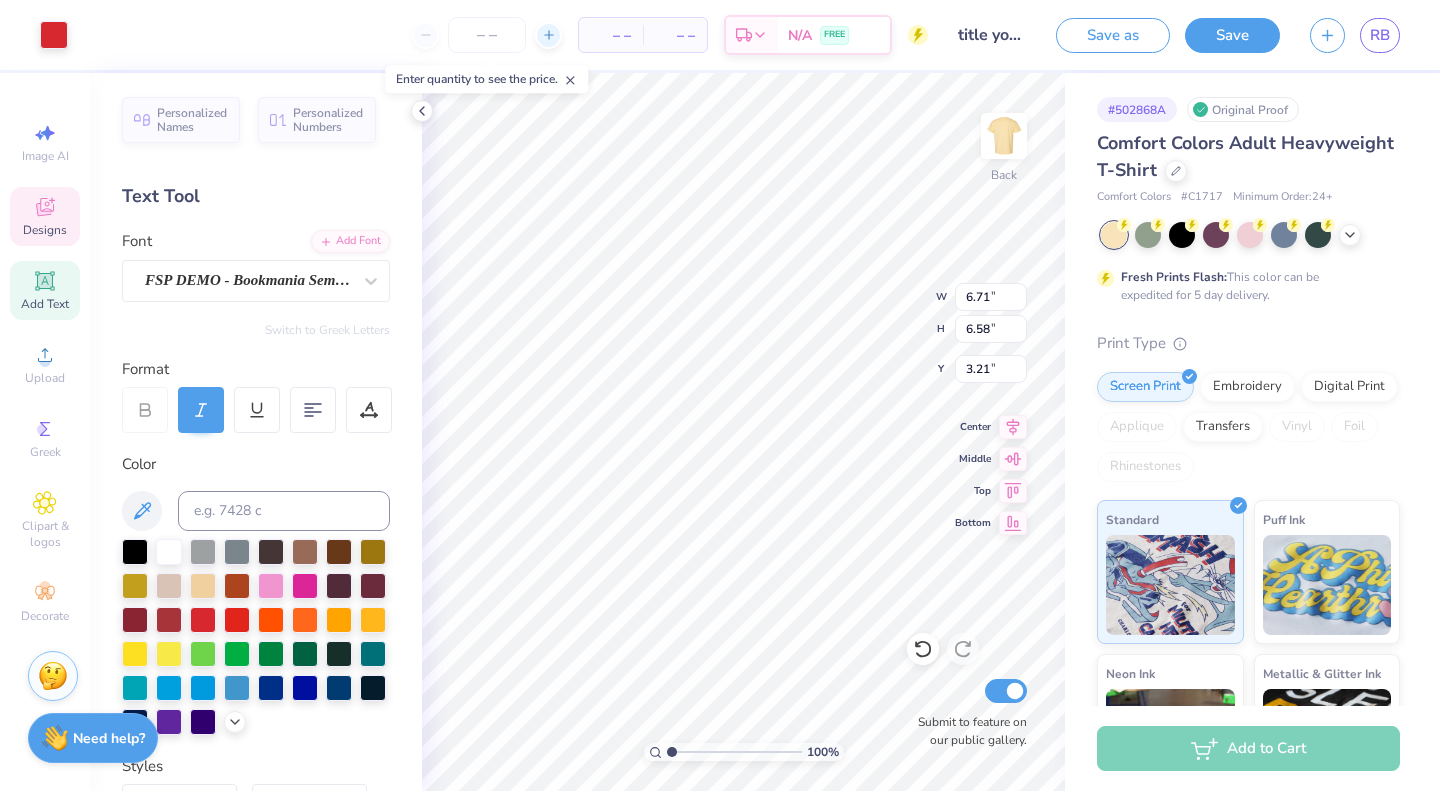 type on "6.74" 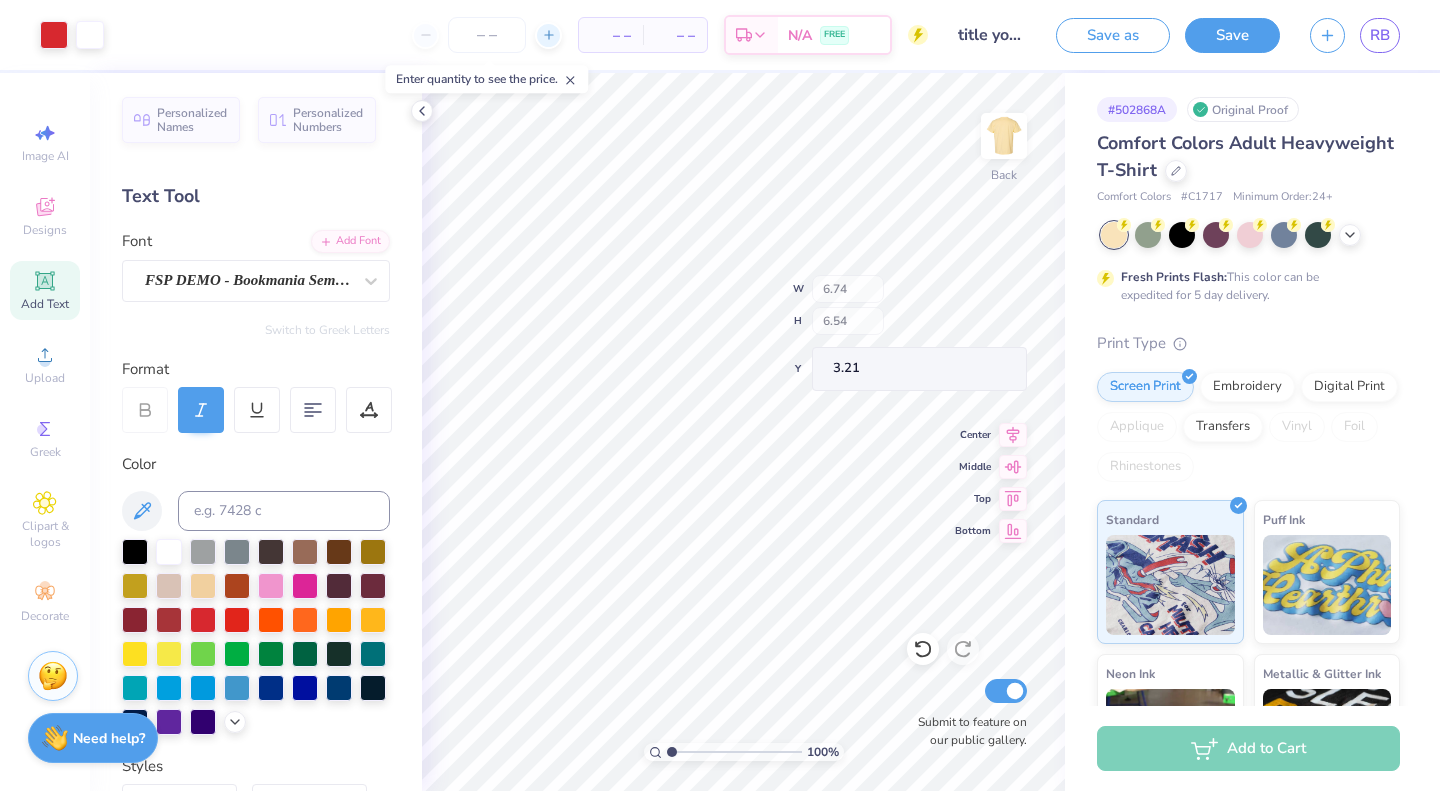 type on "7.68" 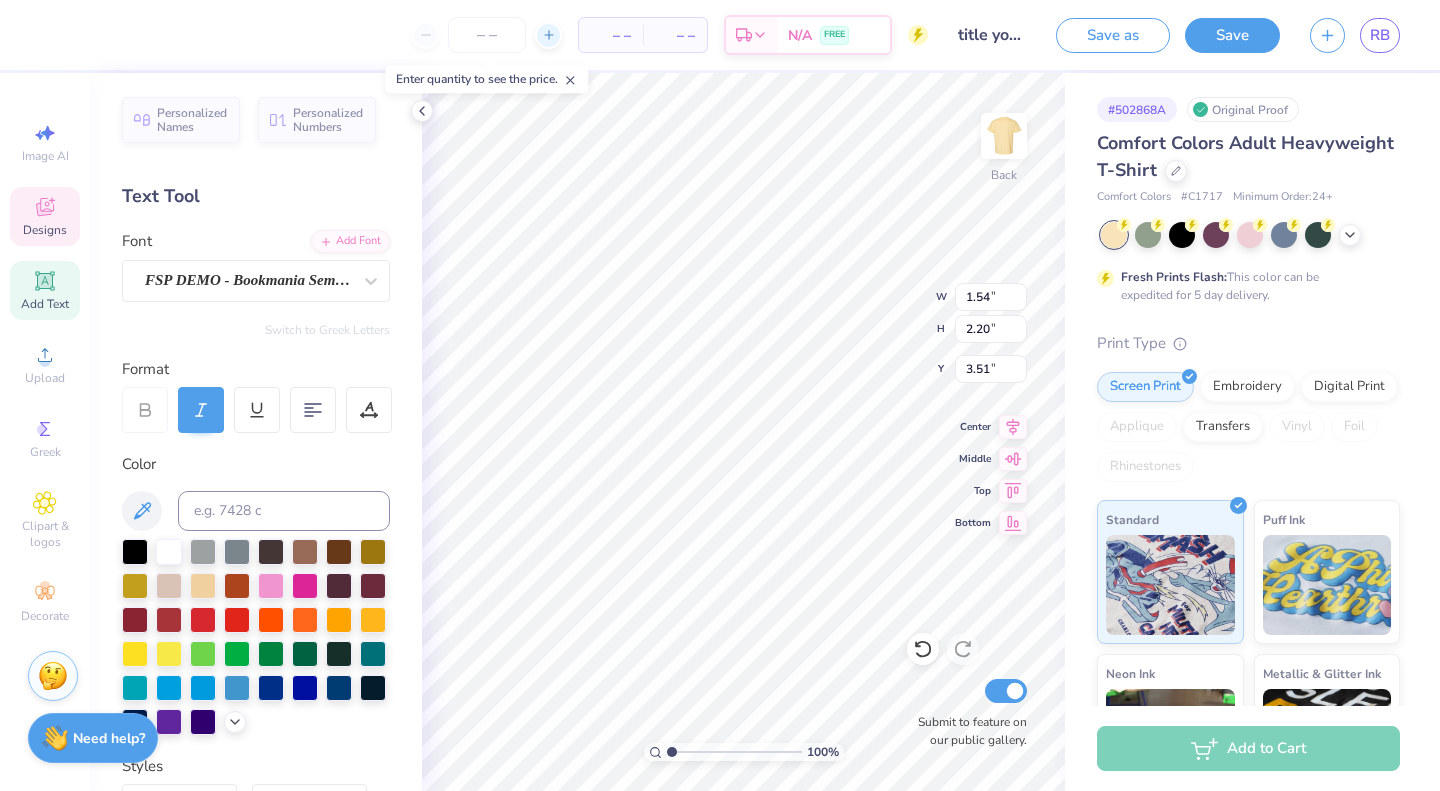 type on "7.68" 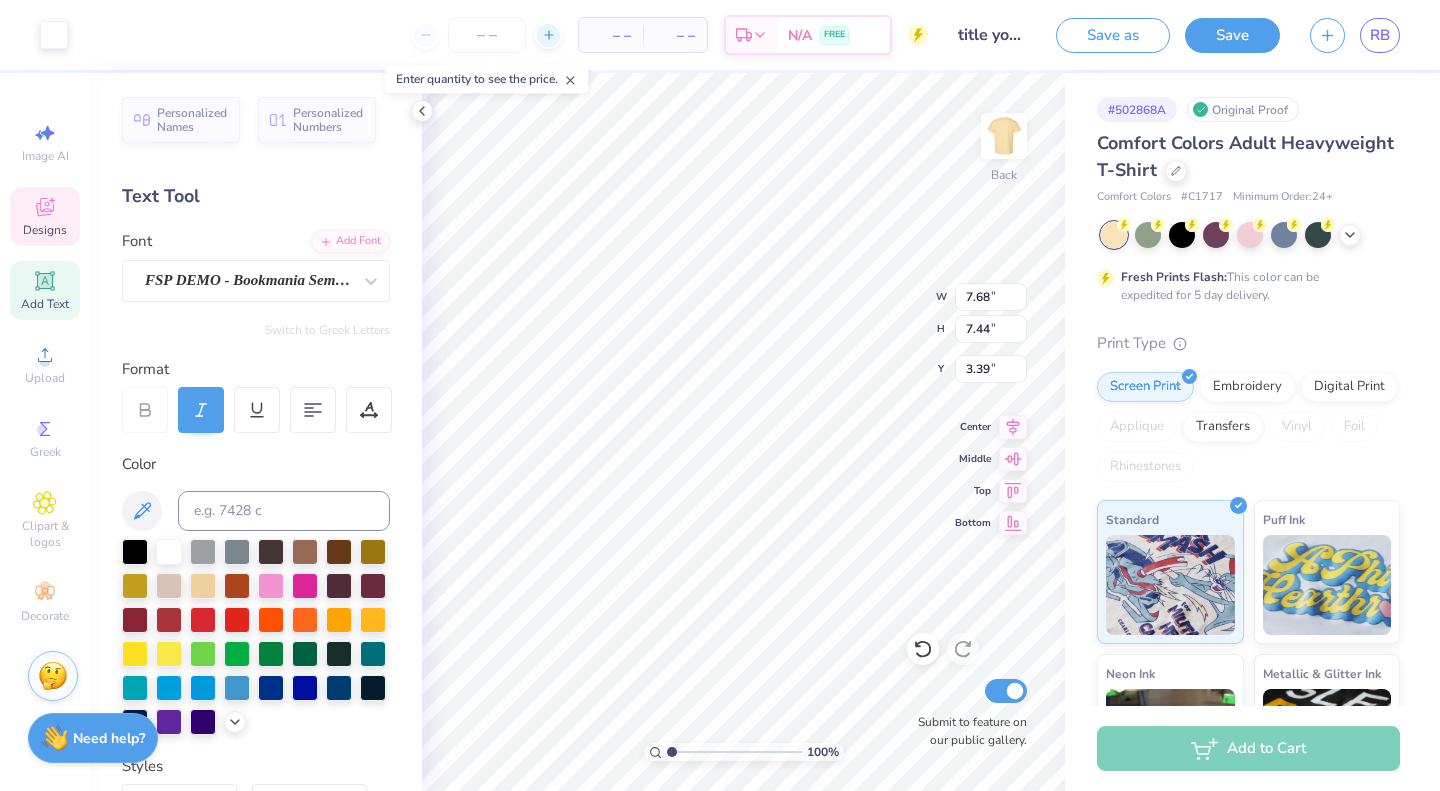 type on "1.54" 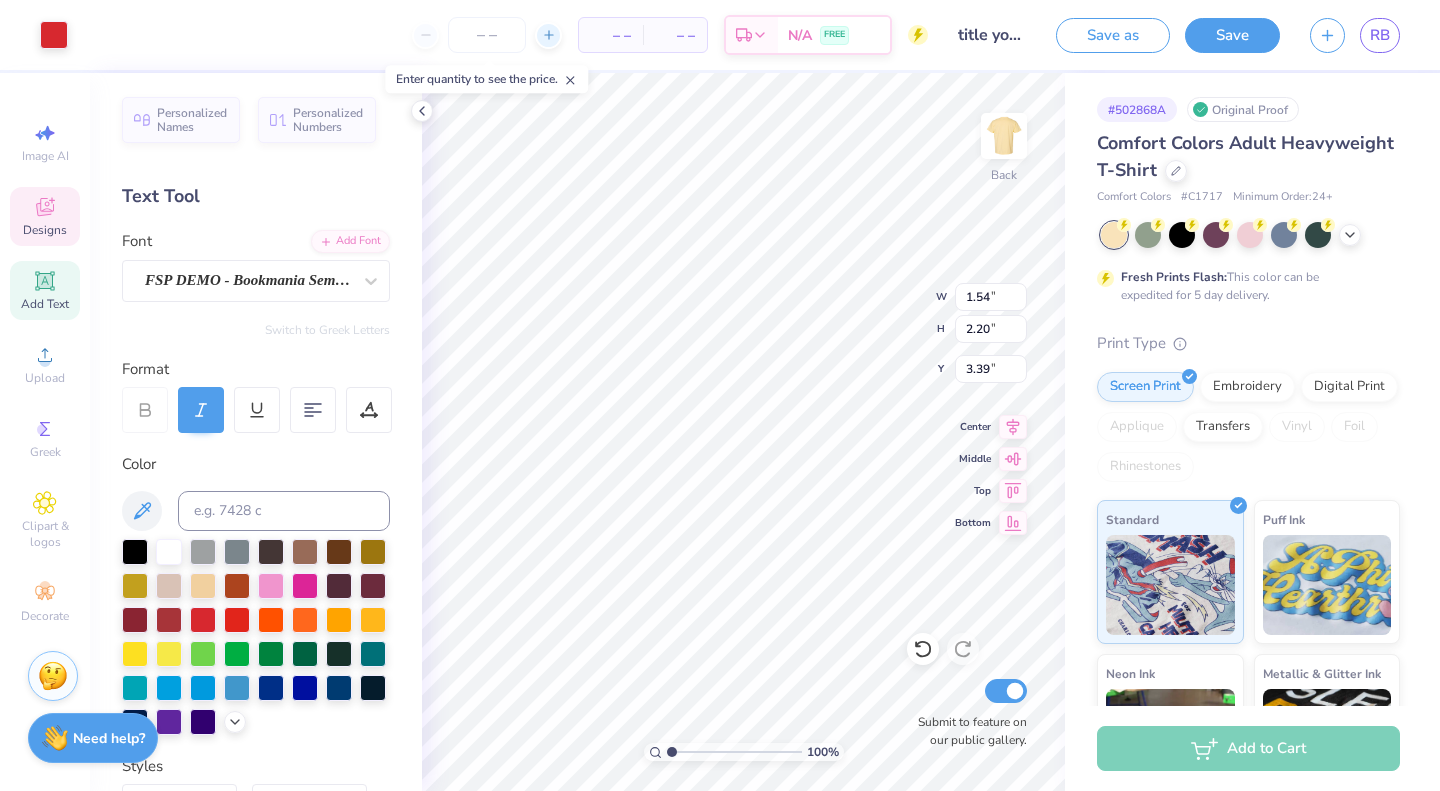 type on "7.68" 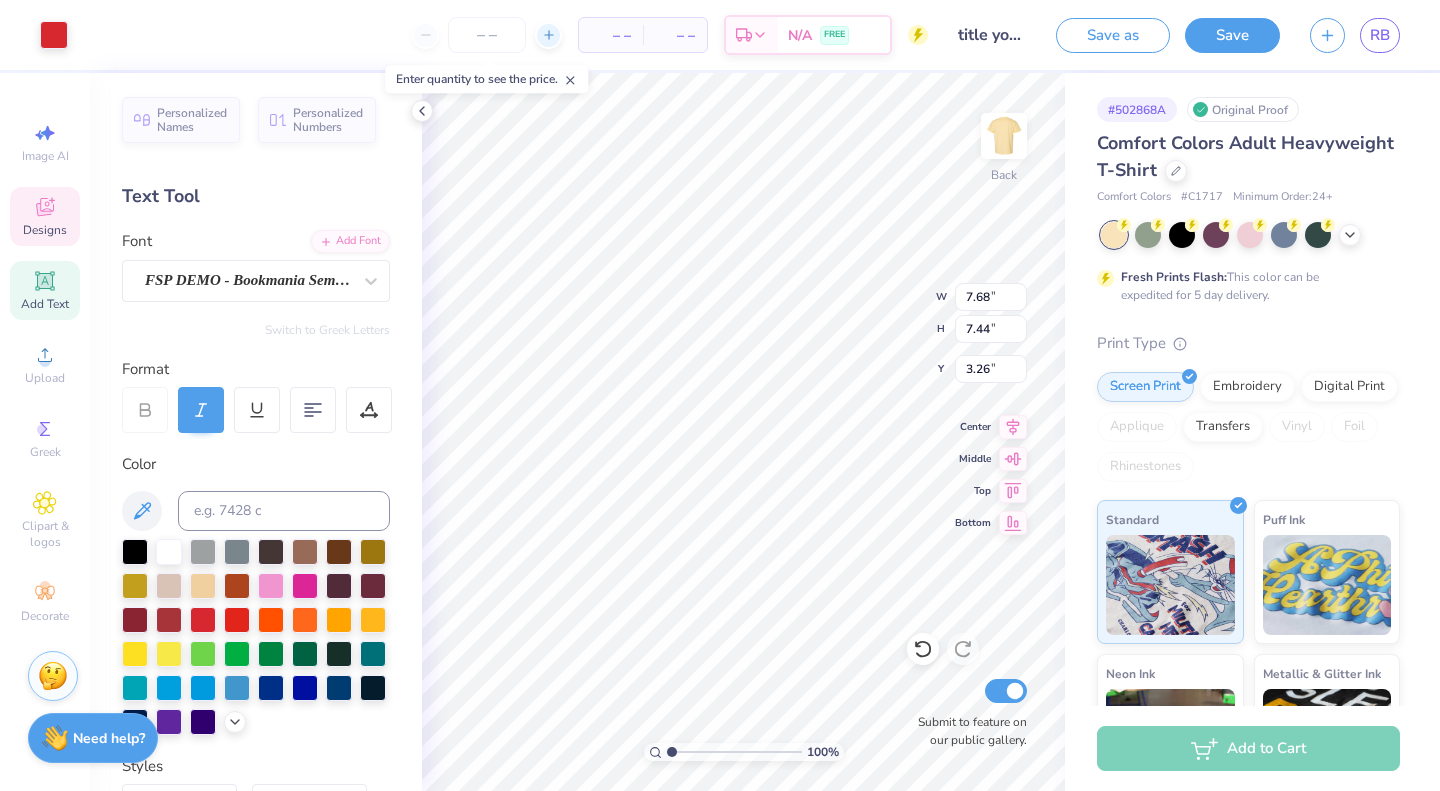 type on "6.88" 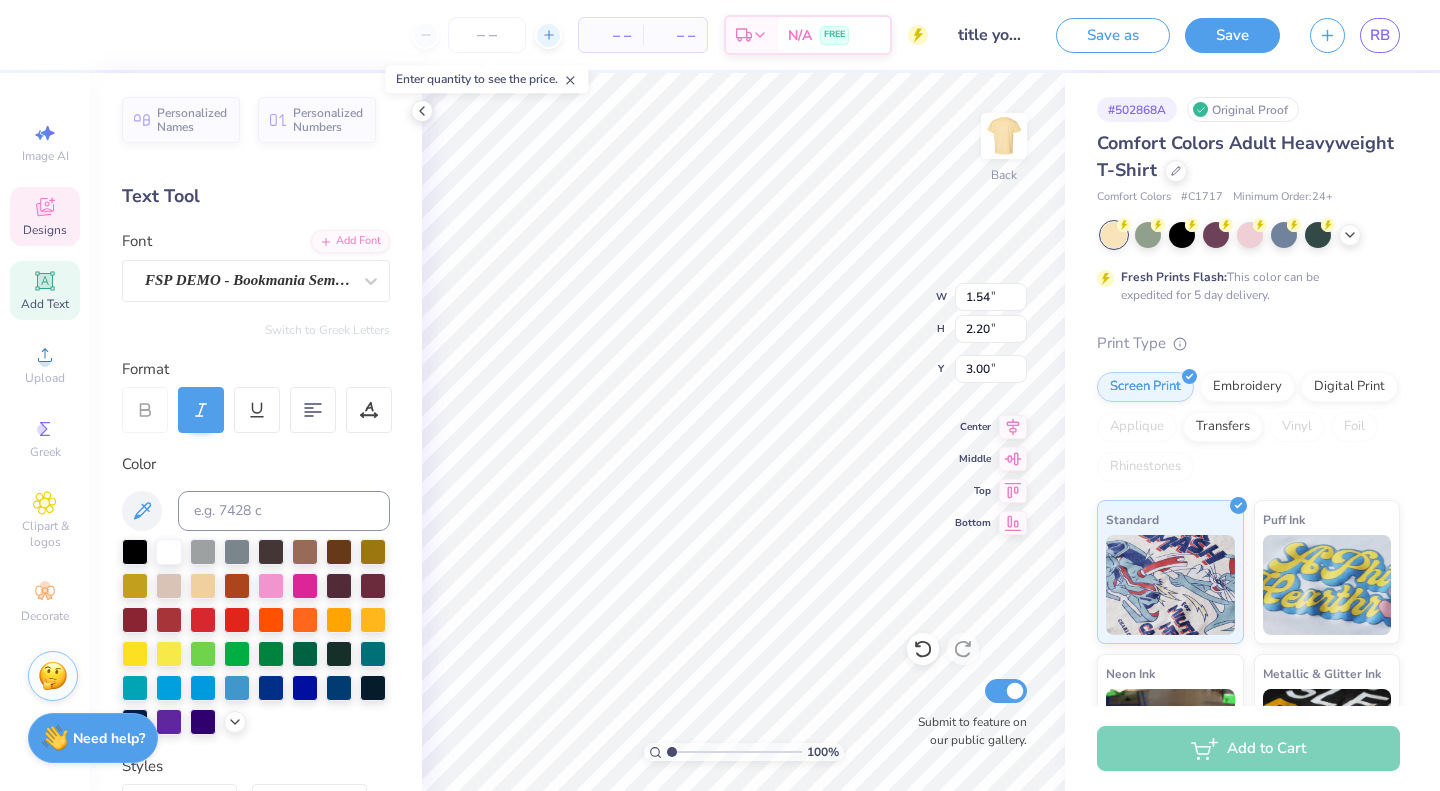 click on "100  % Back W 1.54 1.54 " H 2.20 2.20 " Y 3.00 3.00 " Center Middle Top Bottom Submit to feature on our public gallery." at bounding box center [743, 432] 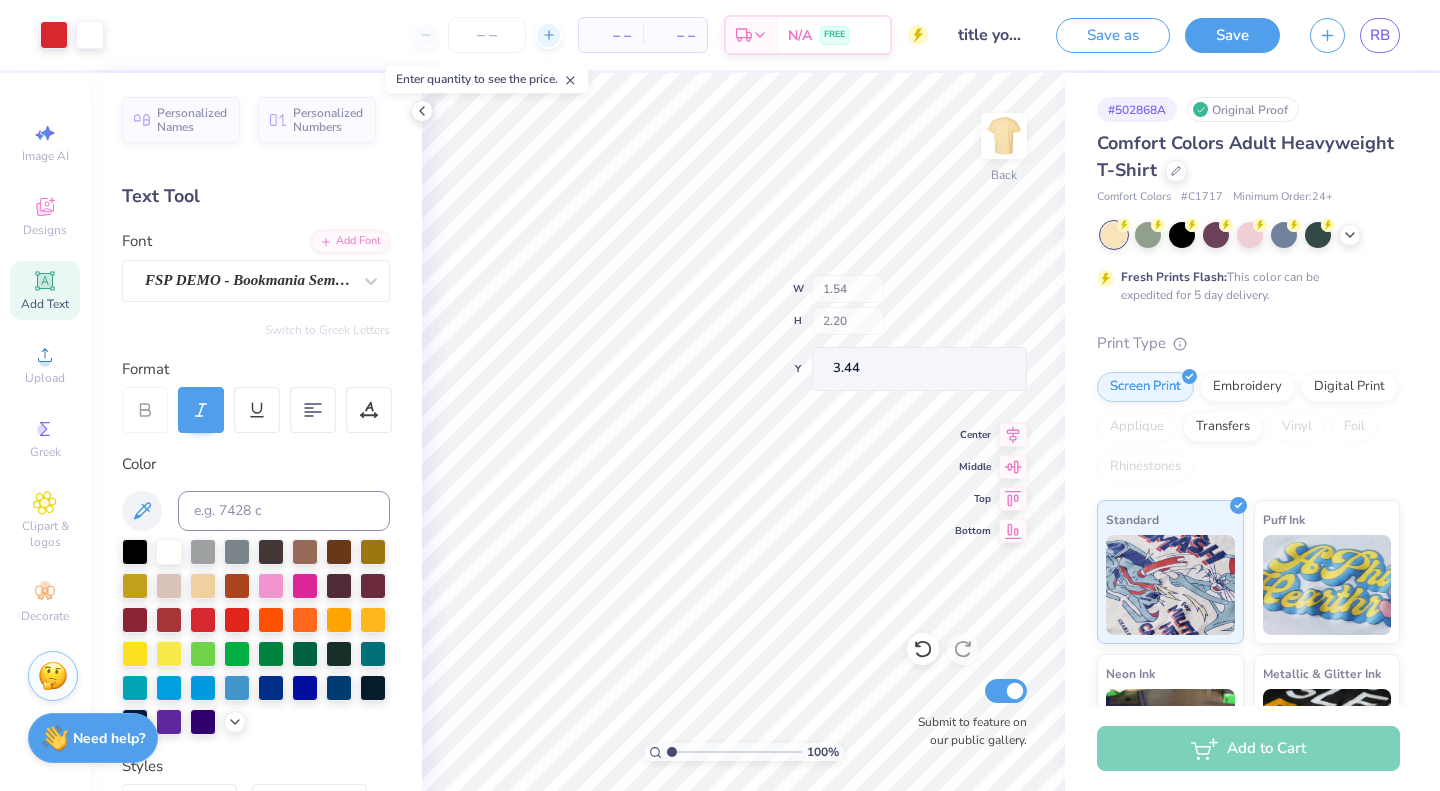 type on "3.44" 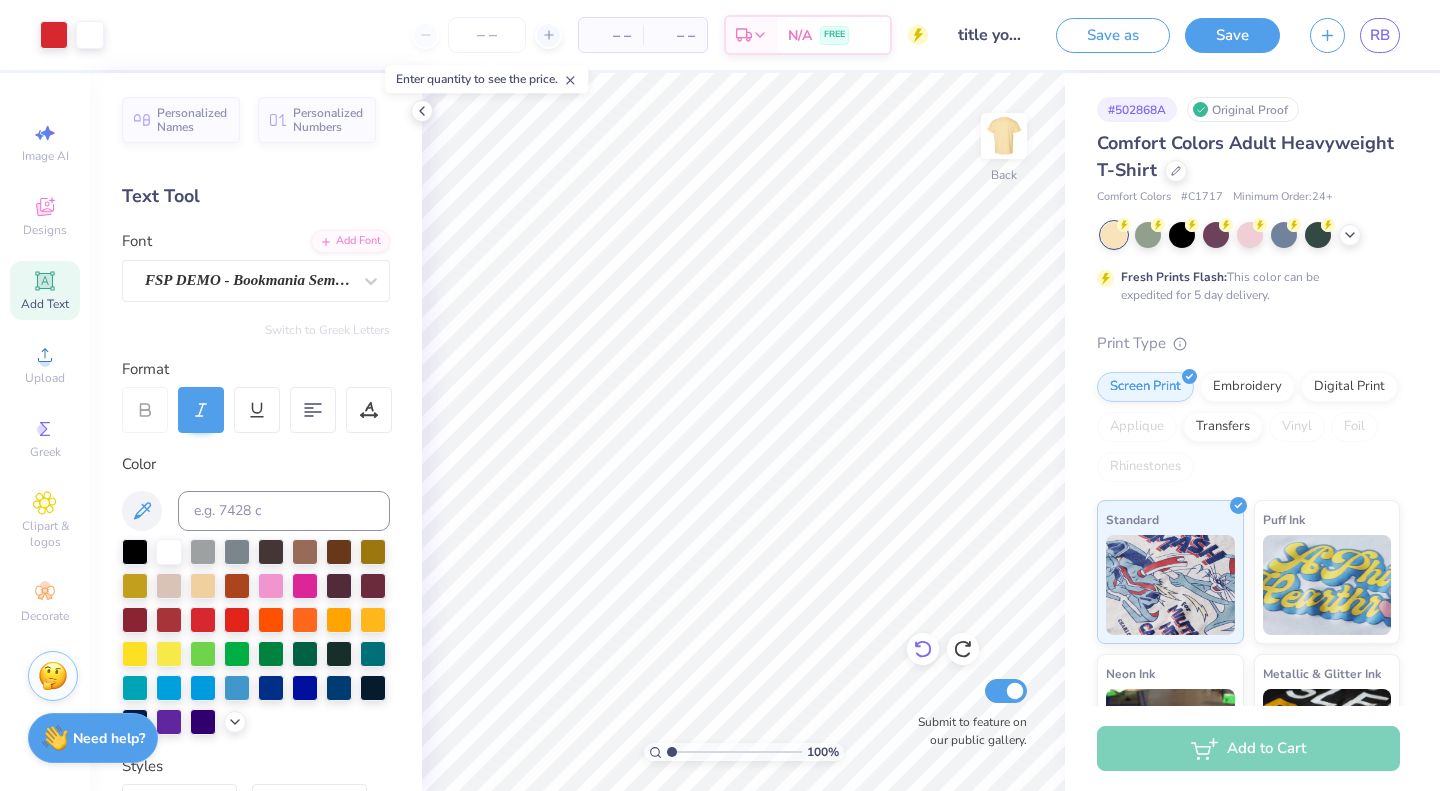 click 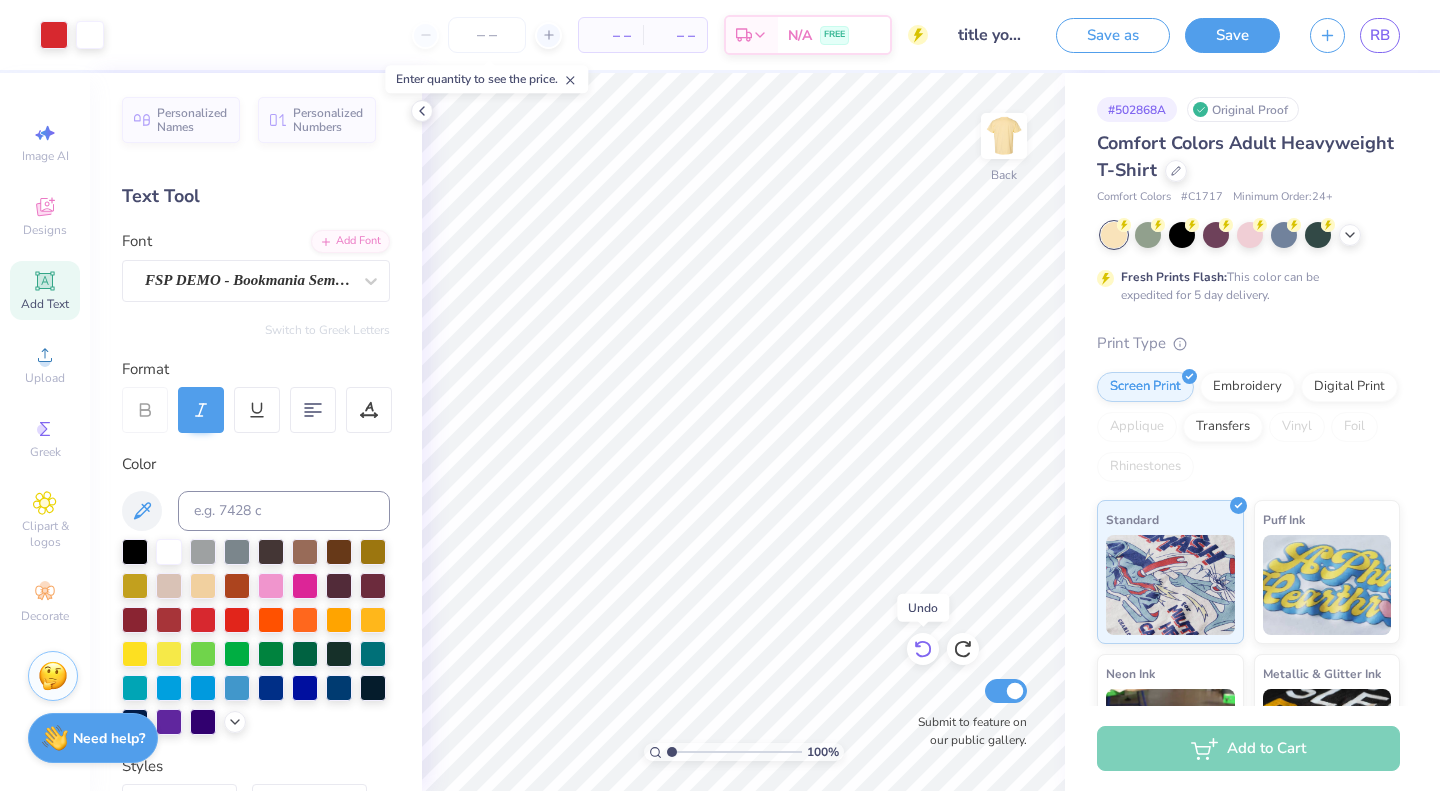 click 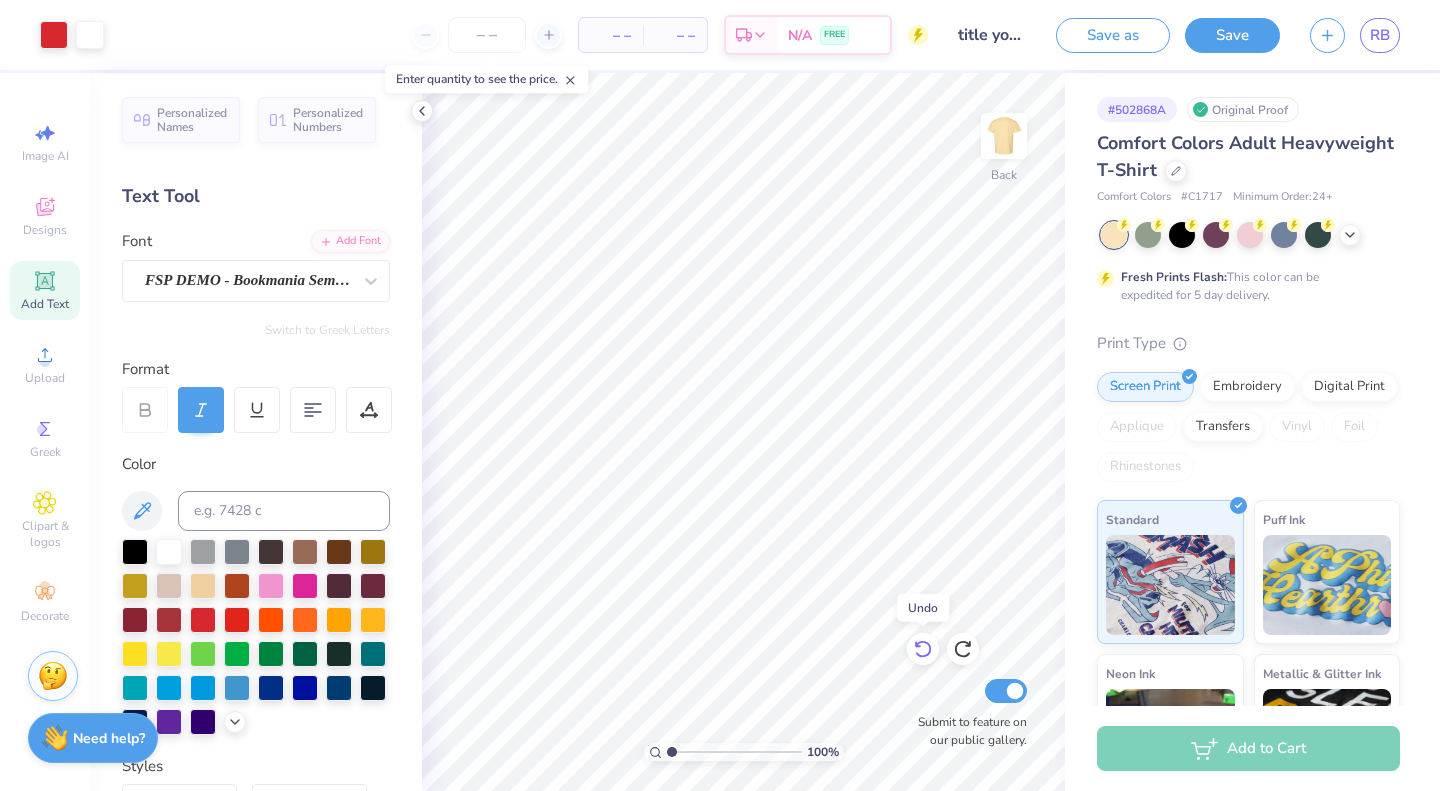 click 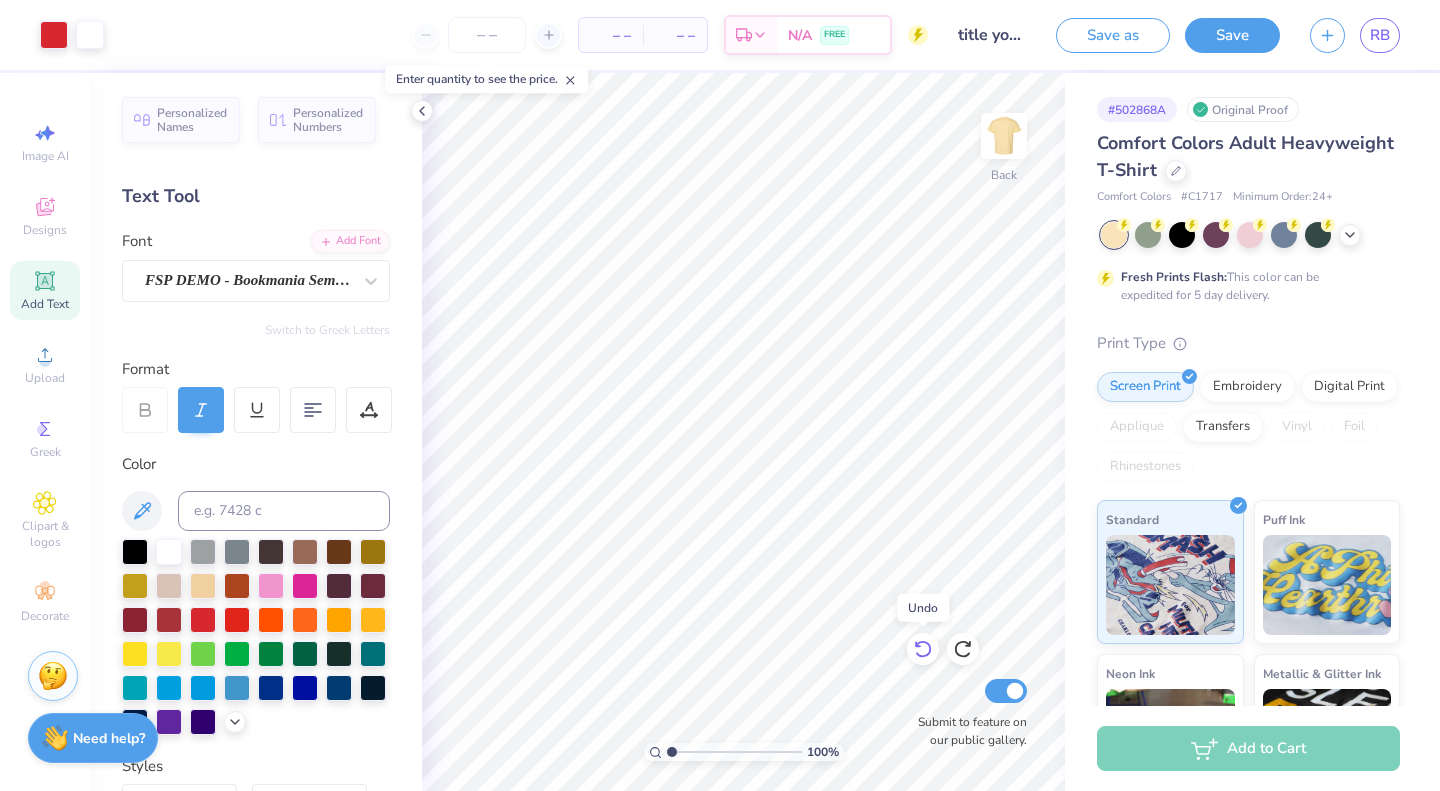 click 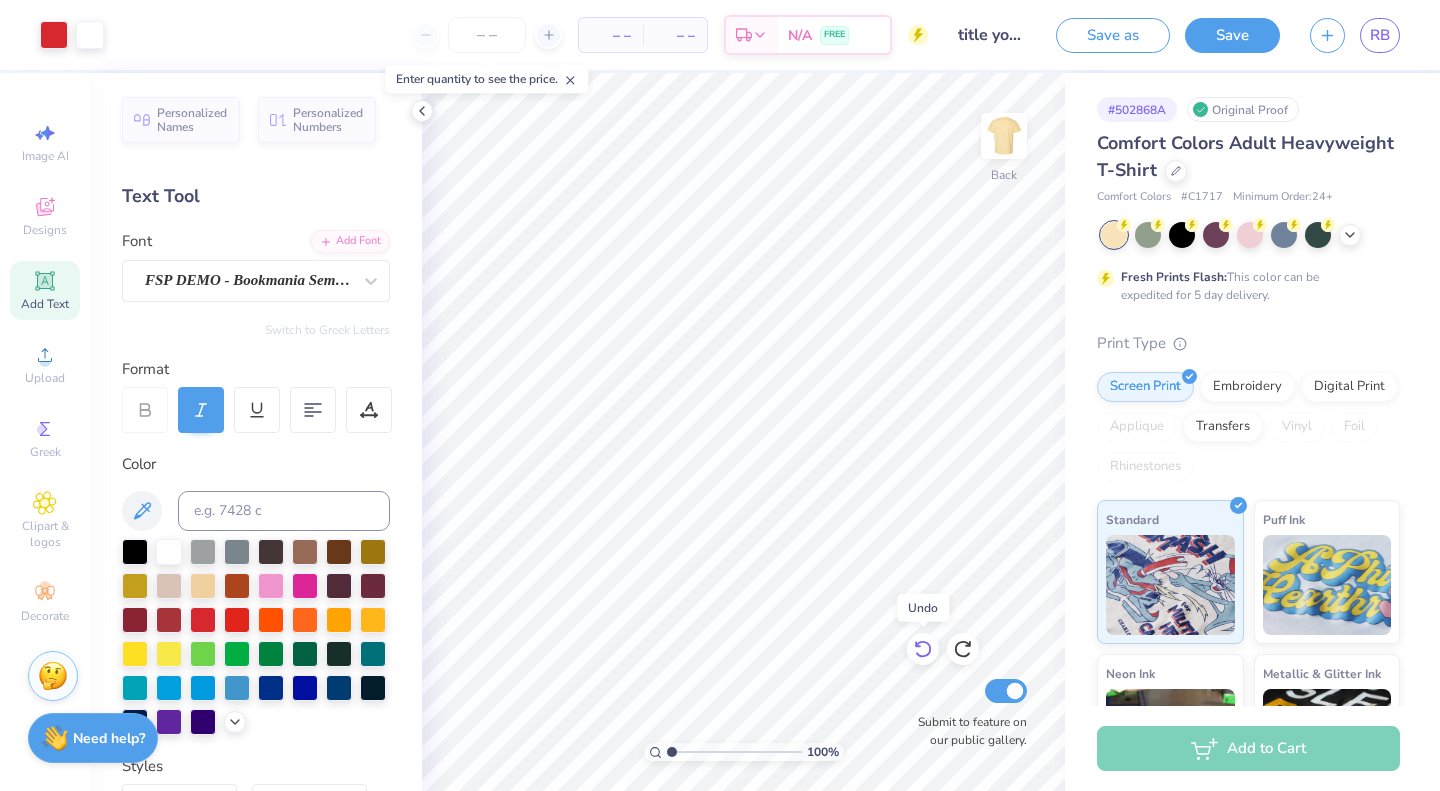 click 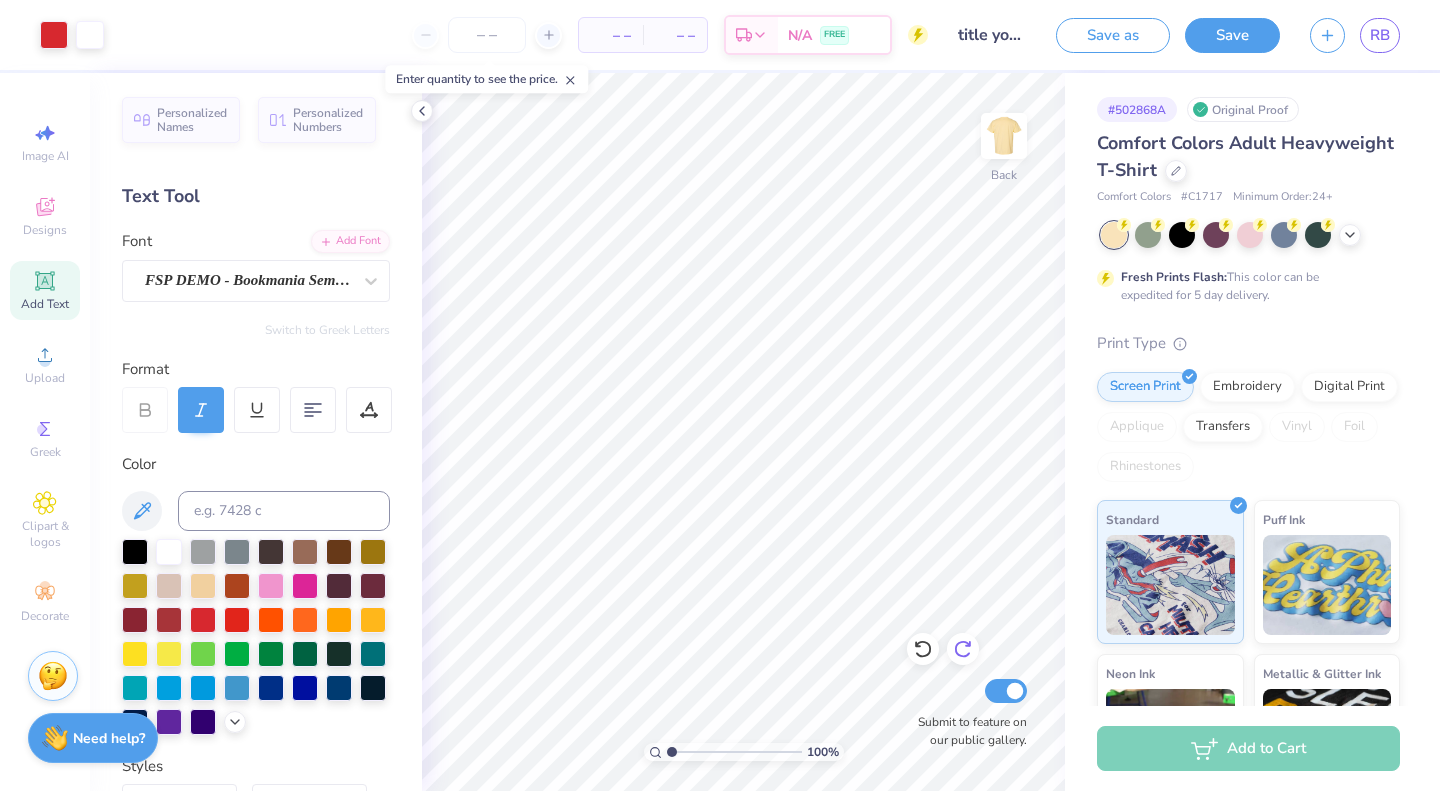 click 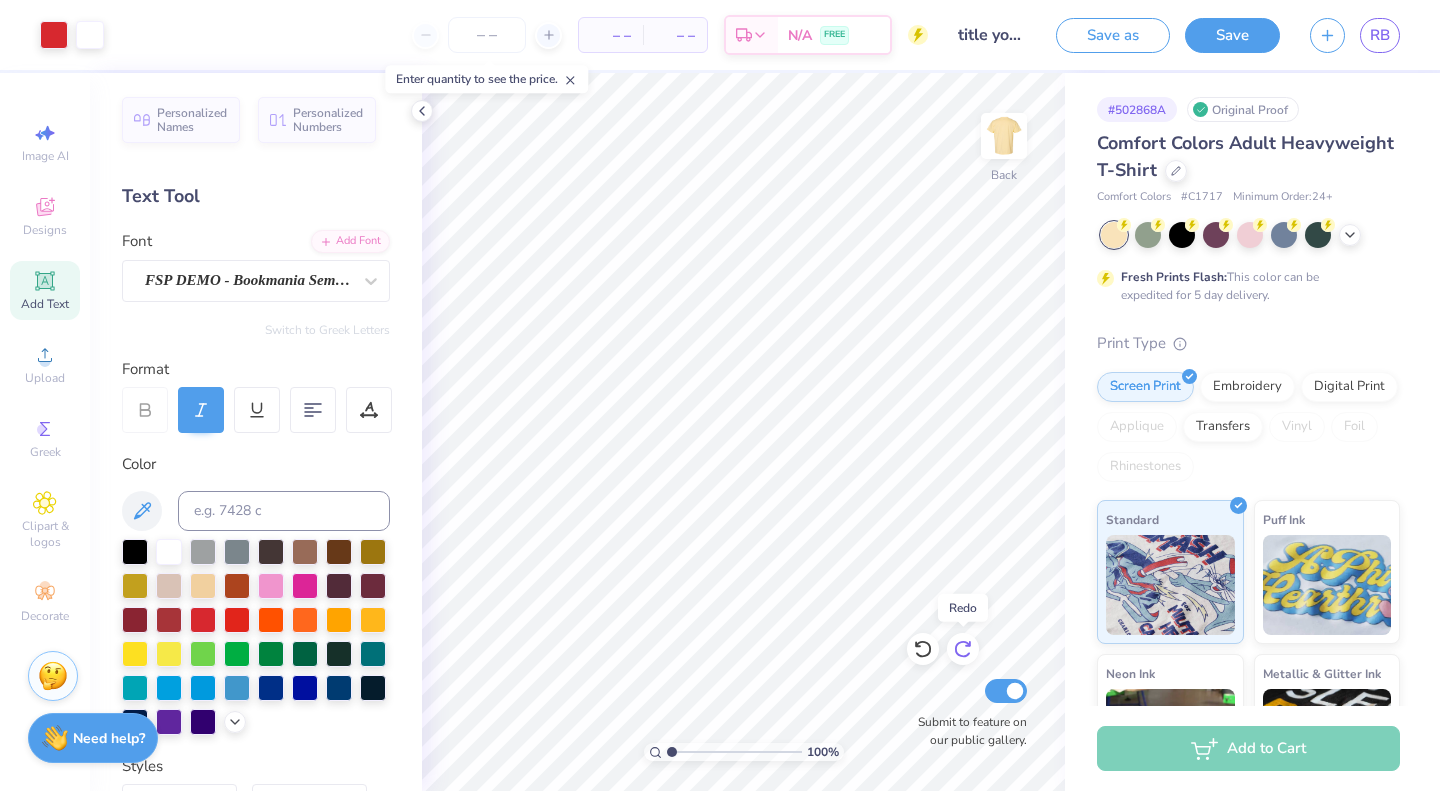click 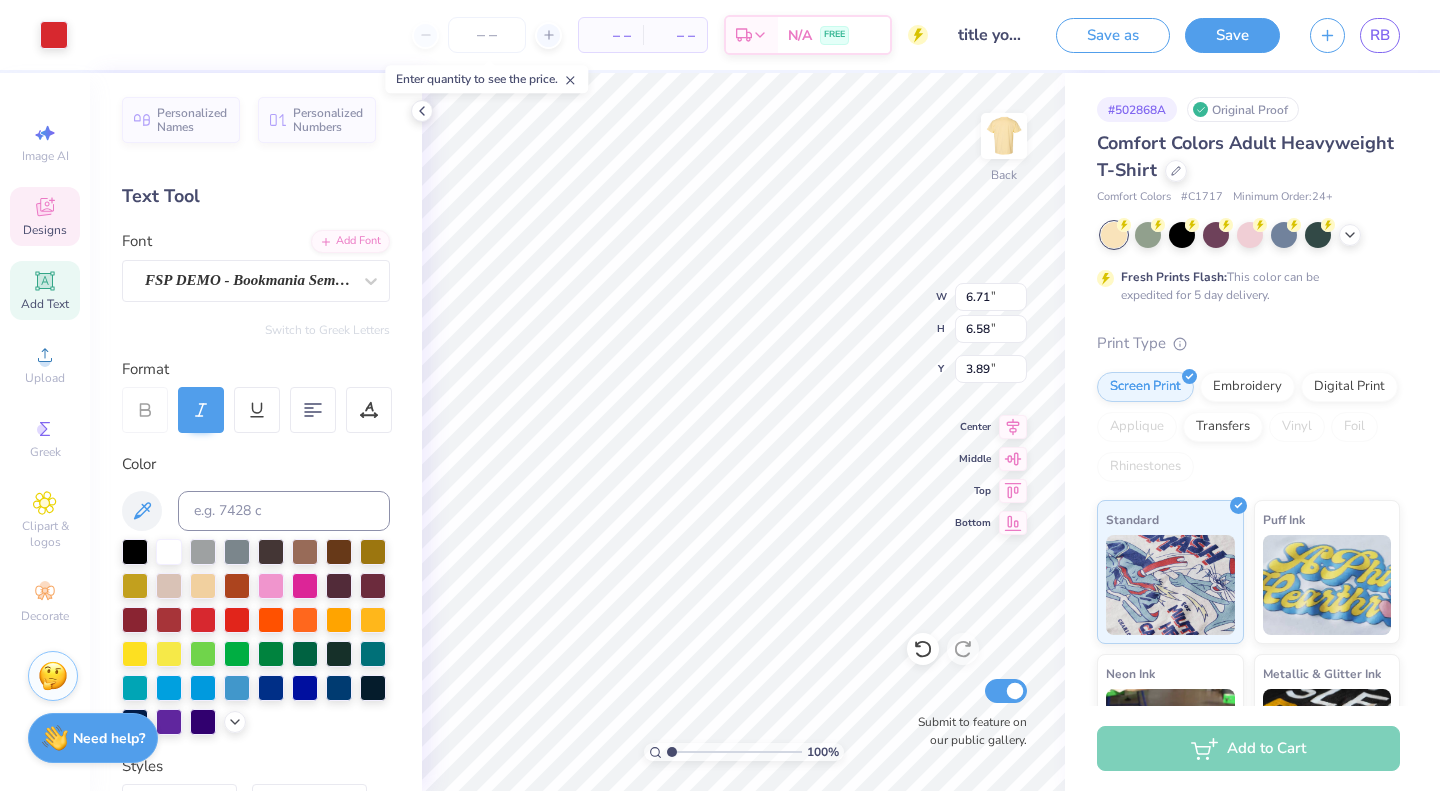 type on "6.71" 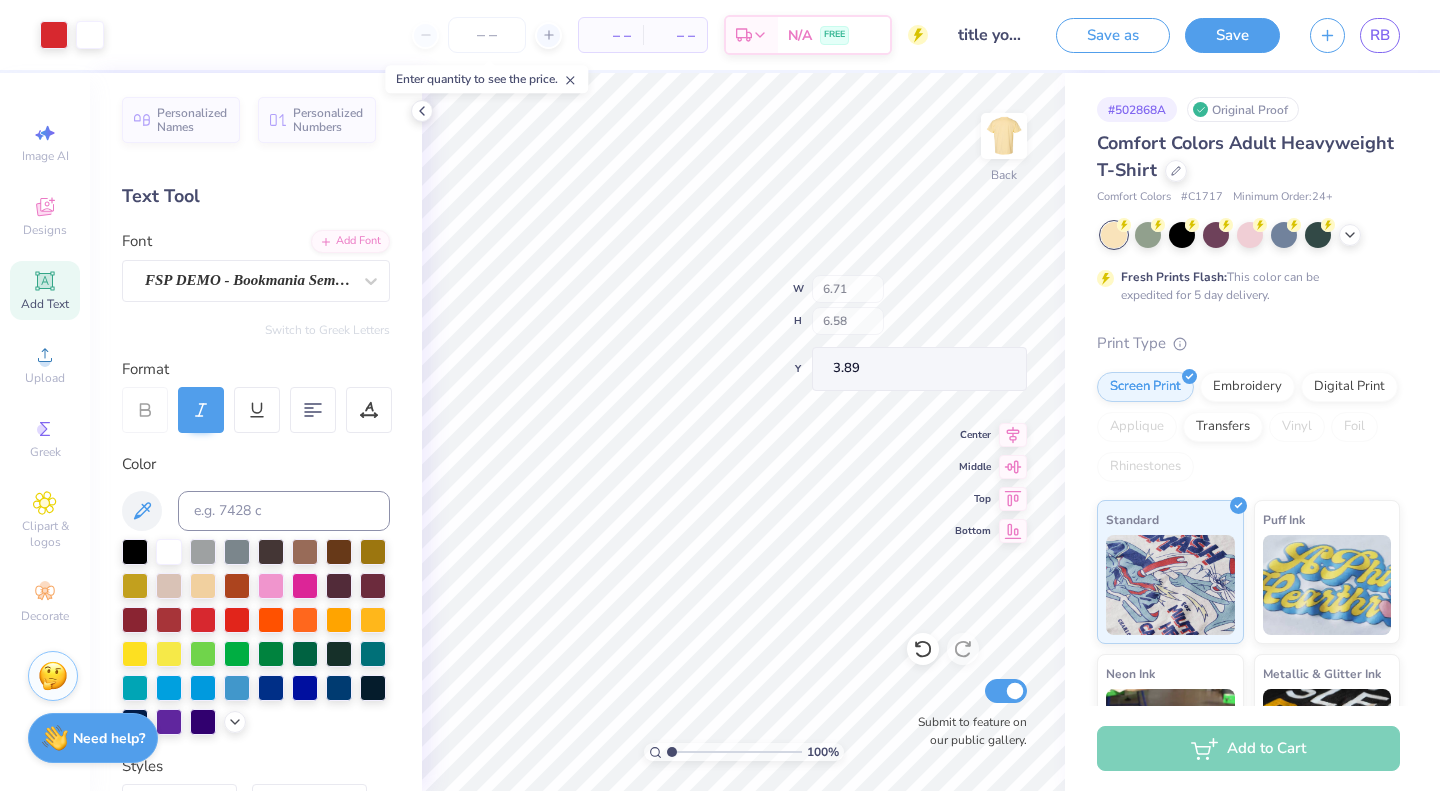 type on "3.71" 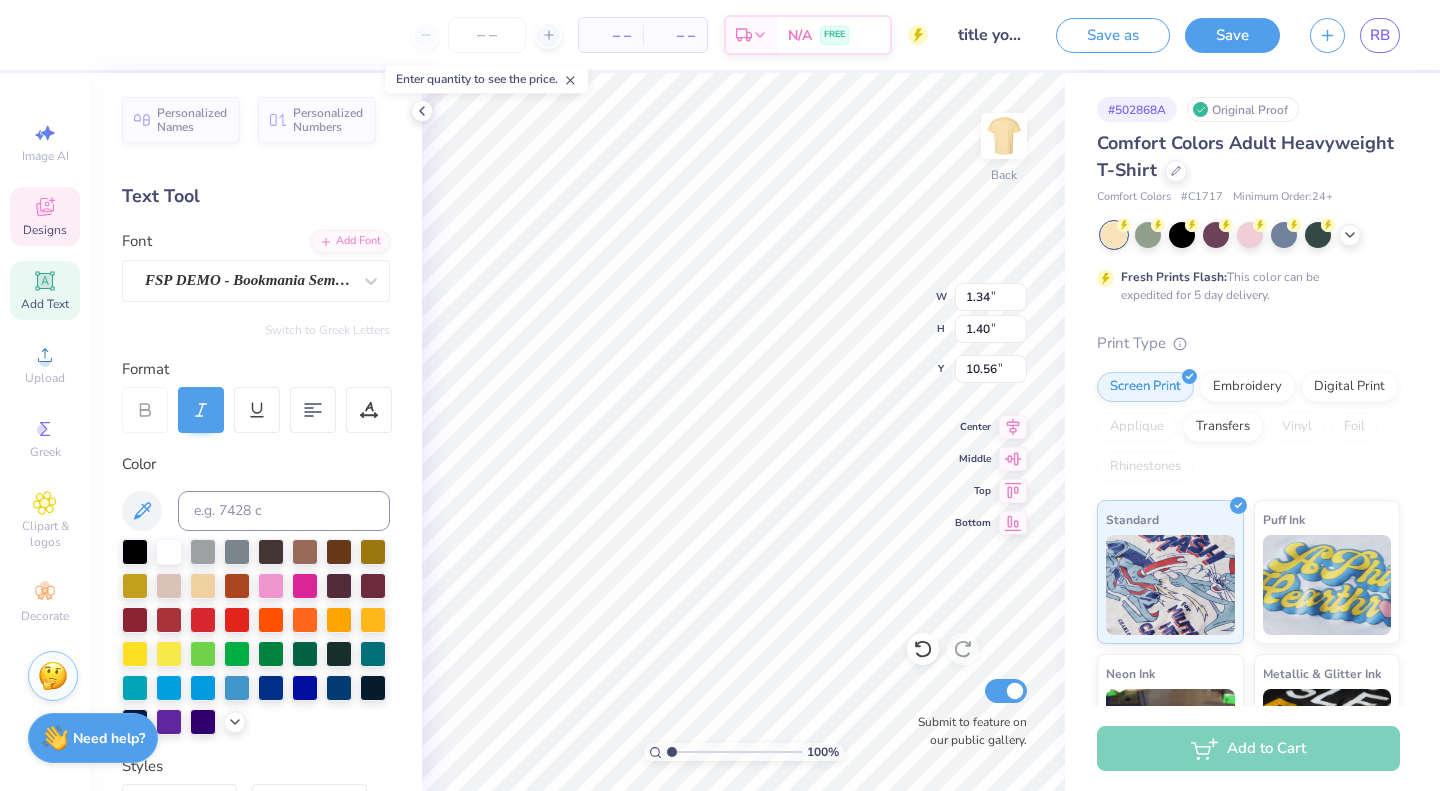 type on "10.56" 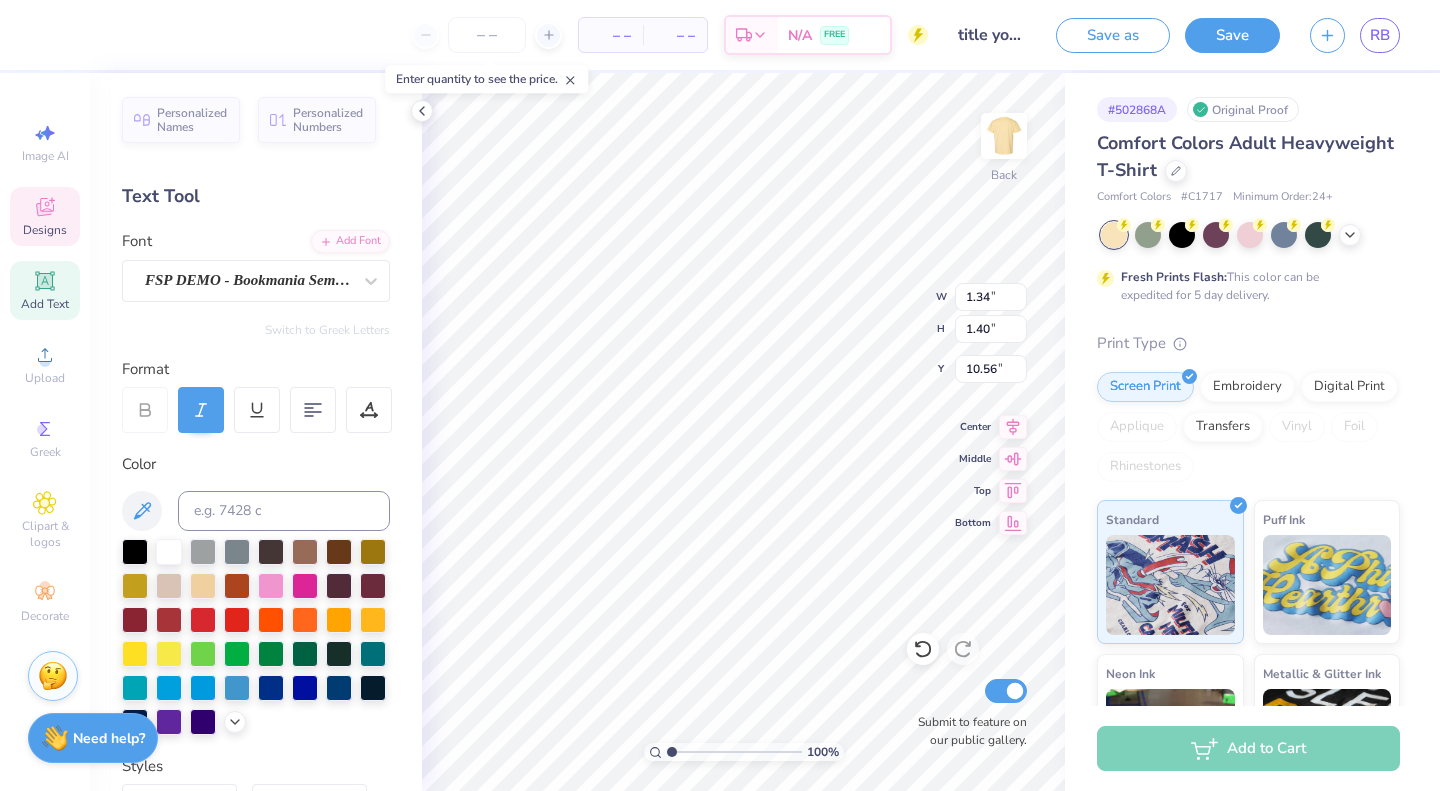 type on "stock" 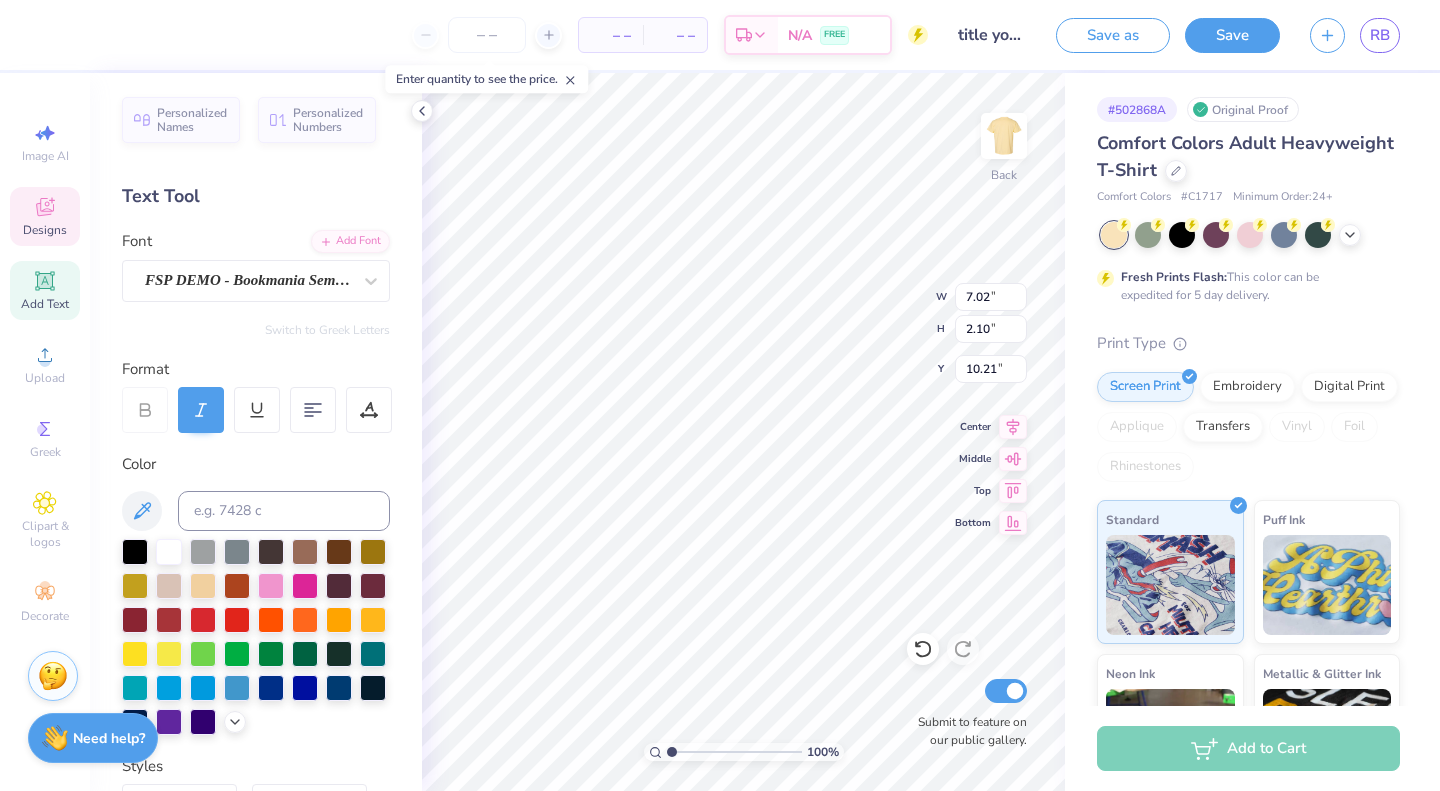 type on "9.87" 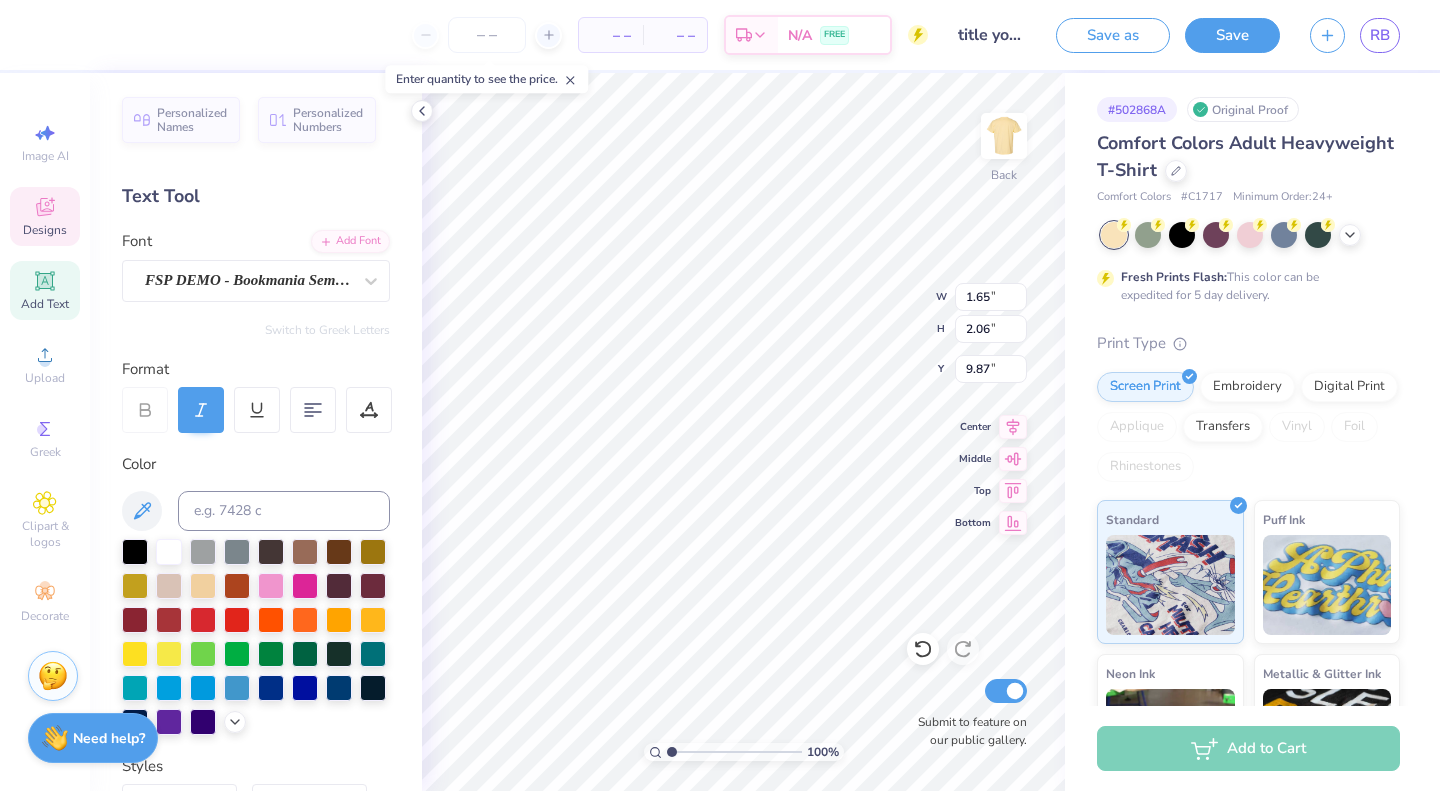 type on "1.65" 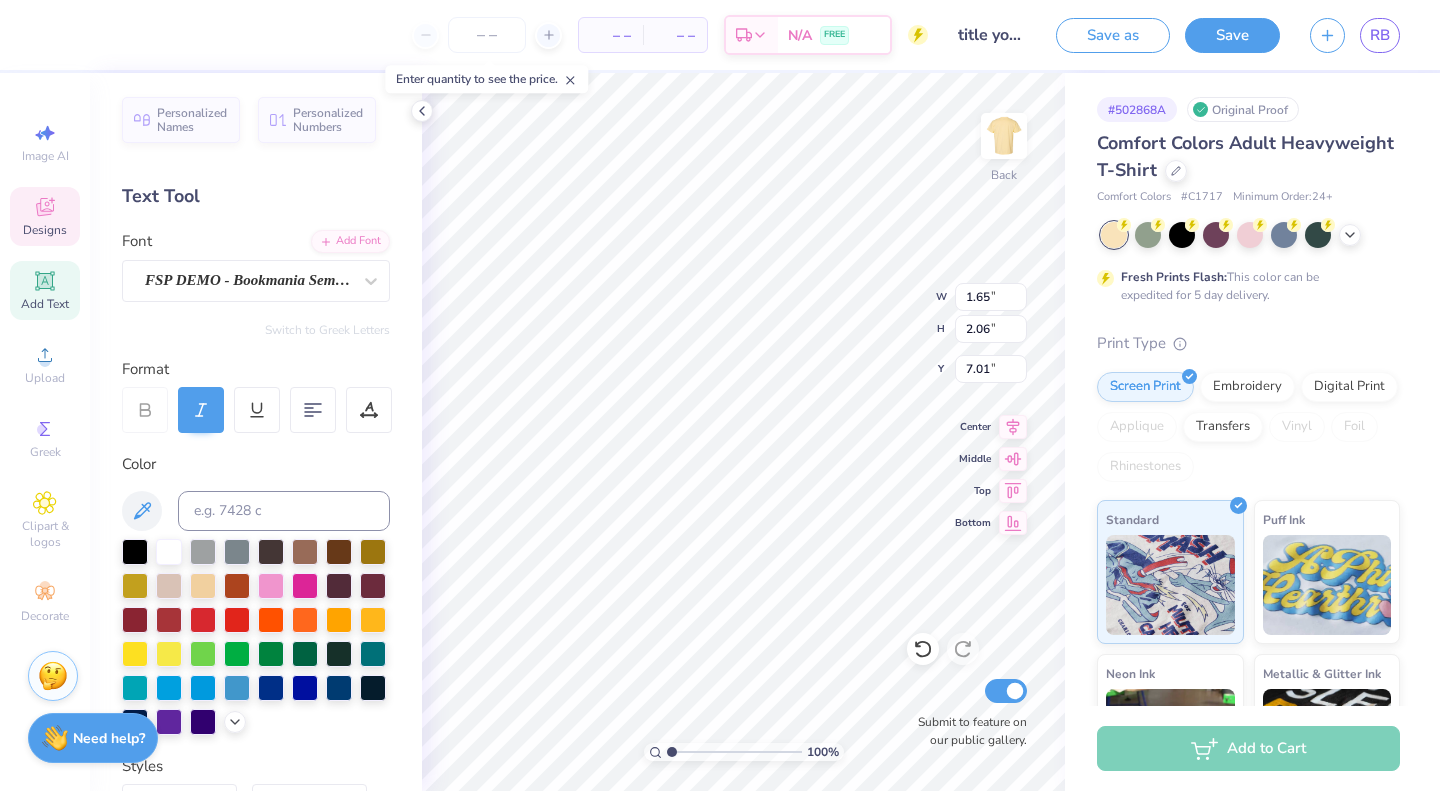 type on "3.14" 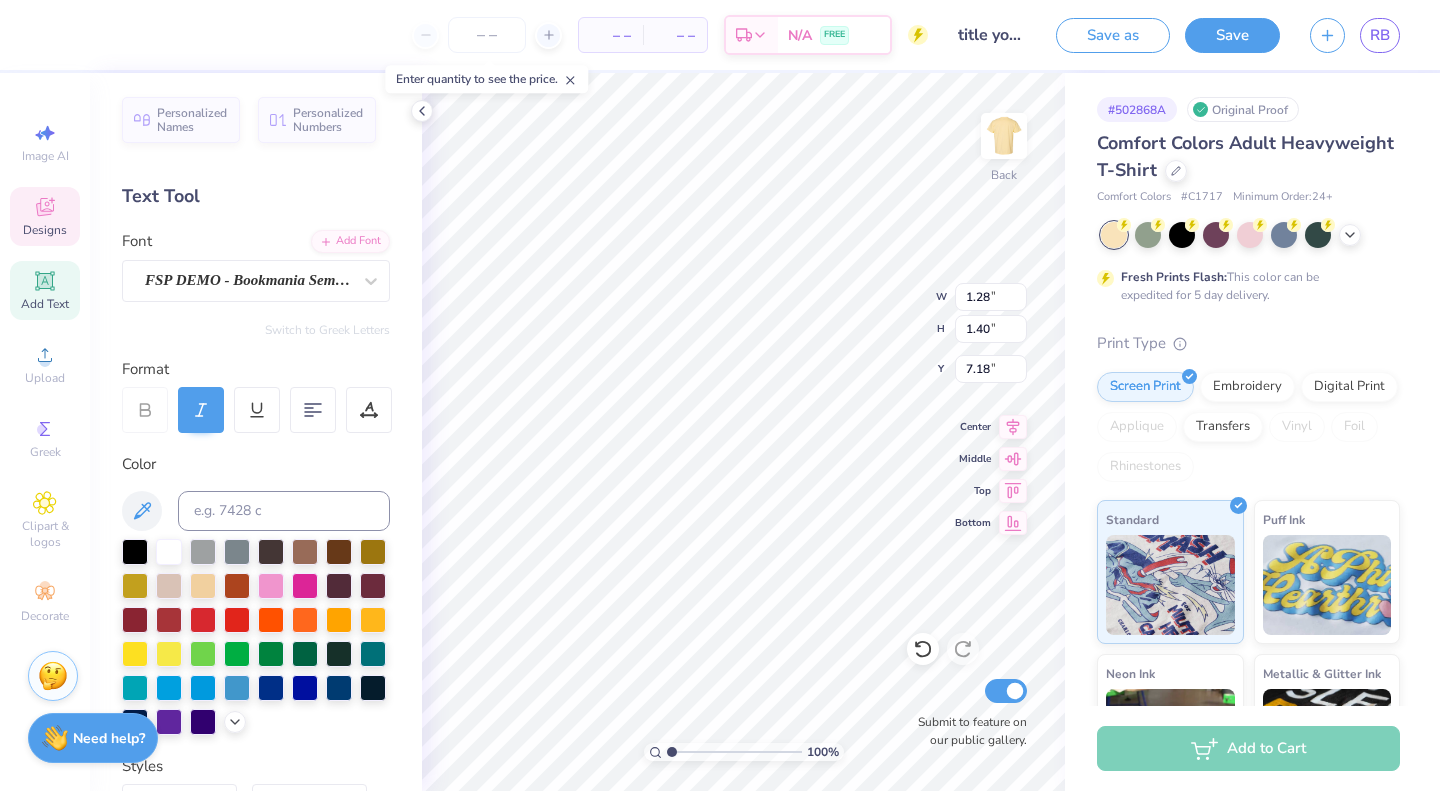 type on "checking" 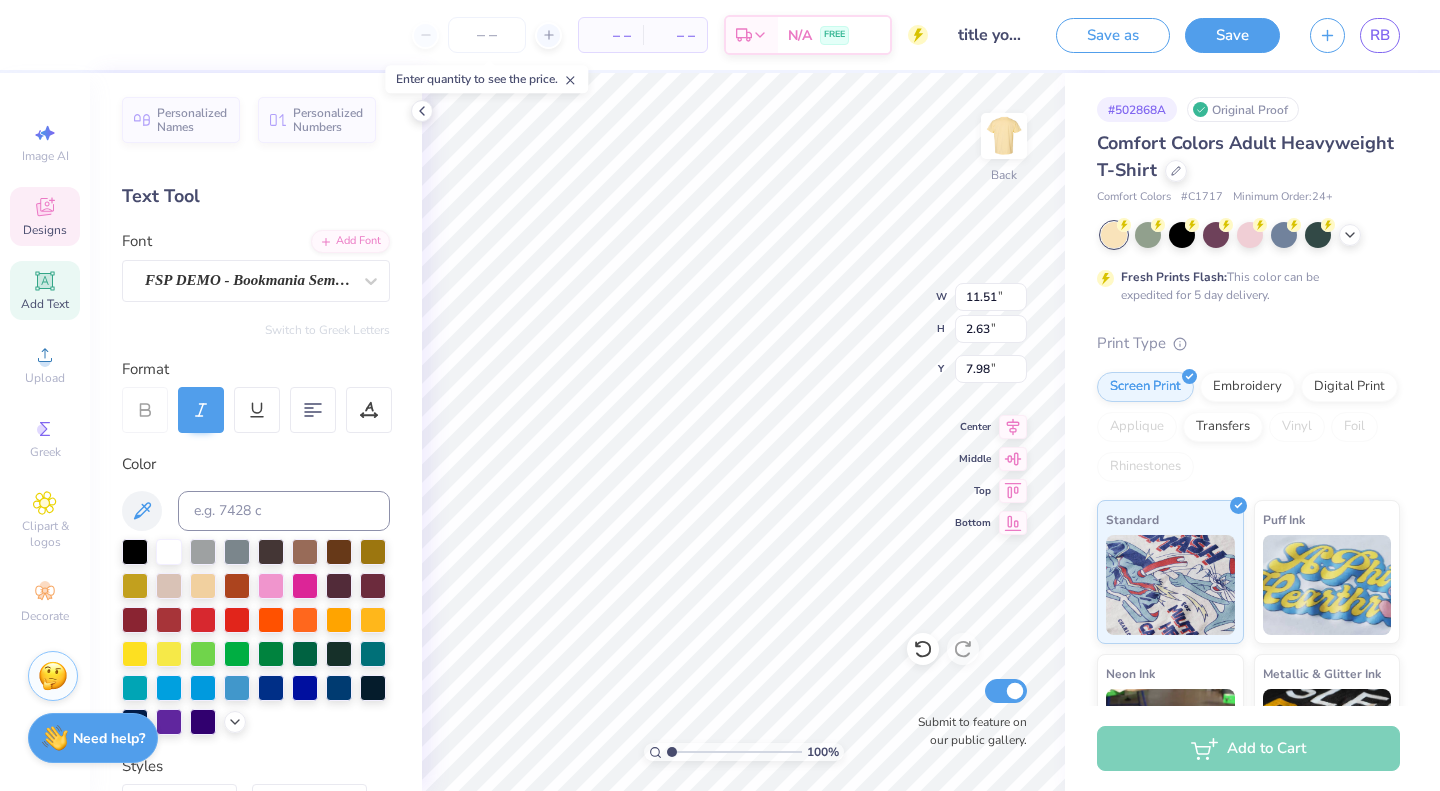 type on "7.98" 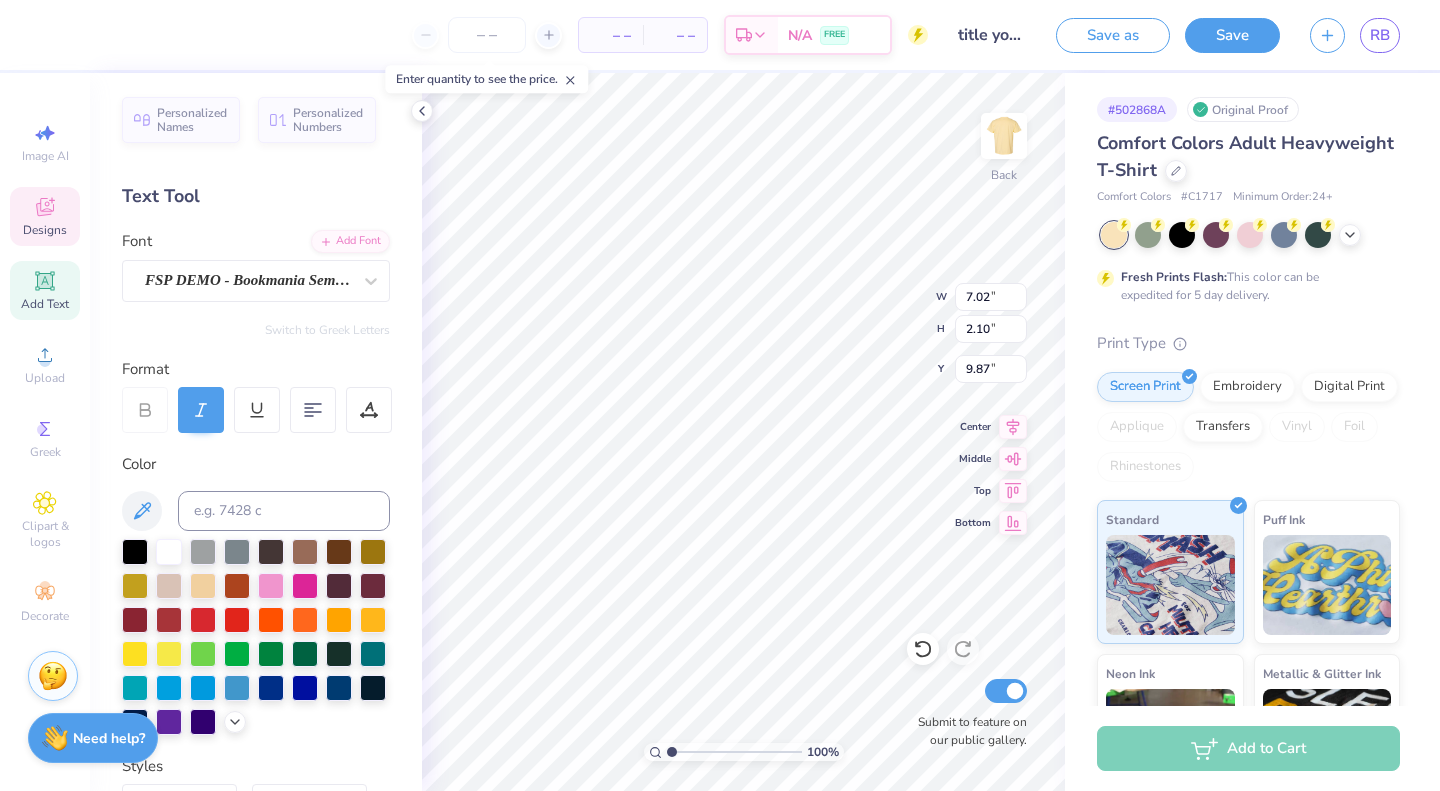 type on "7.02" 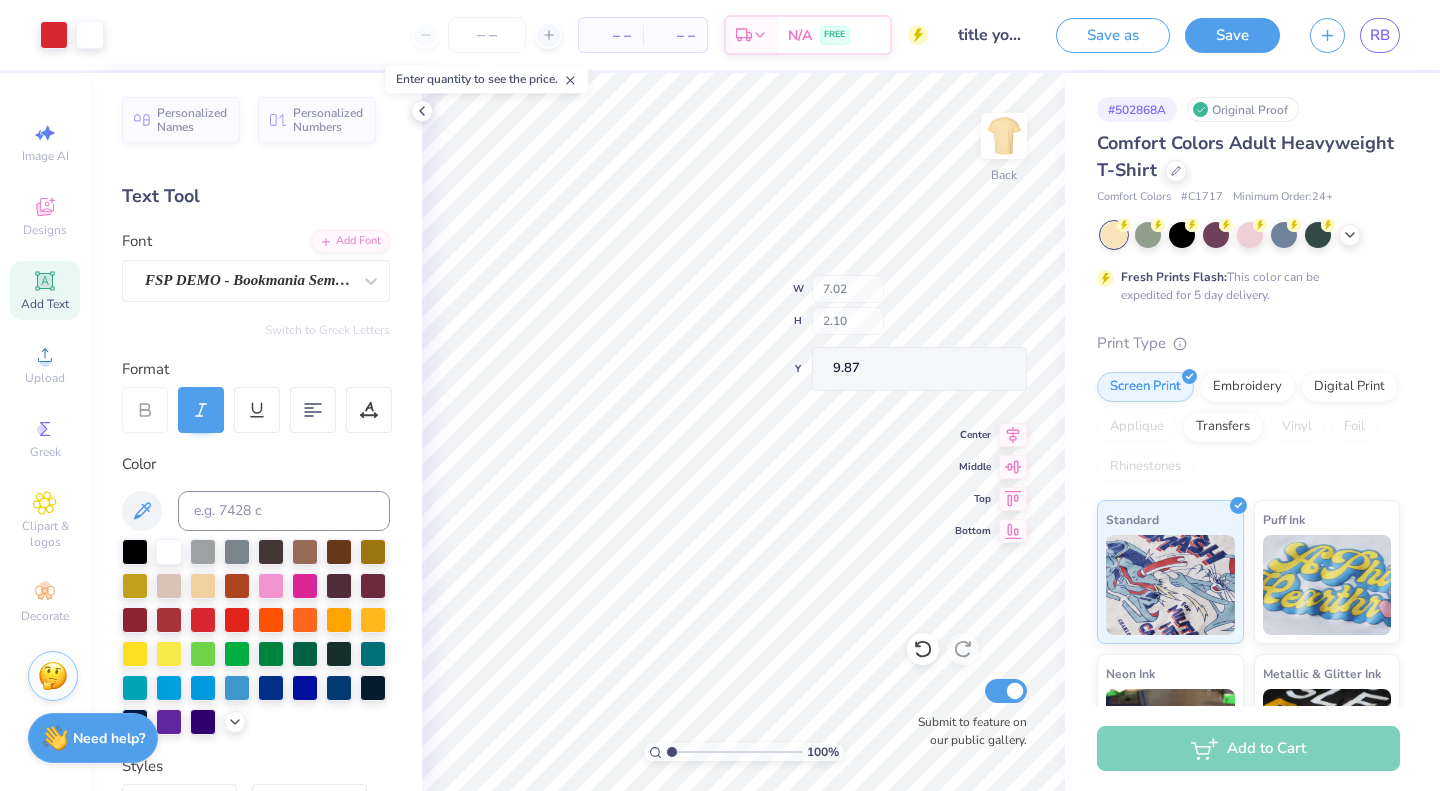 type on "9.59" 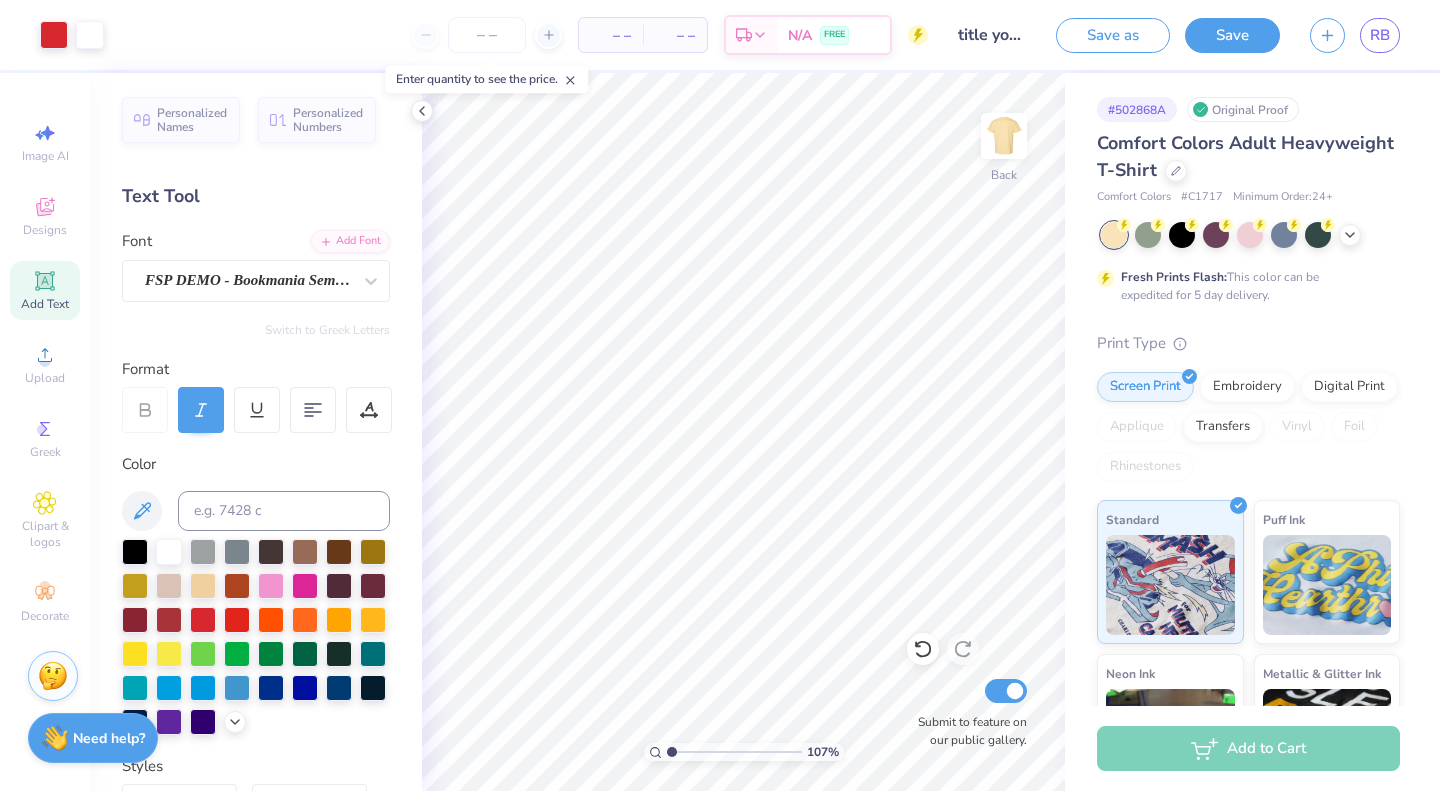 type on "1" 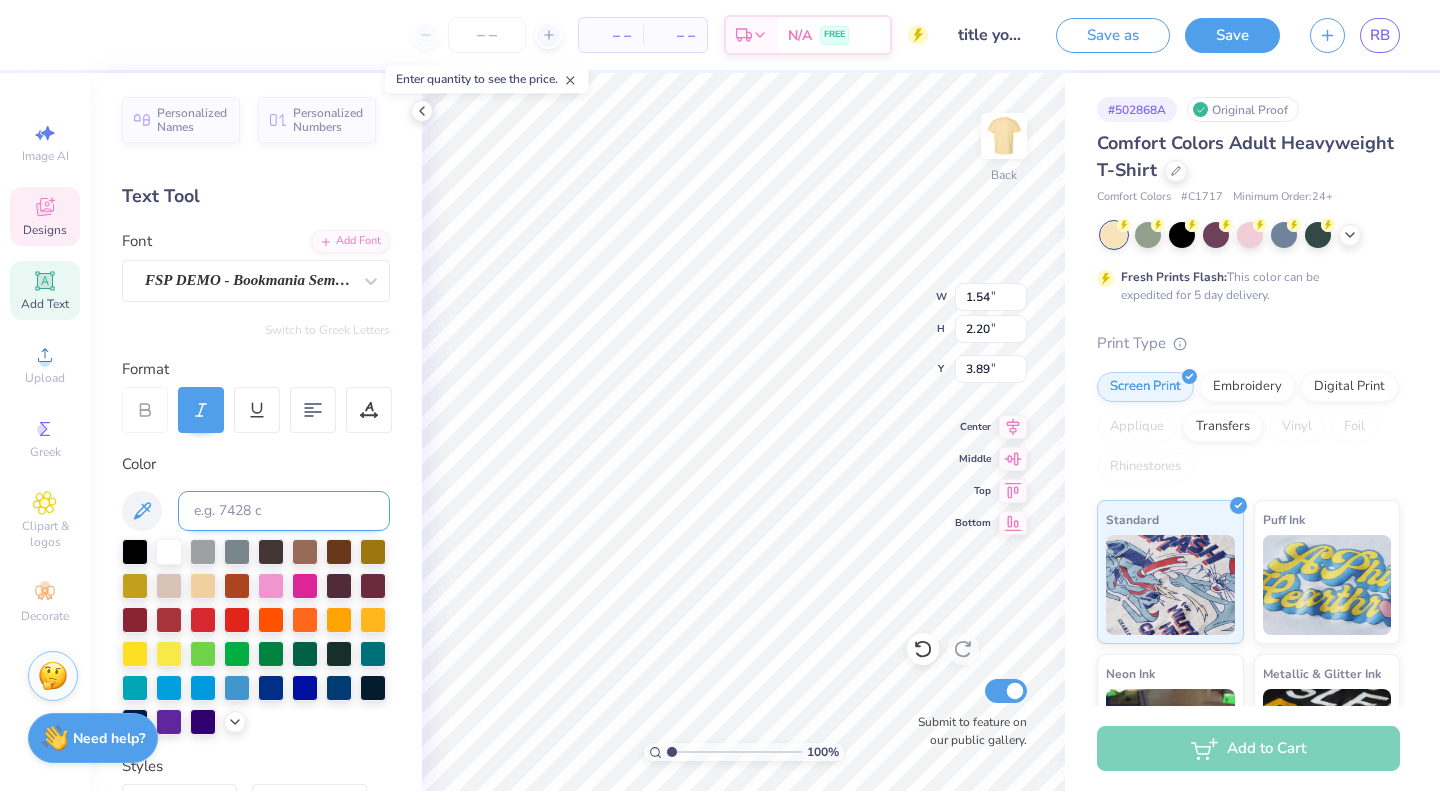 scroll, scrollTop: 404, scrollLeft: 0, axis: vertical 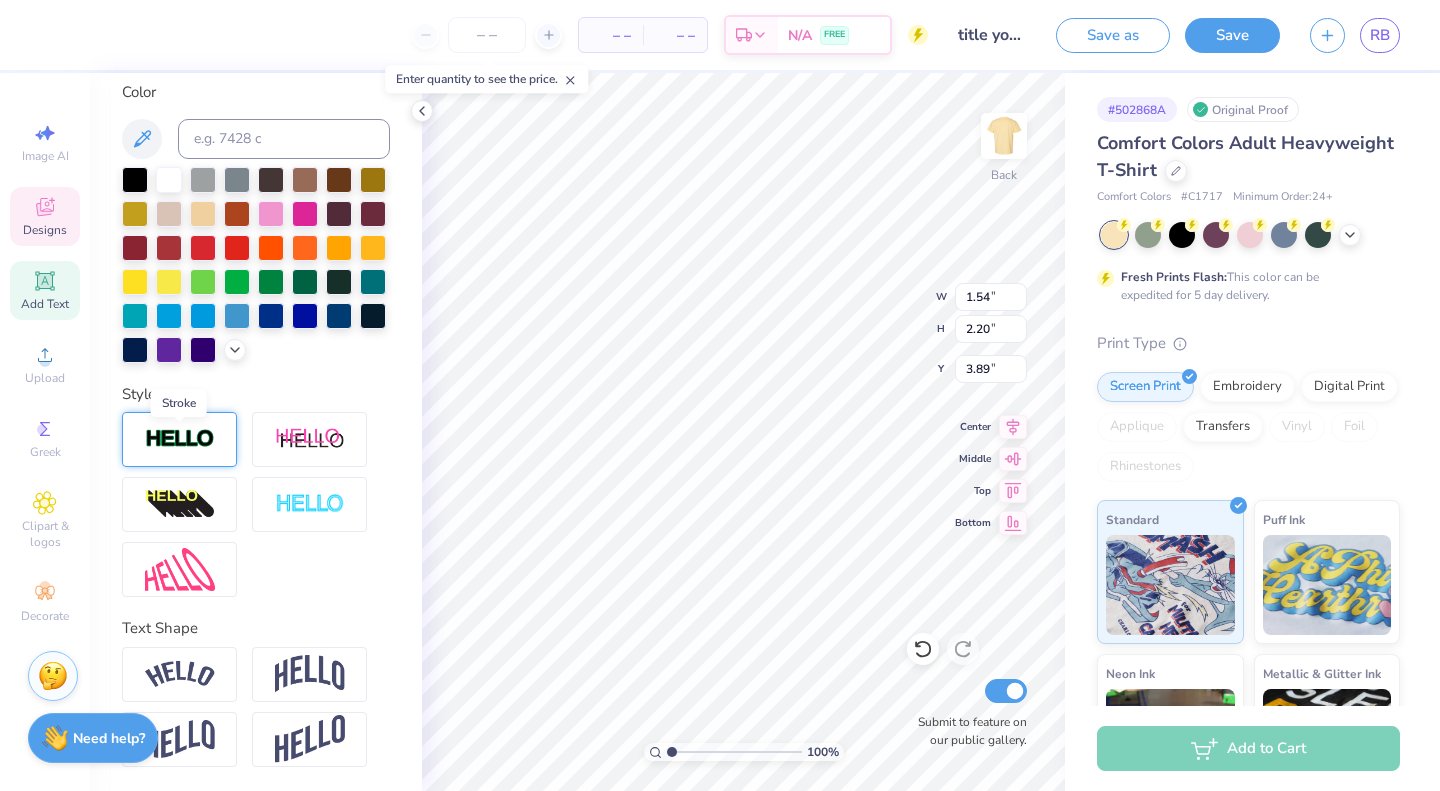 click at bounding box center (180, 439) 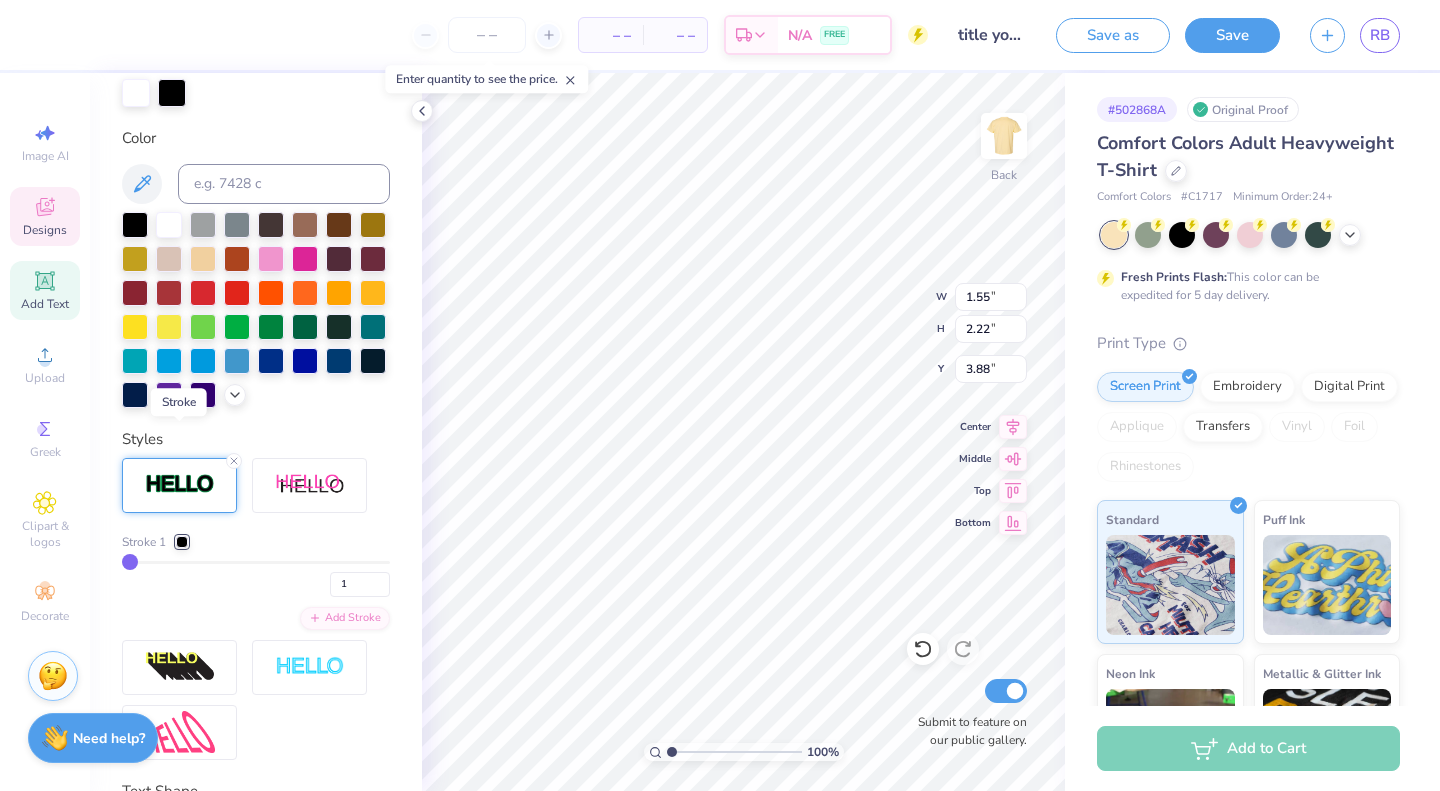 type on "1.55" 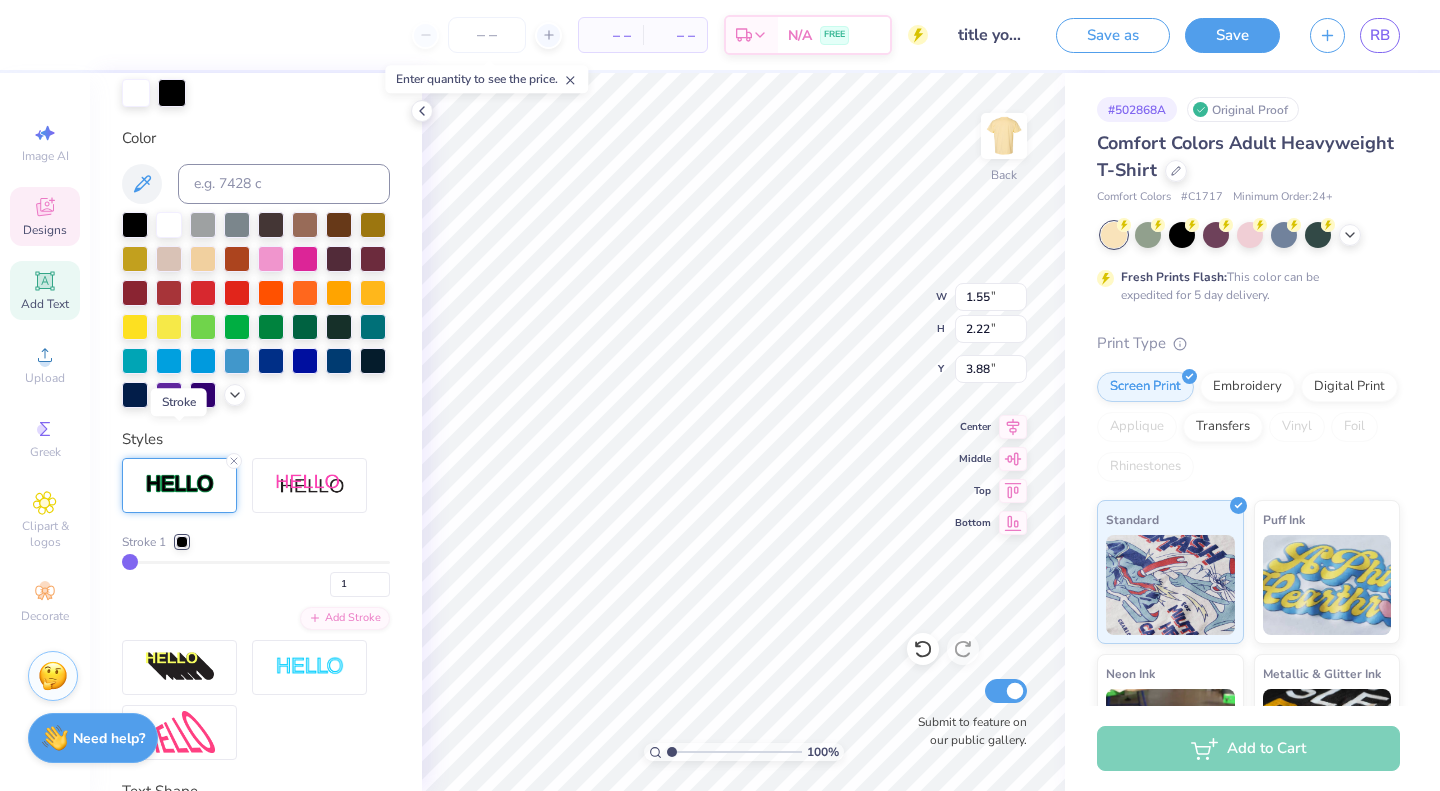 type on "2.22" 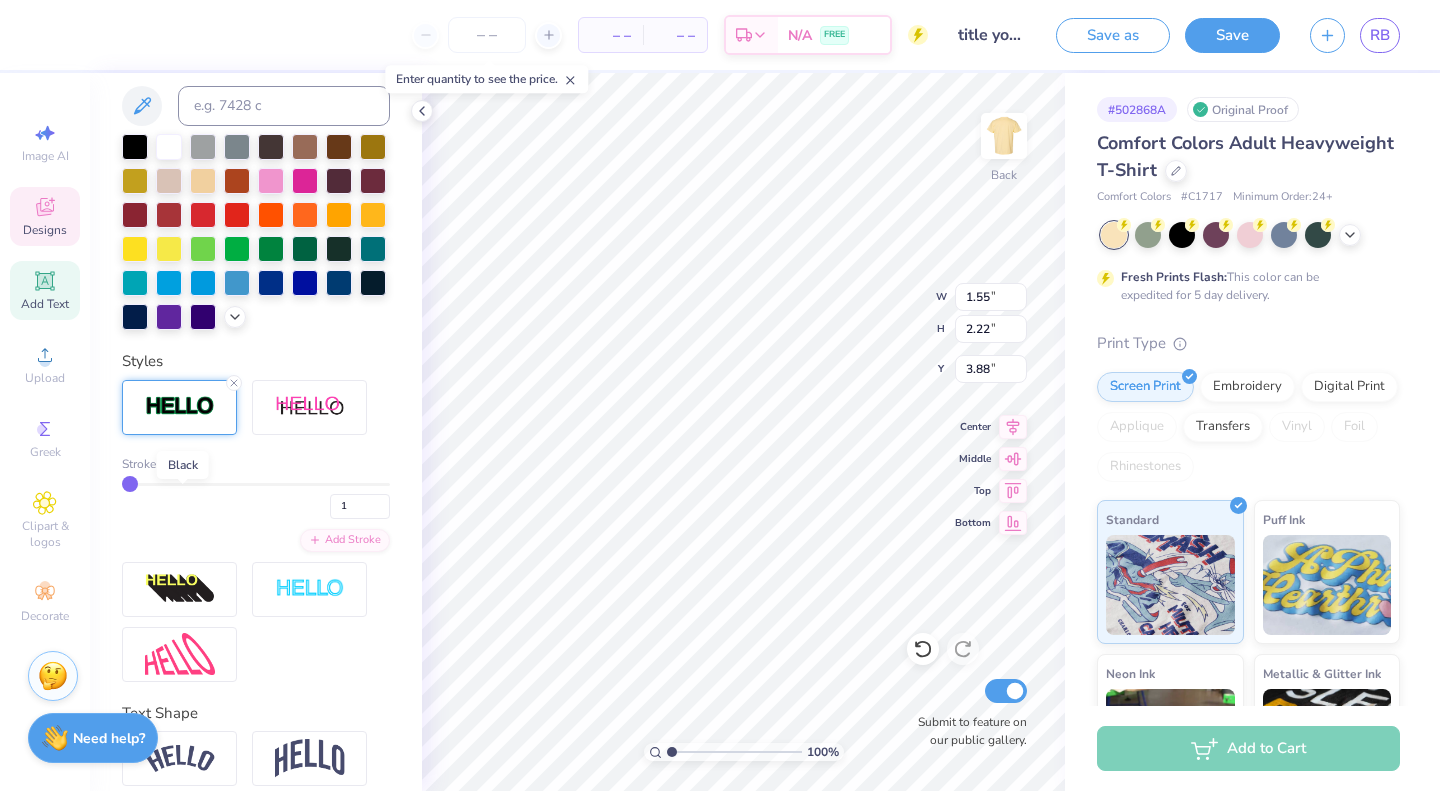 click at bounding box center (182, 464) 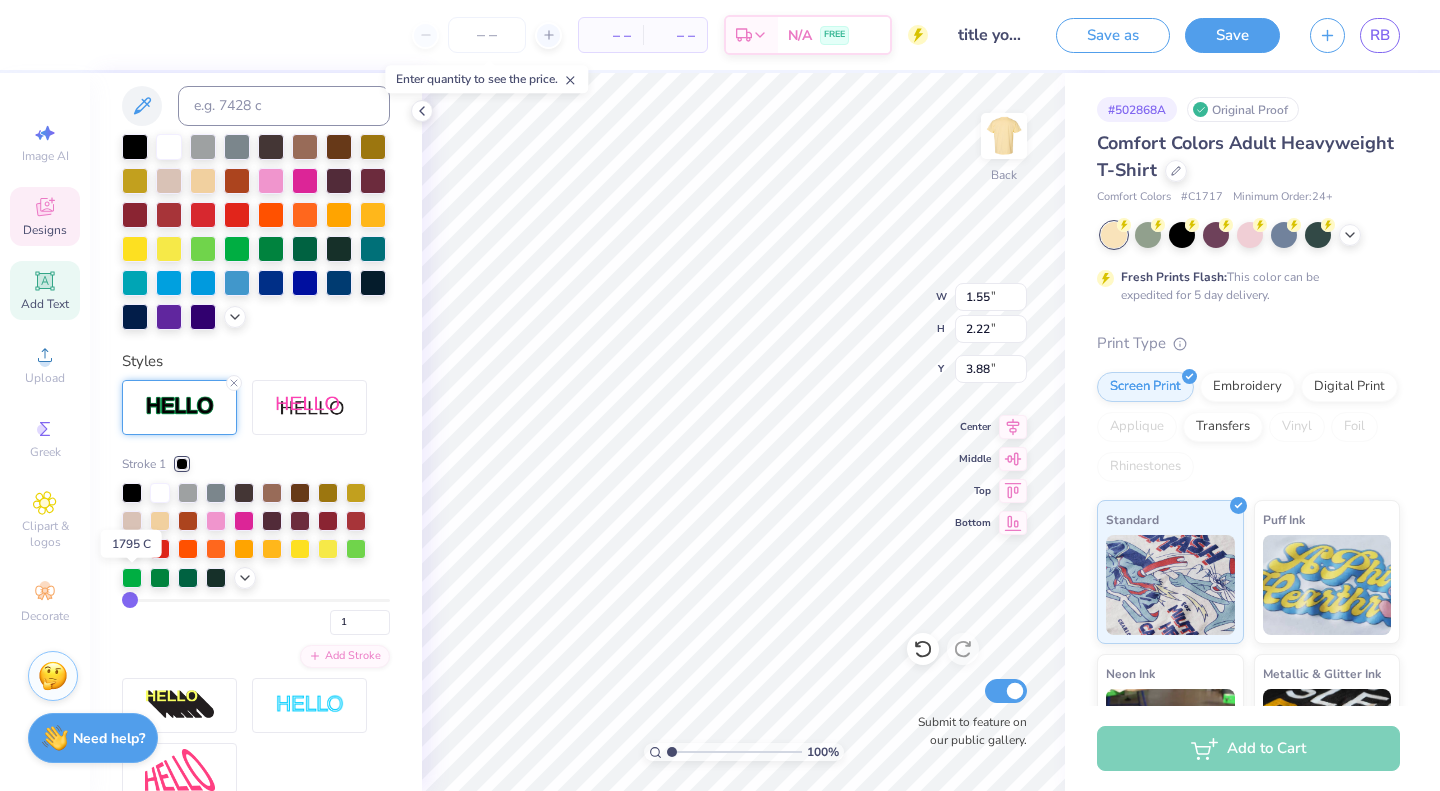 click at bounding box center (132, 547) 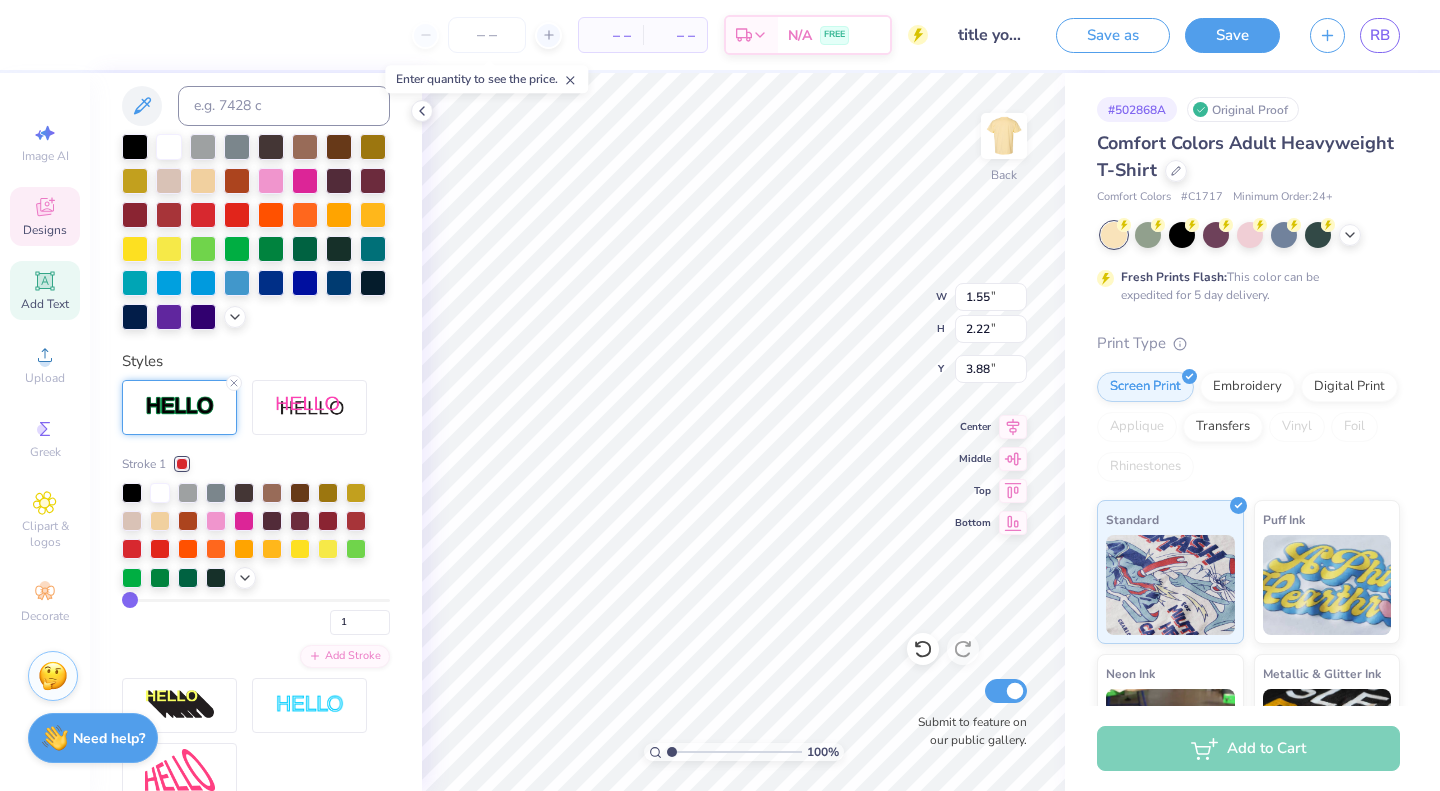 type on "11.51" 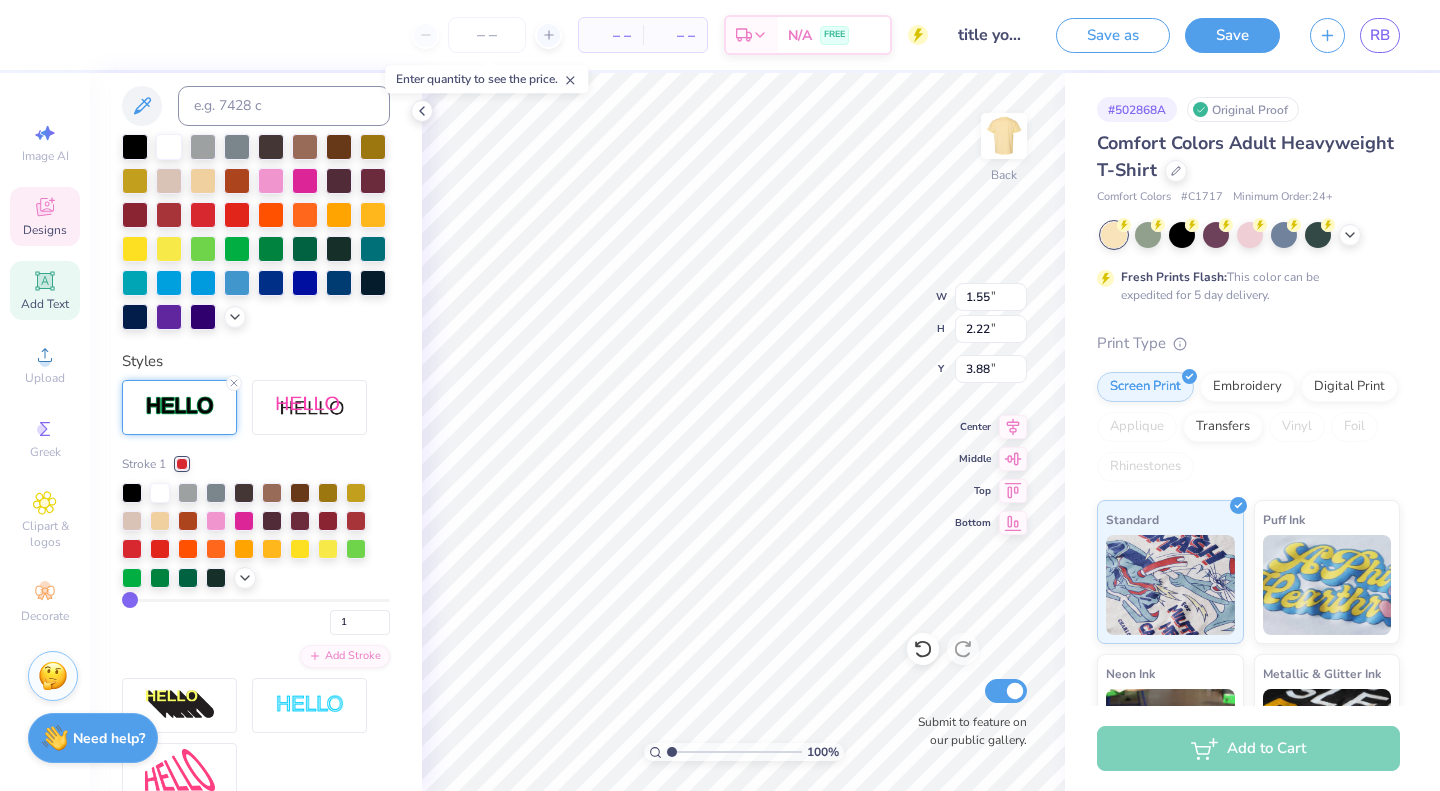 type on "2.63" 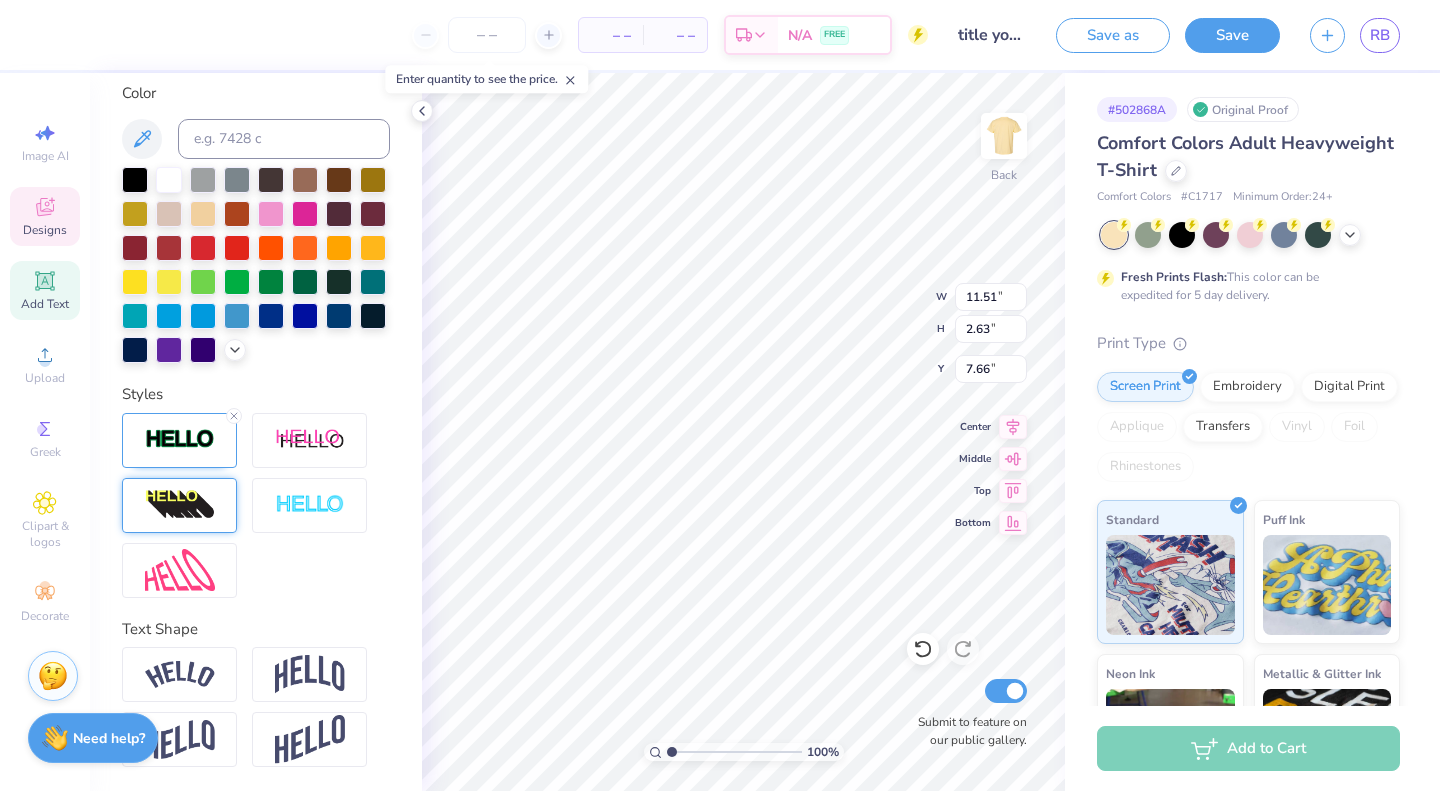type on "11.53" 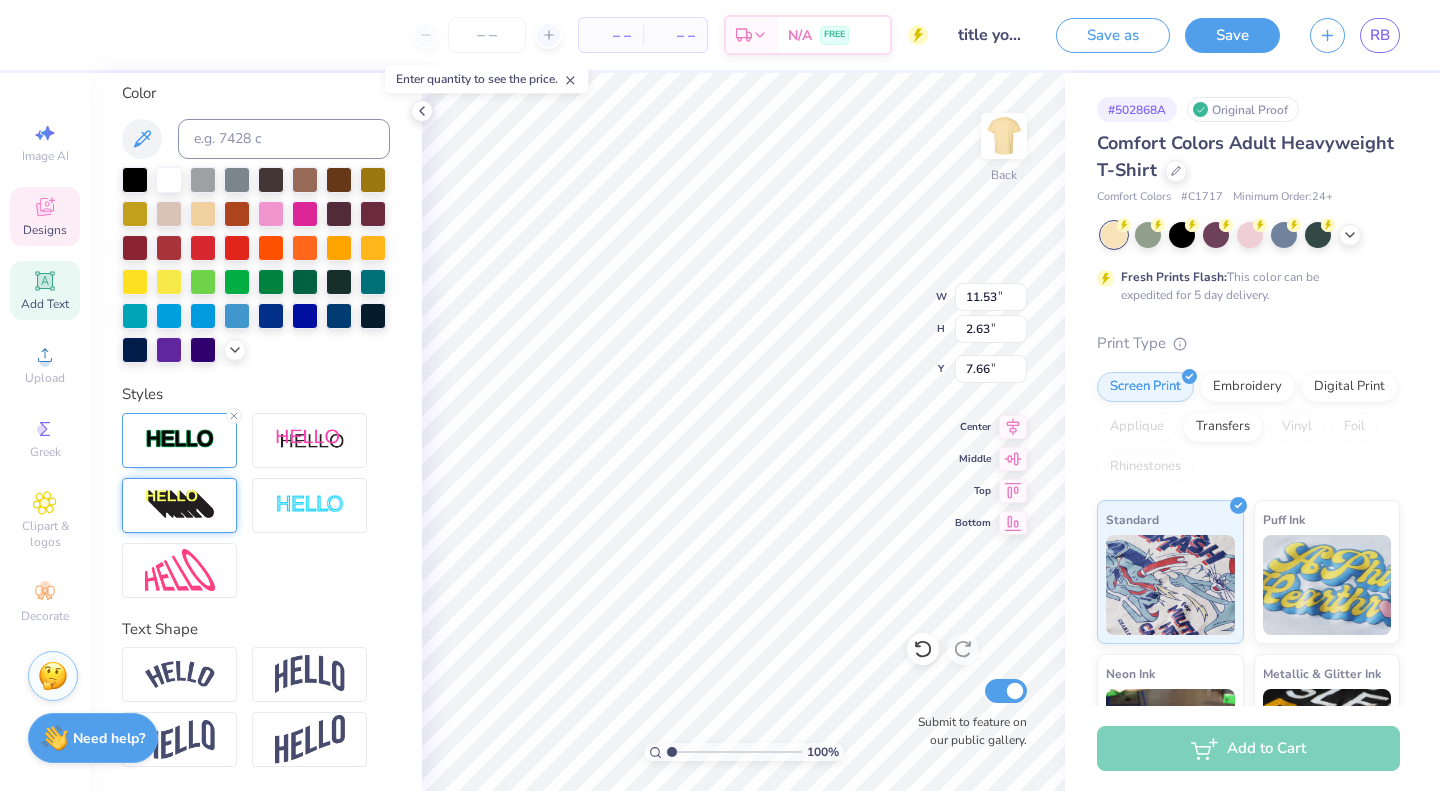 type on "2.65" 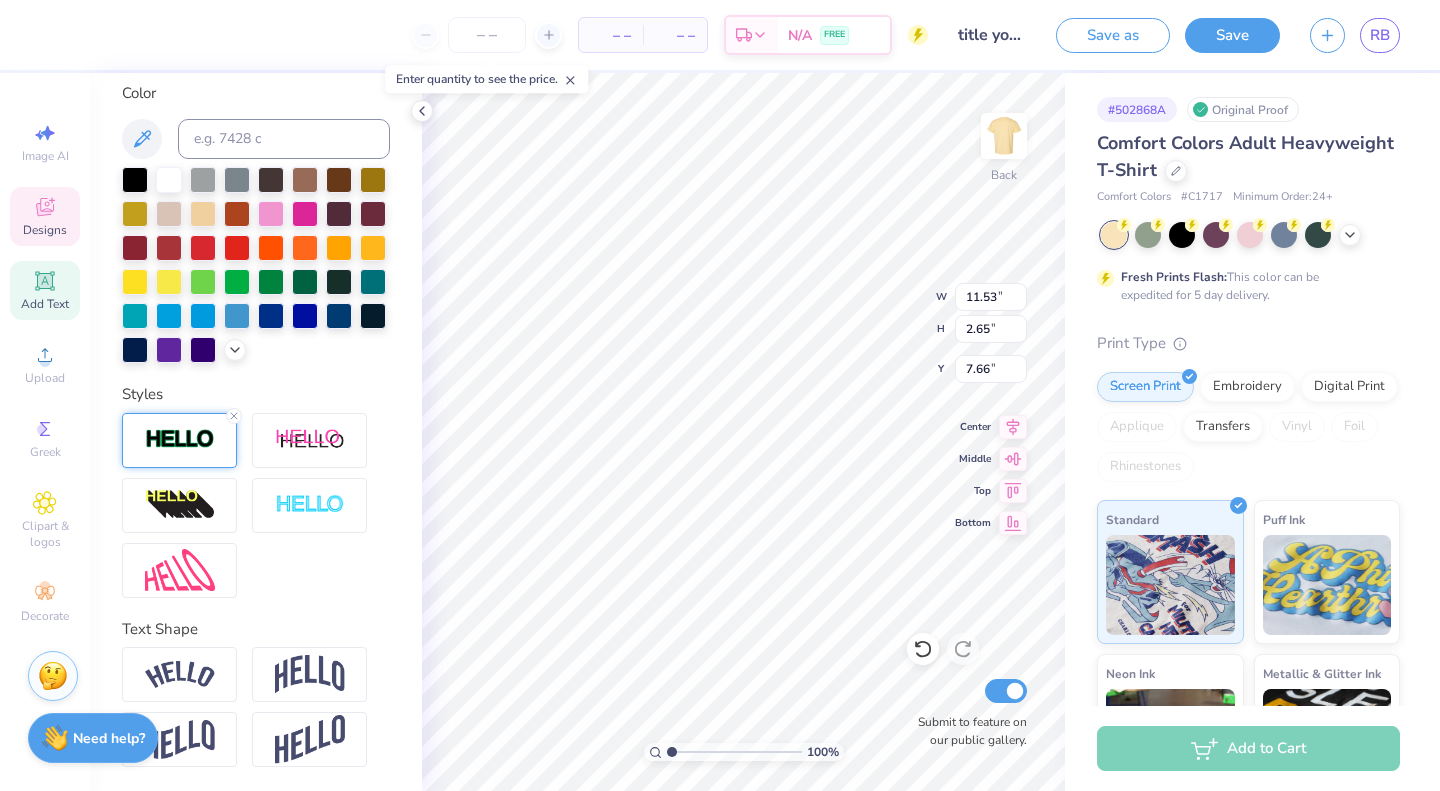 click at bounding box center [180, 439] 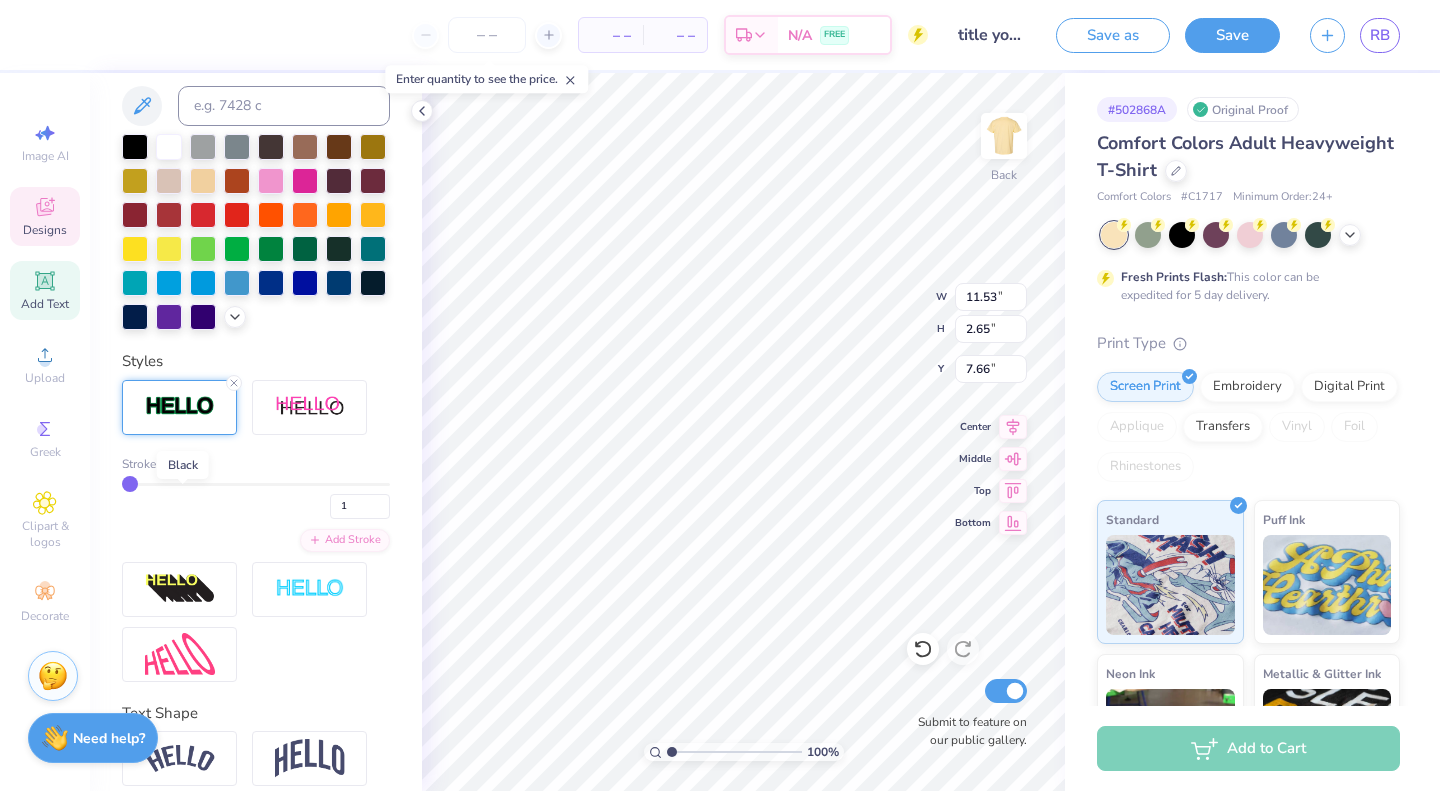 click at bounding box center [182, 464] 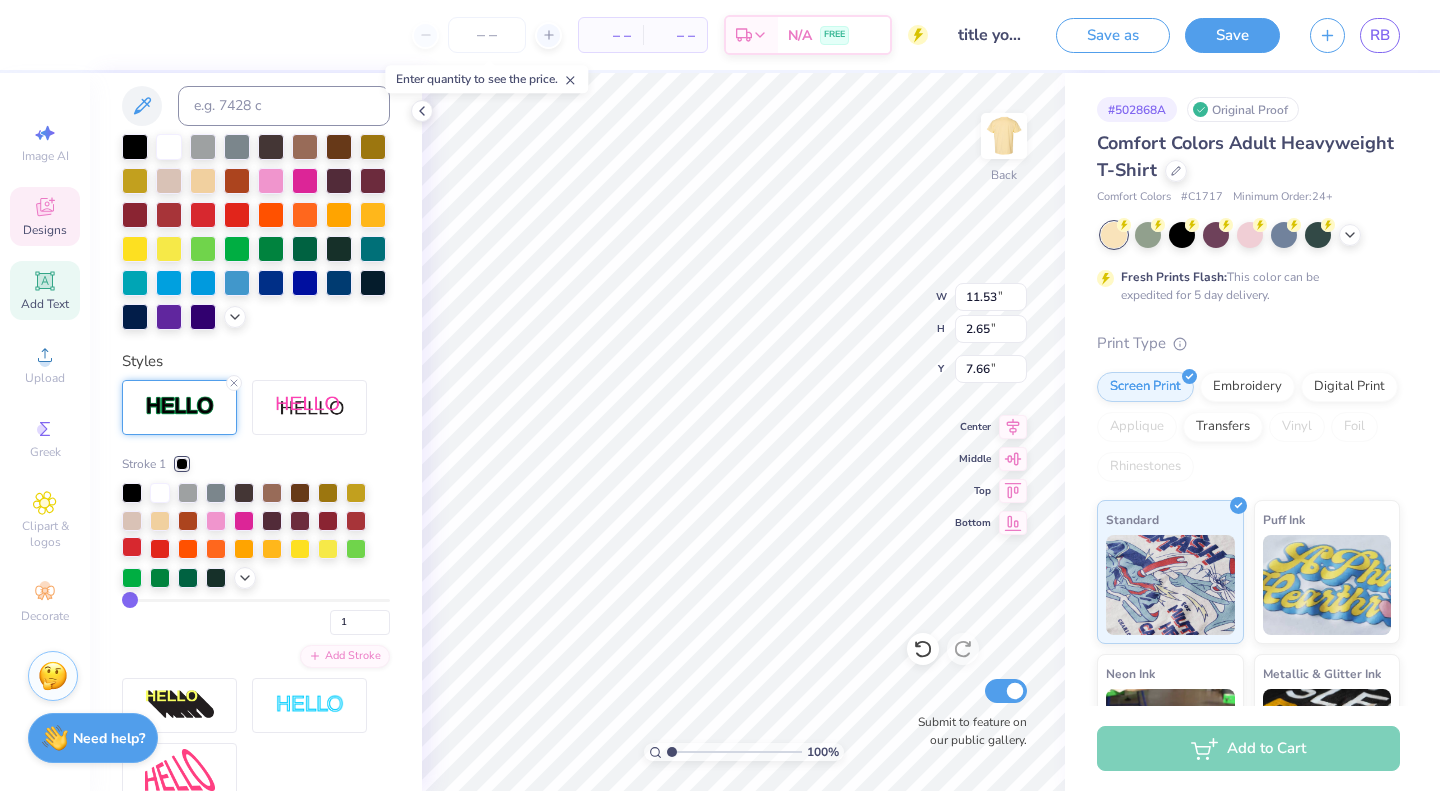 click at bounding box center (132, 547) 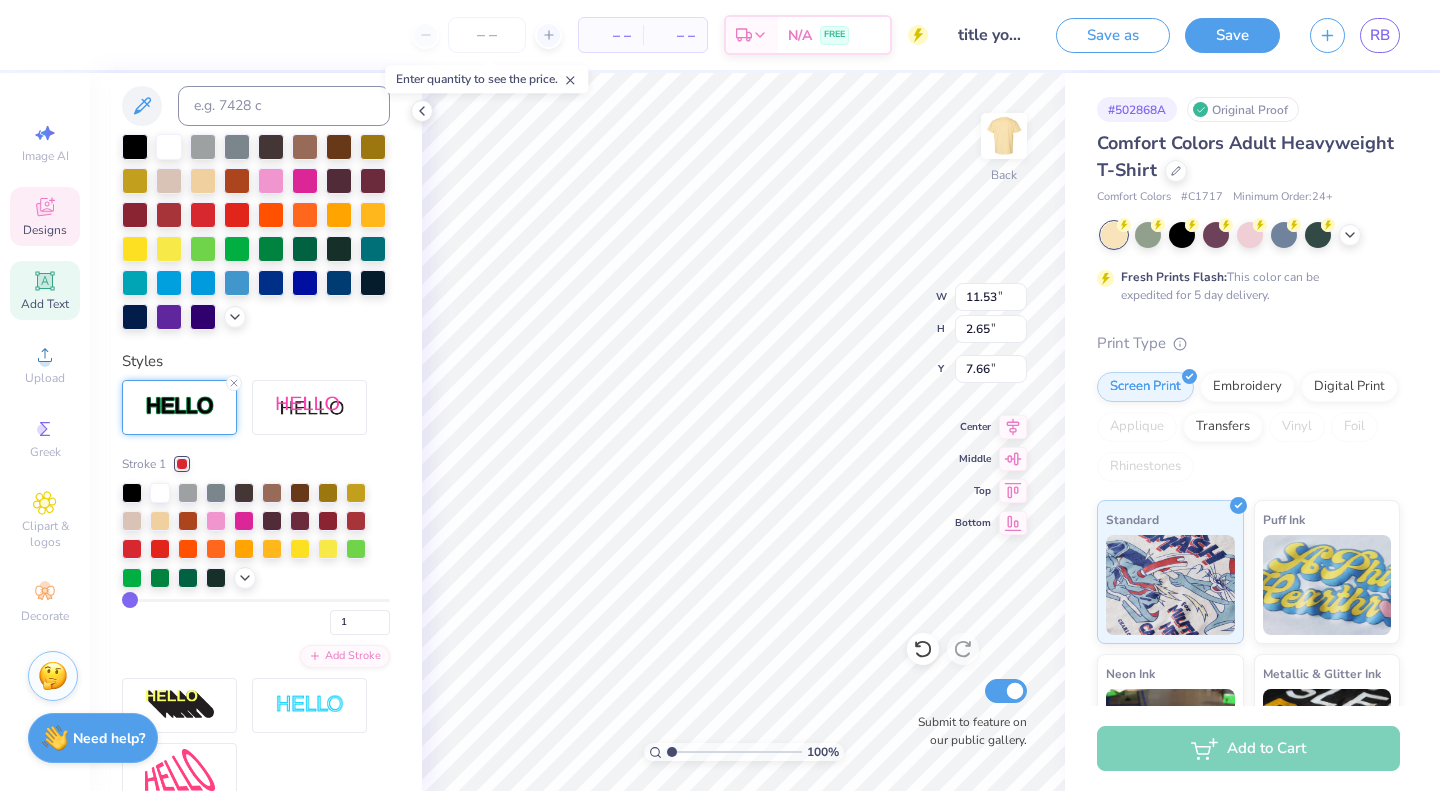 type on "7.02" 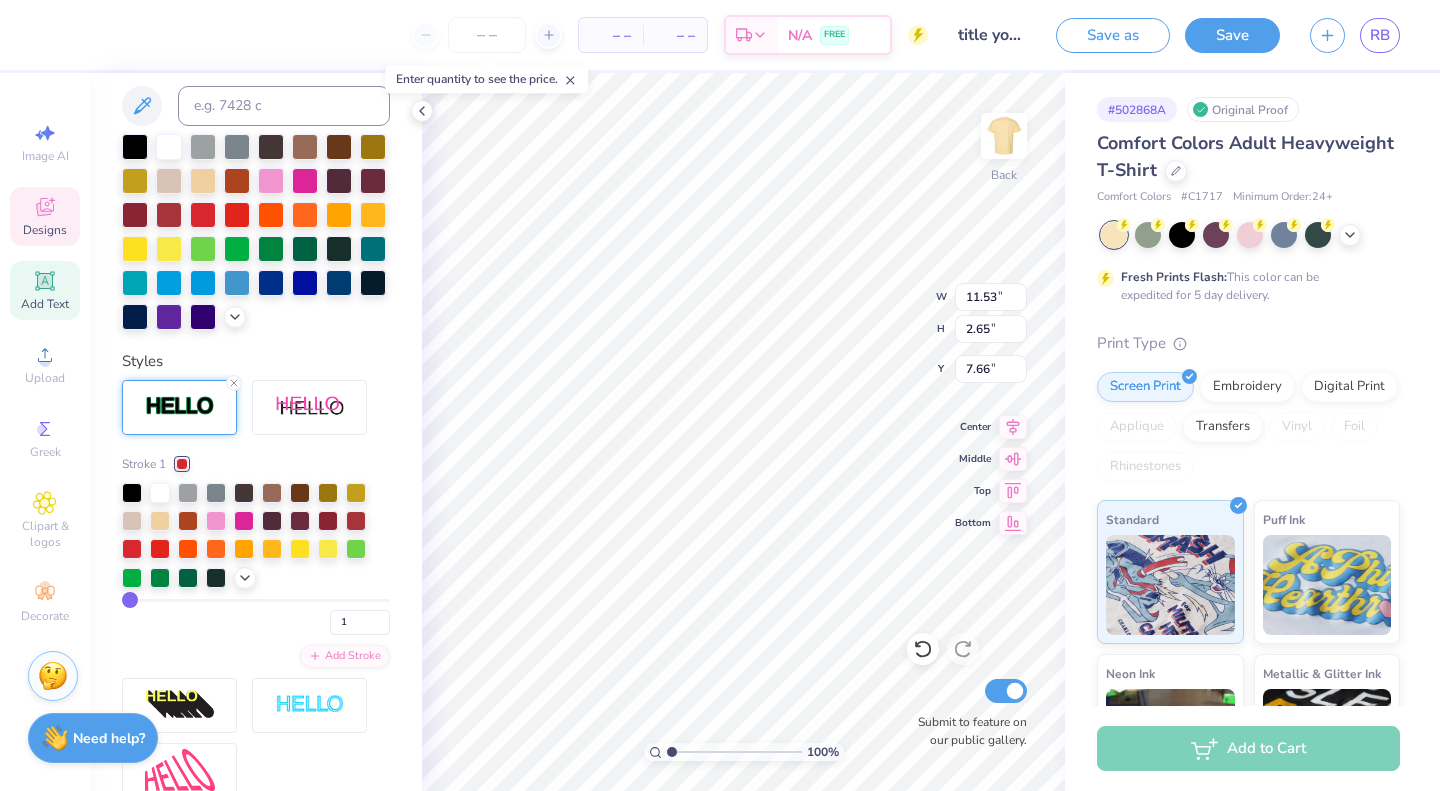 type on "2.10" 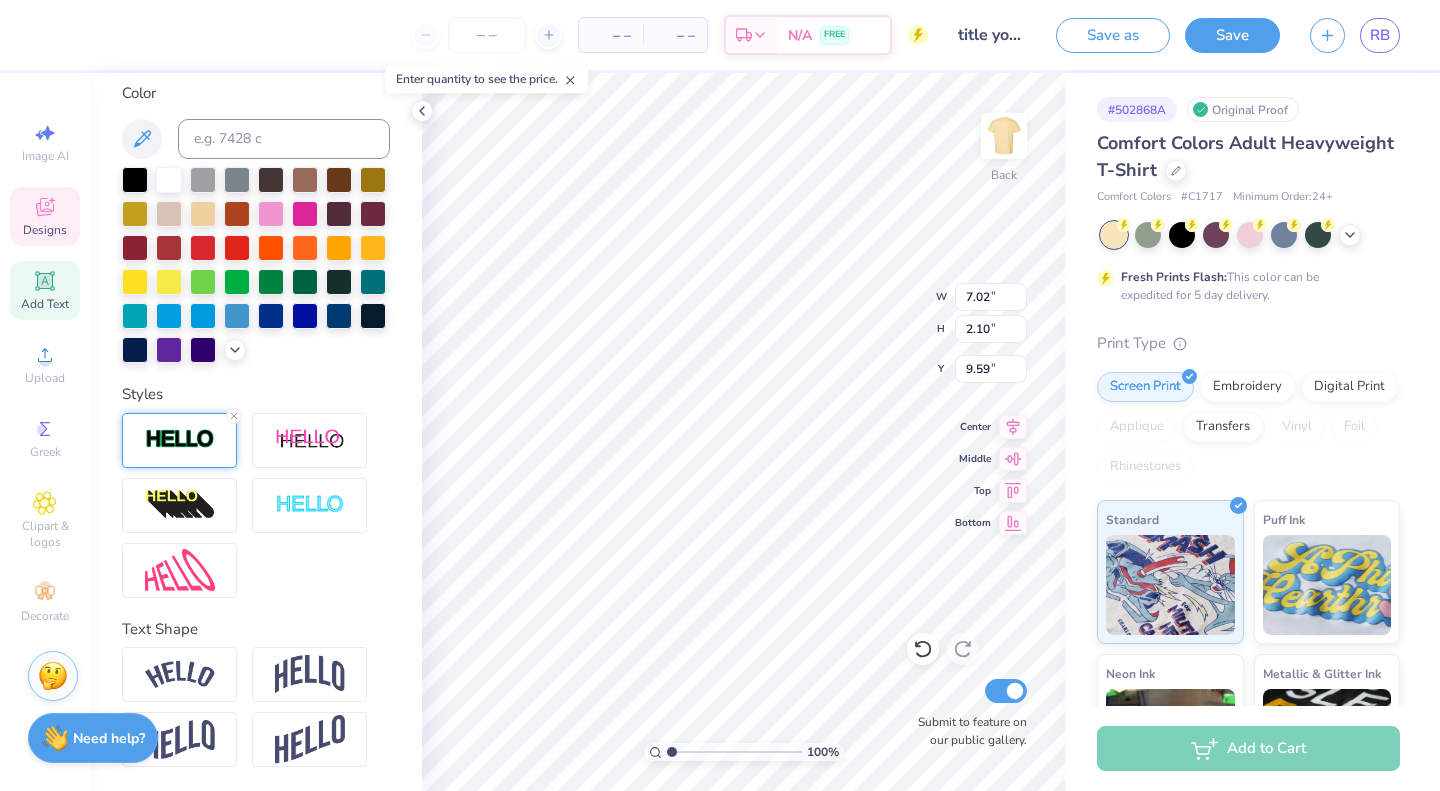 type on "7.03" 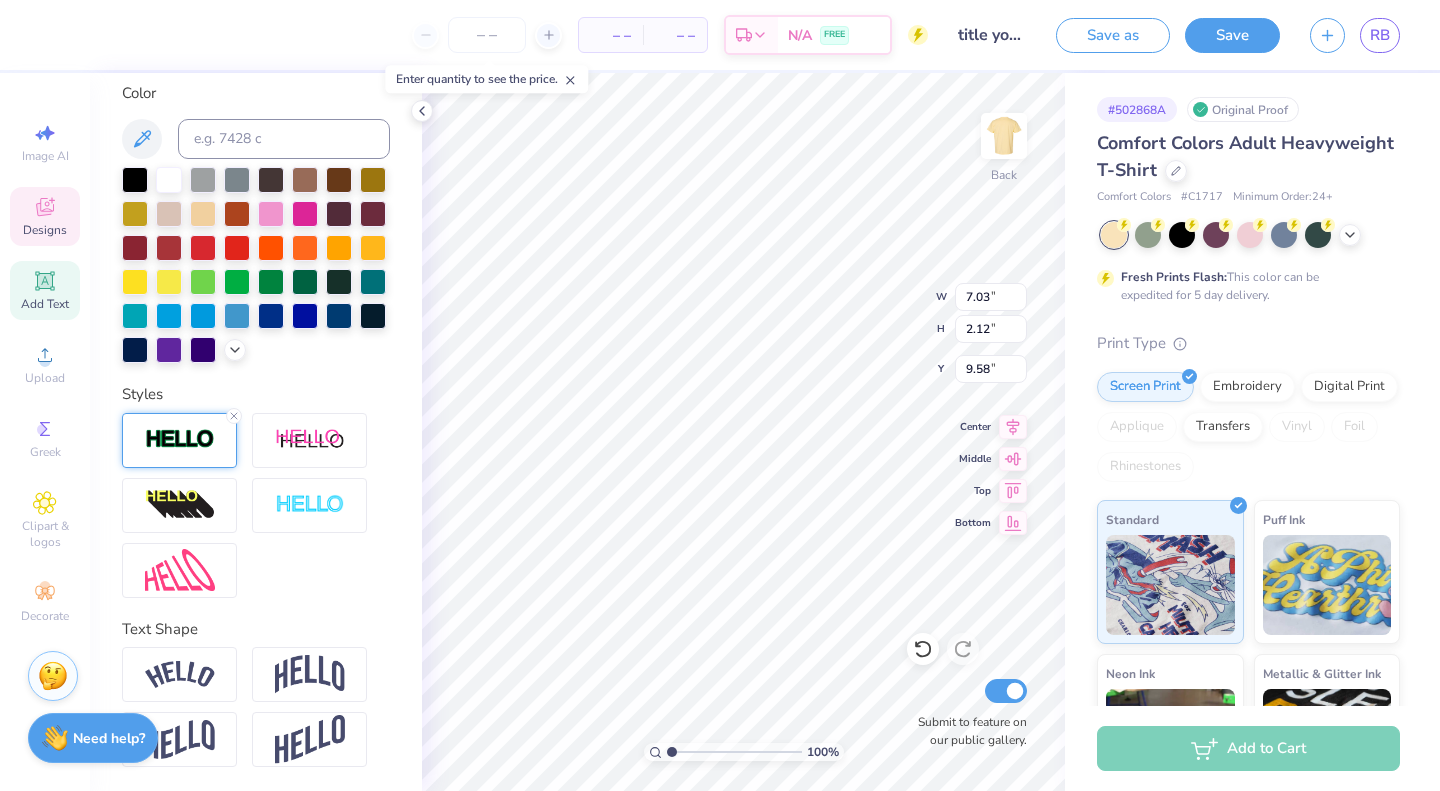 click at bounding box center (180, 439) 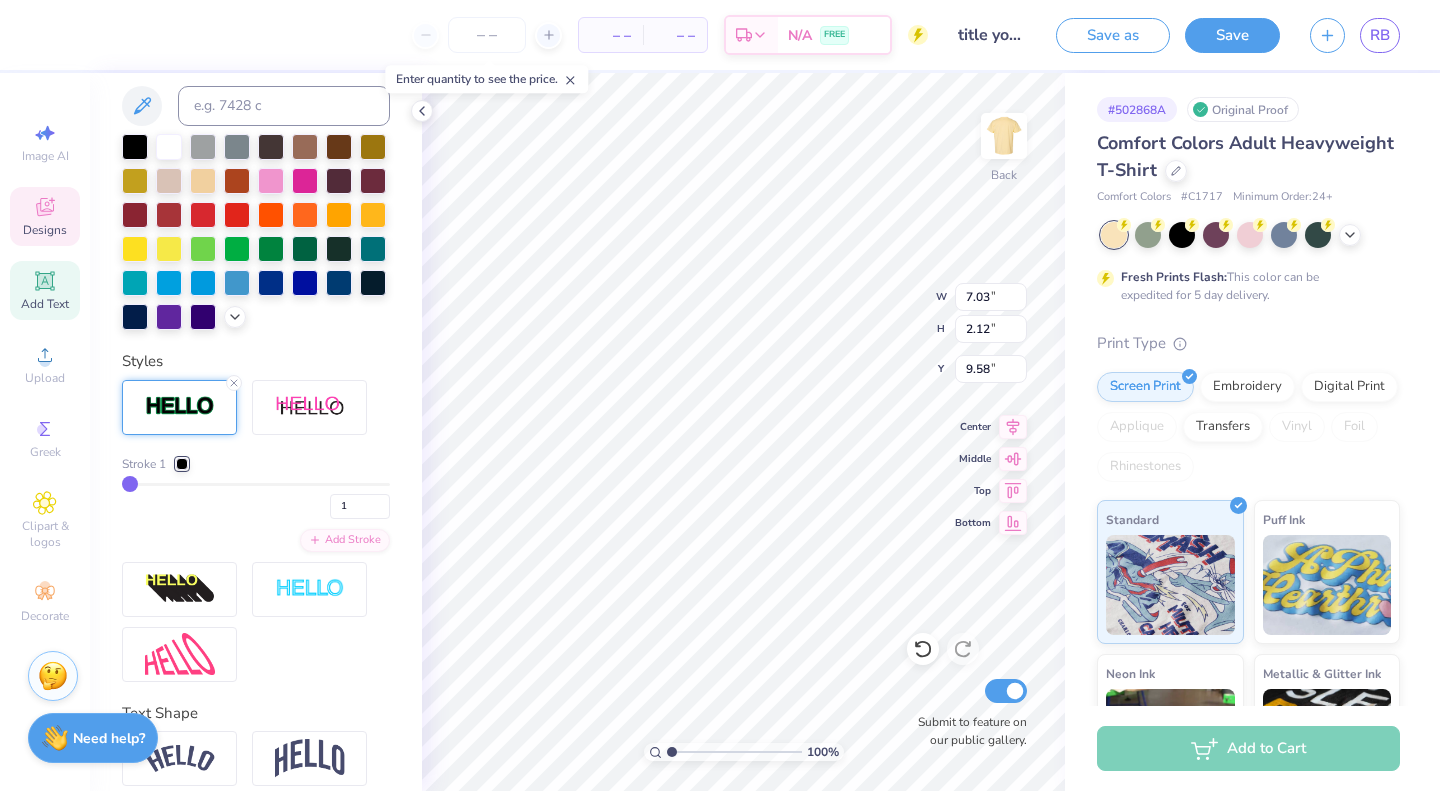 click at bounding box center (182, 464) 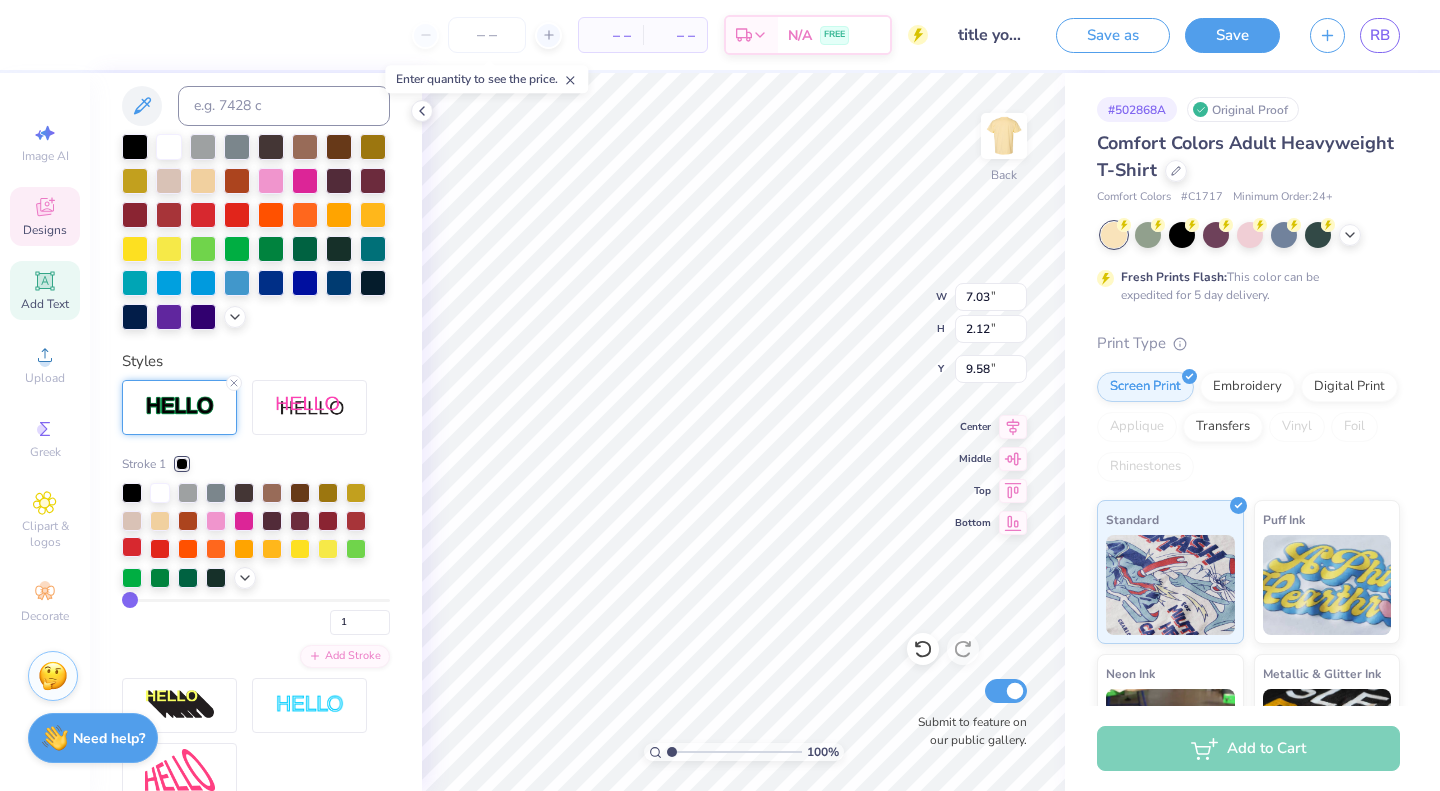 click at bounding box center (132, 547) 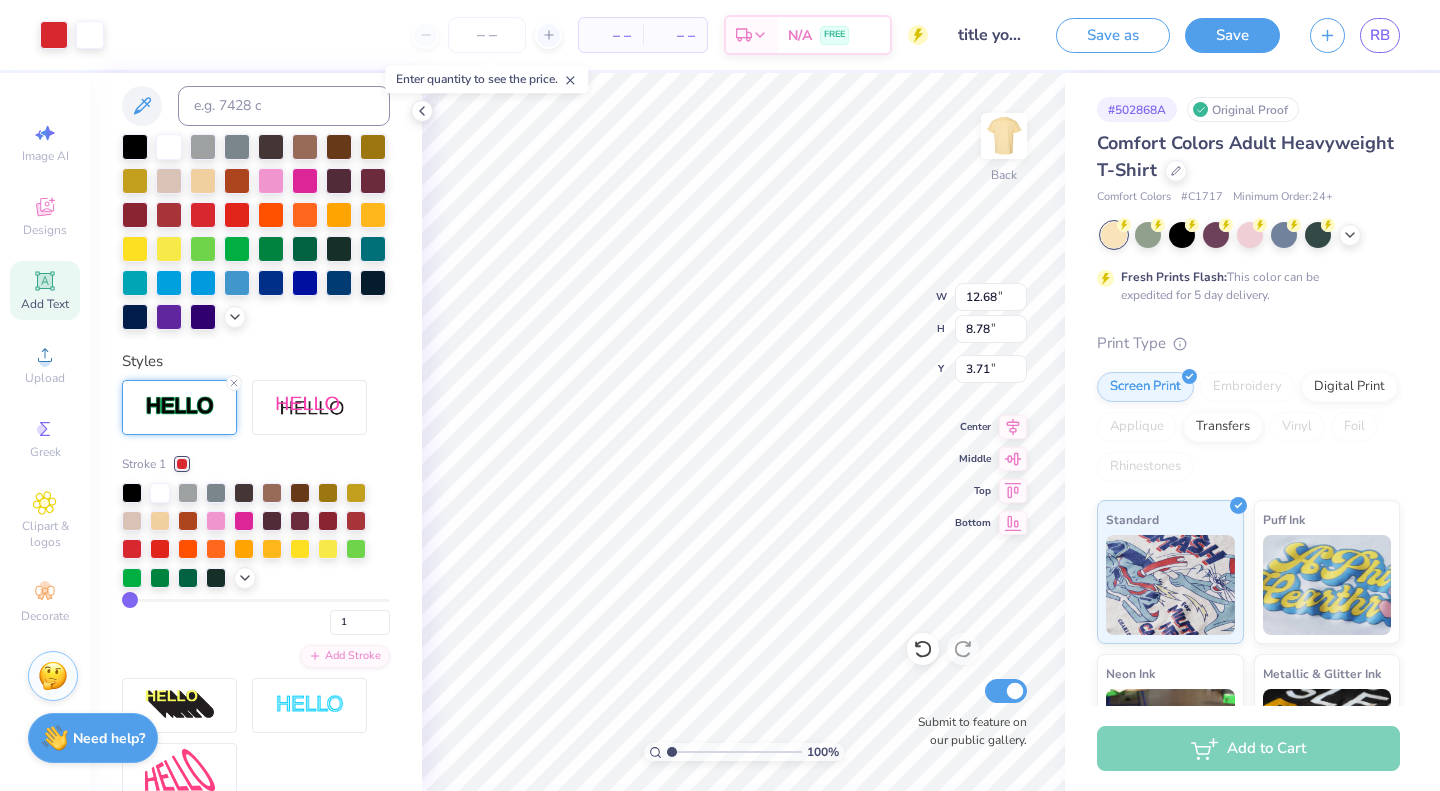 type on "12.68" 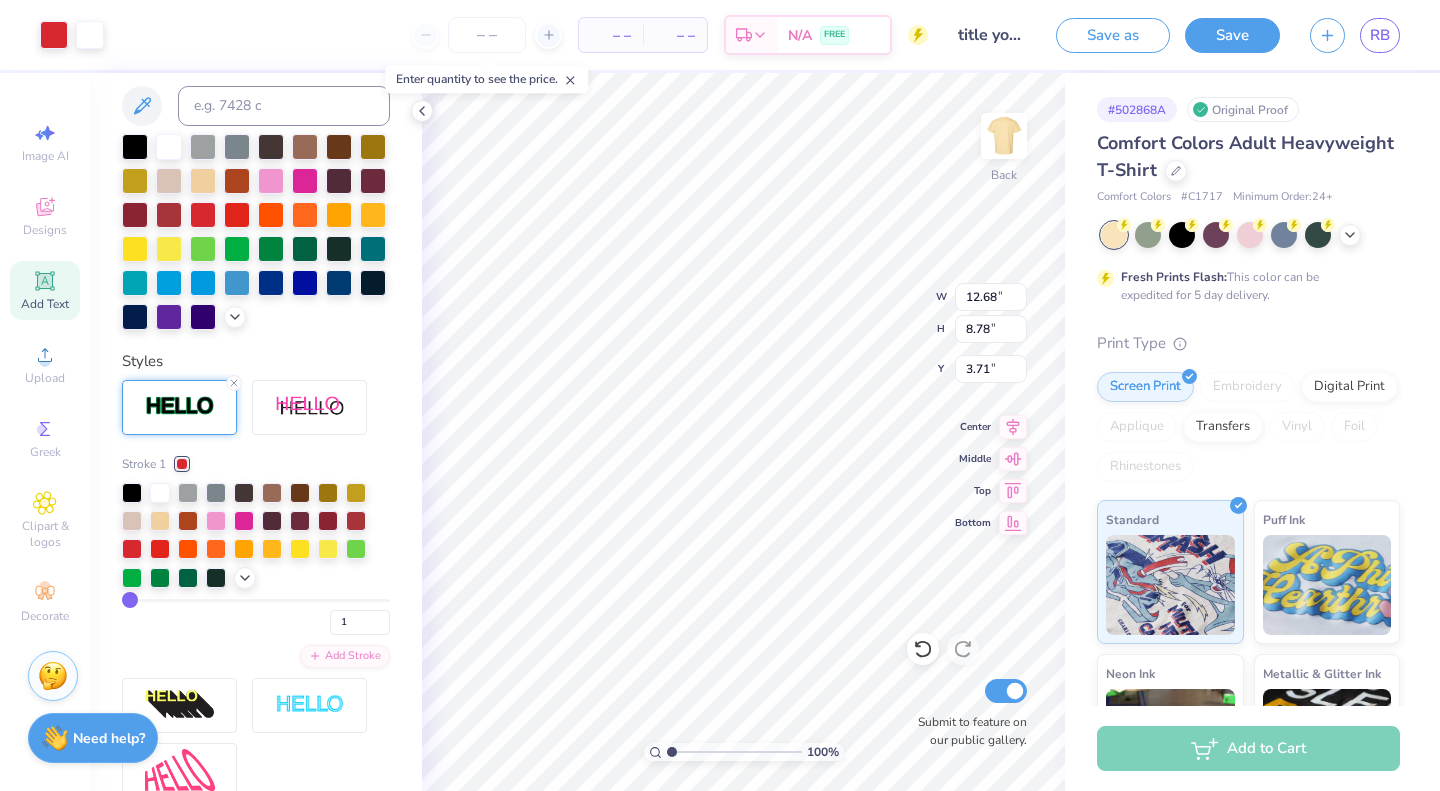 type on "8.78" 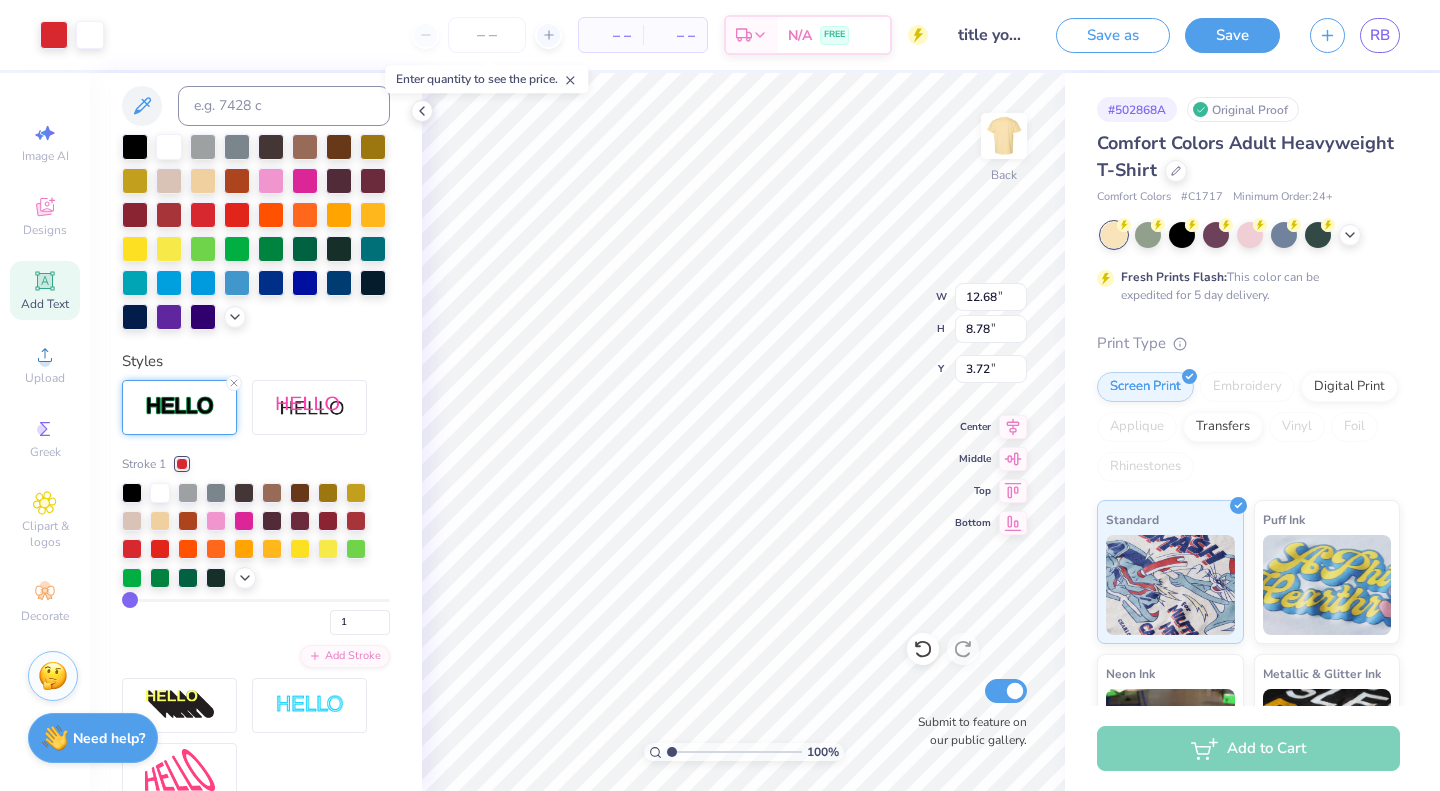 type on "3.72" 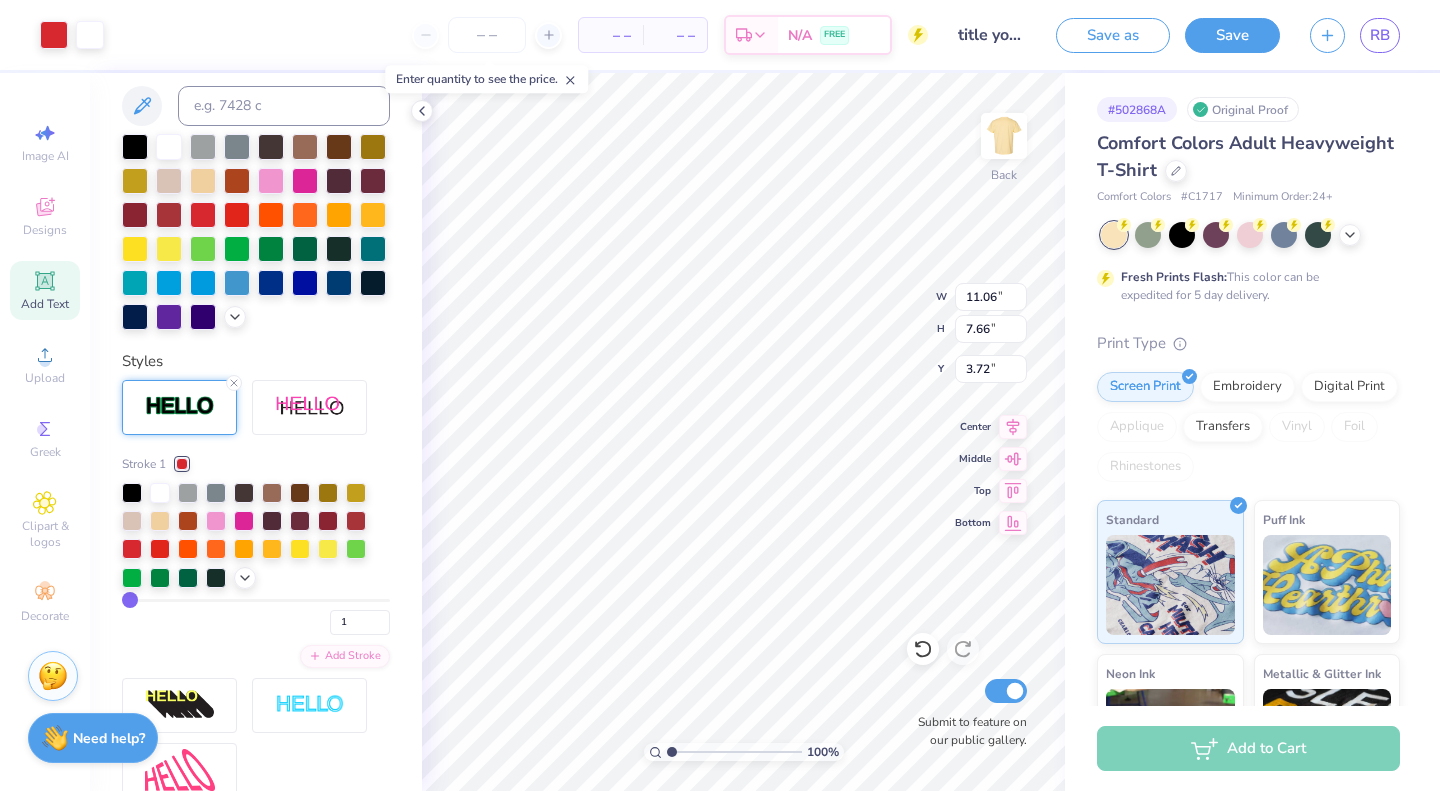 type on "11.06" 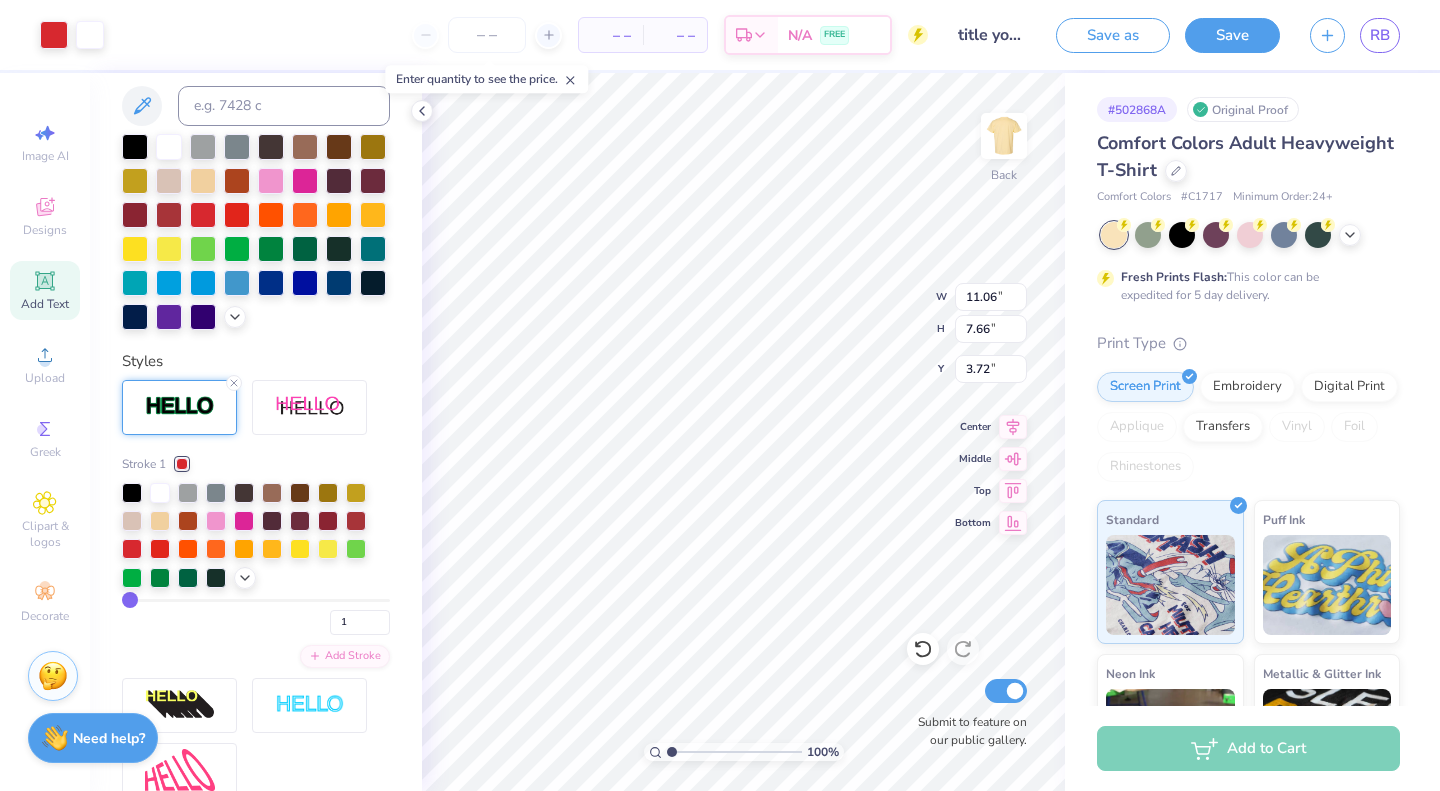 type on "7.66" 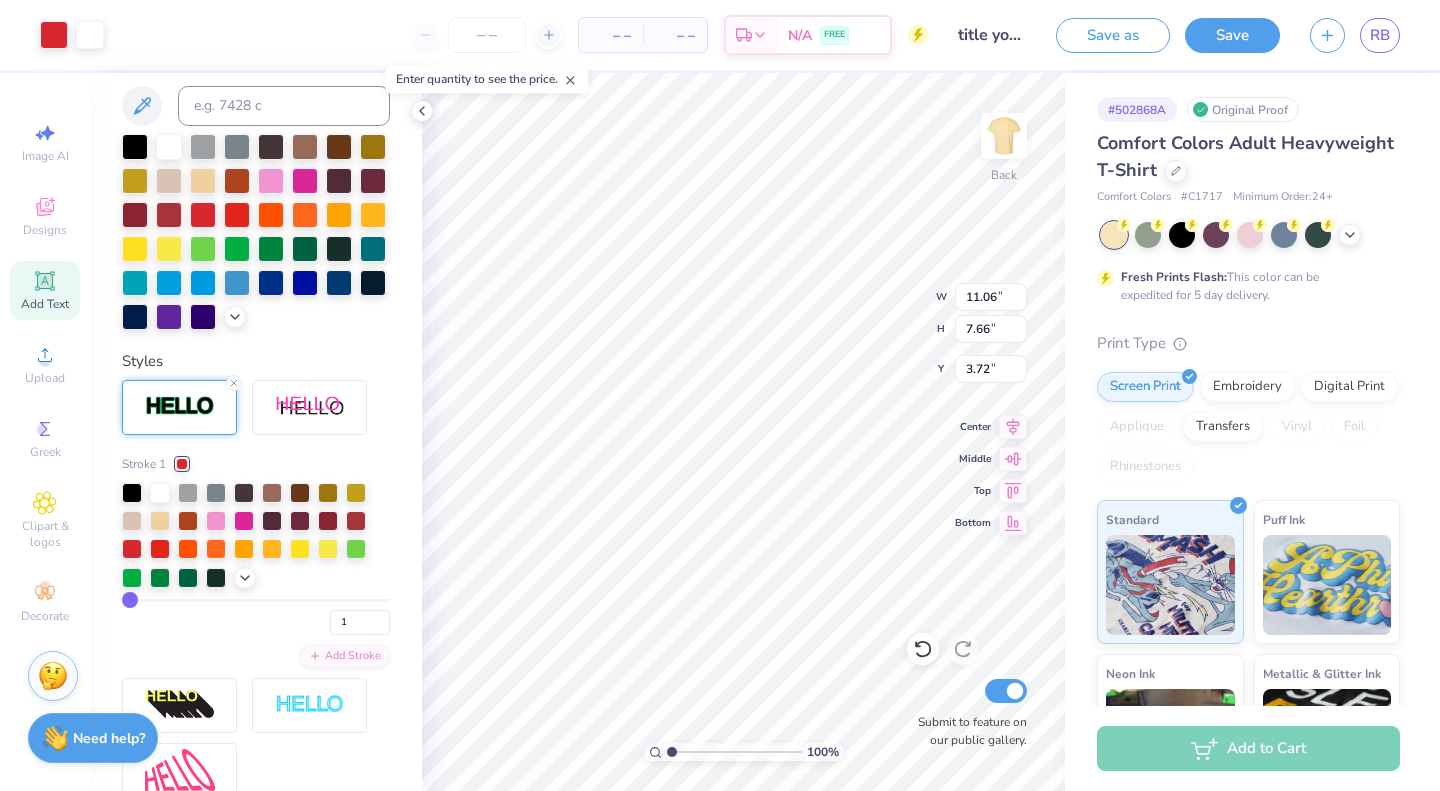 type on "3.00" 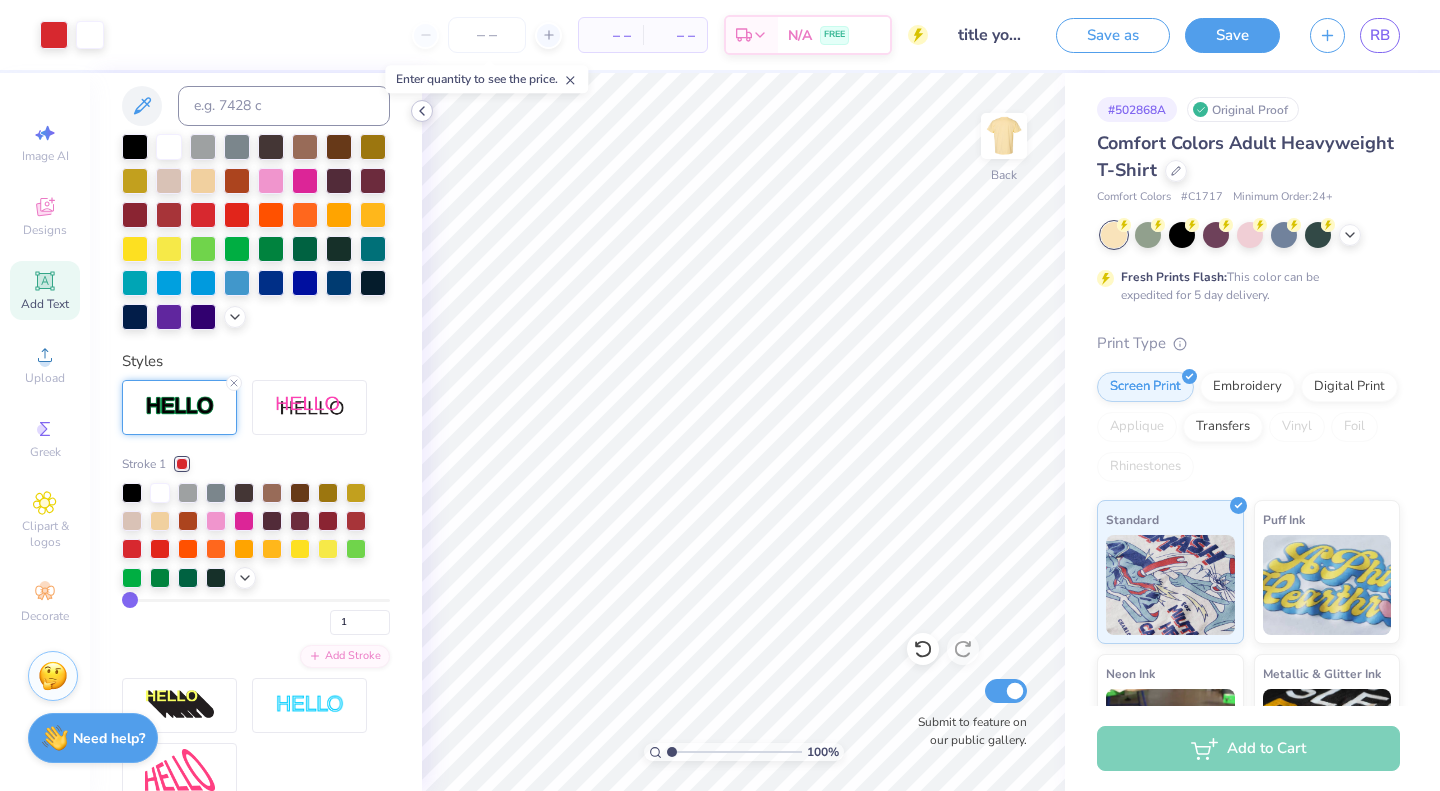 click 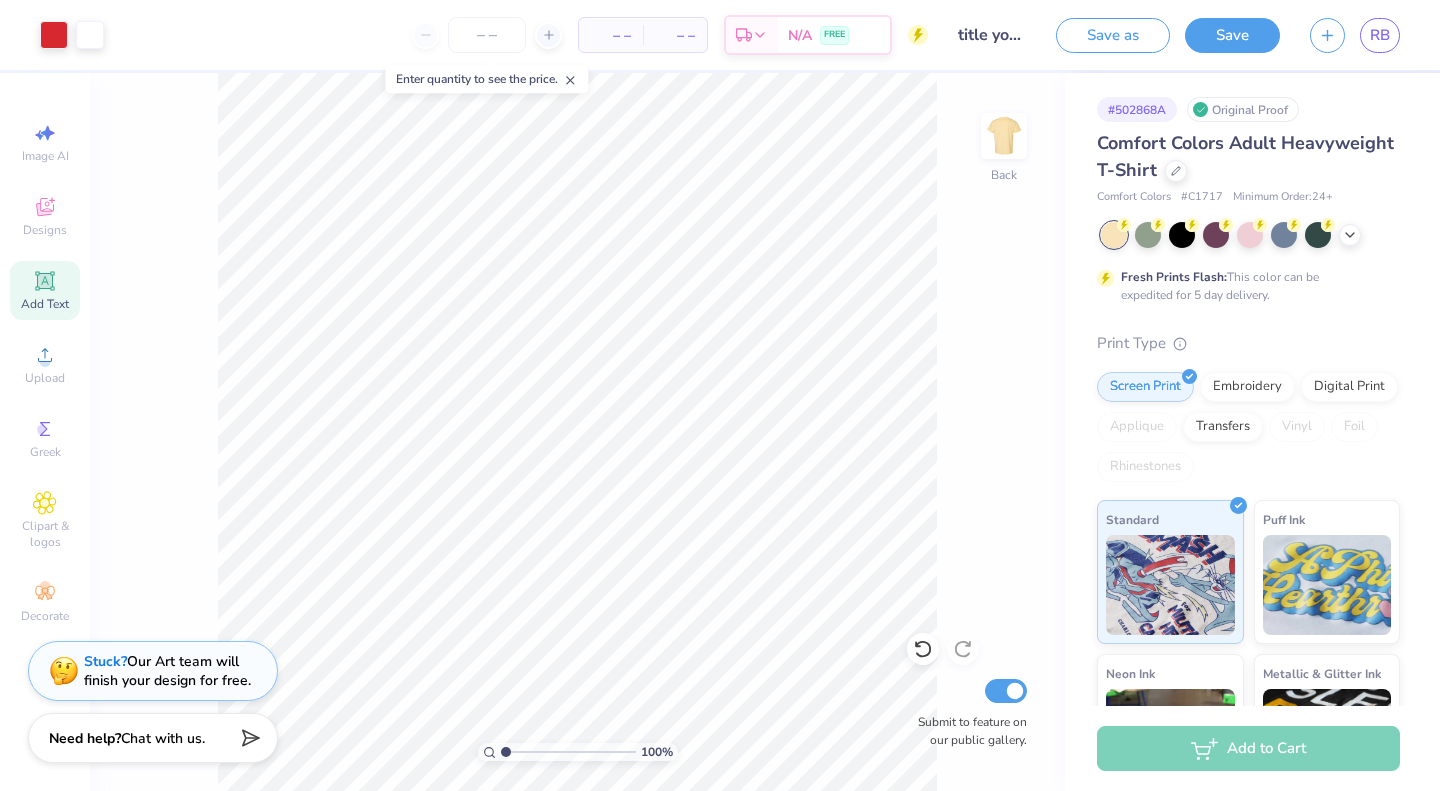 click 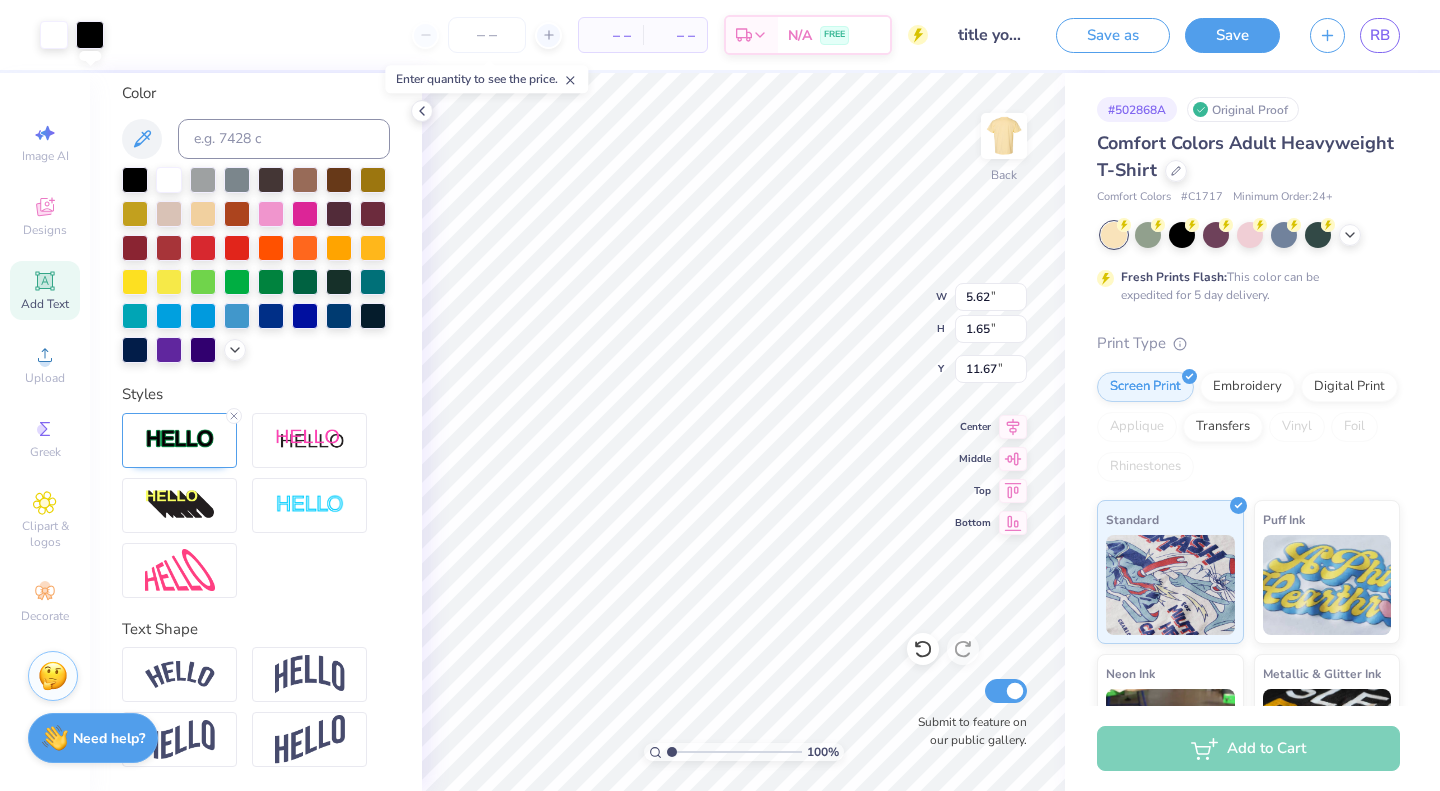 type on "5.62" 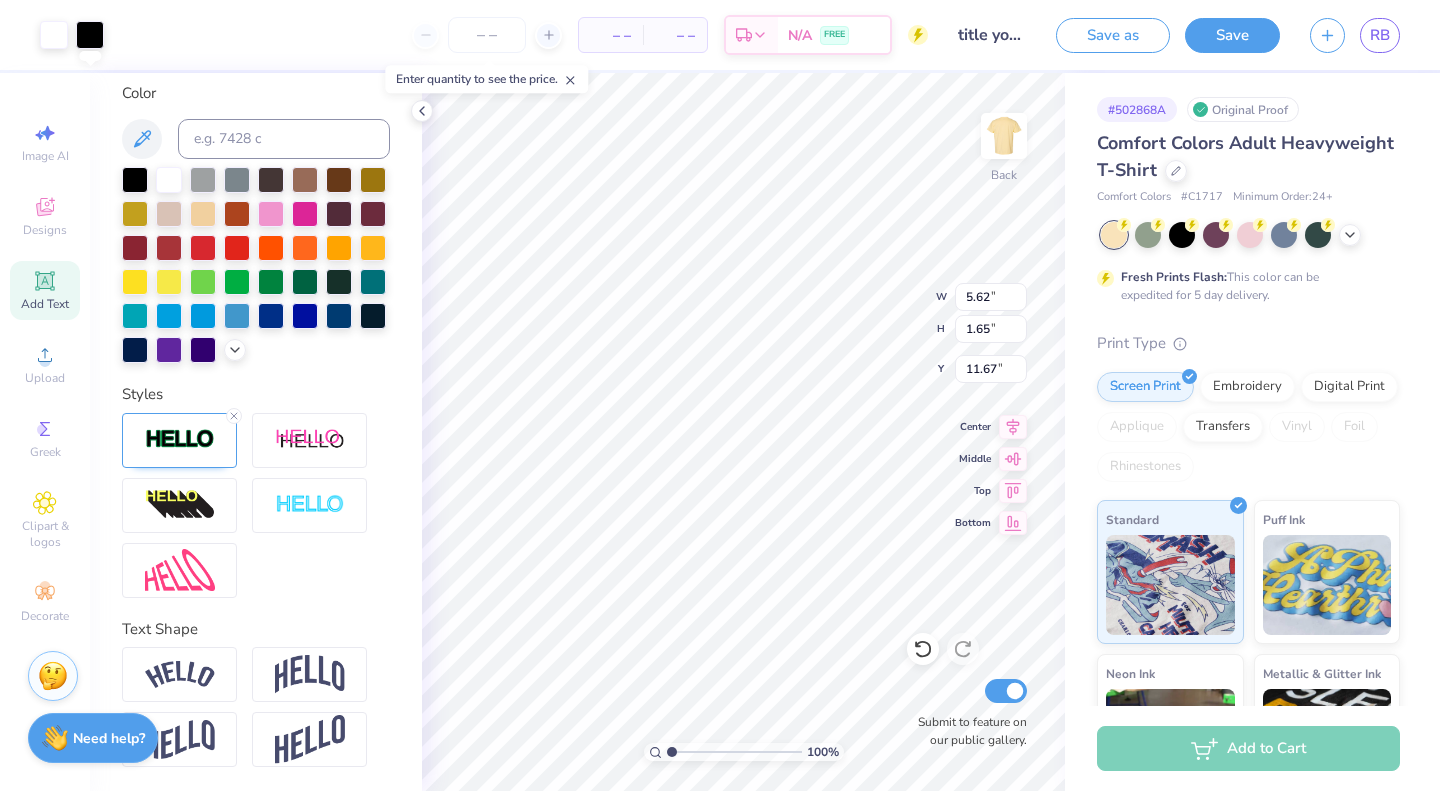 type on "1.65" 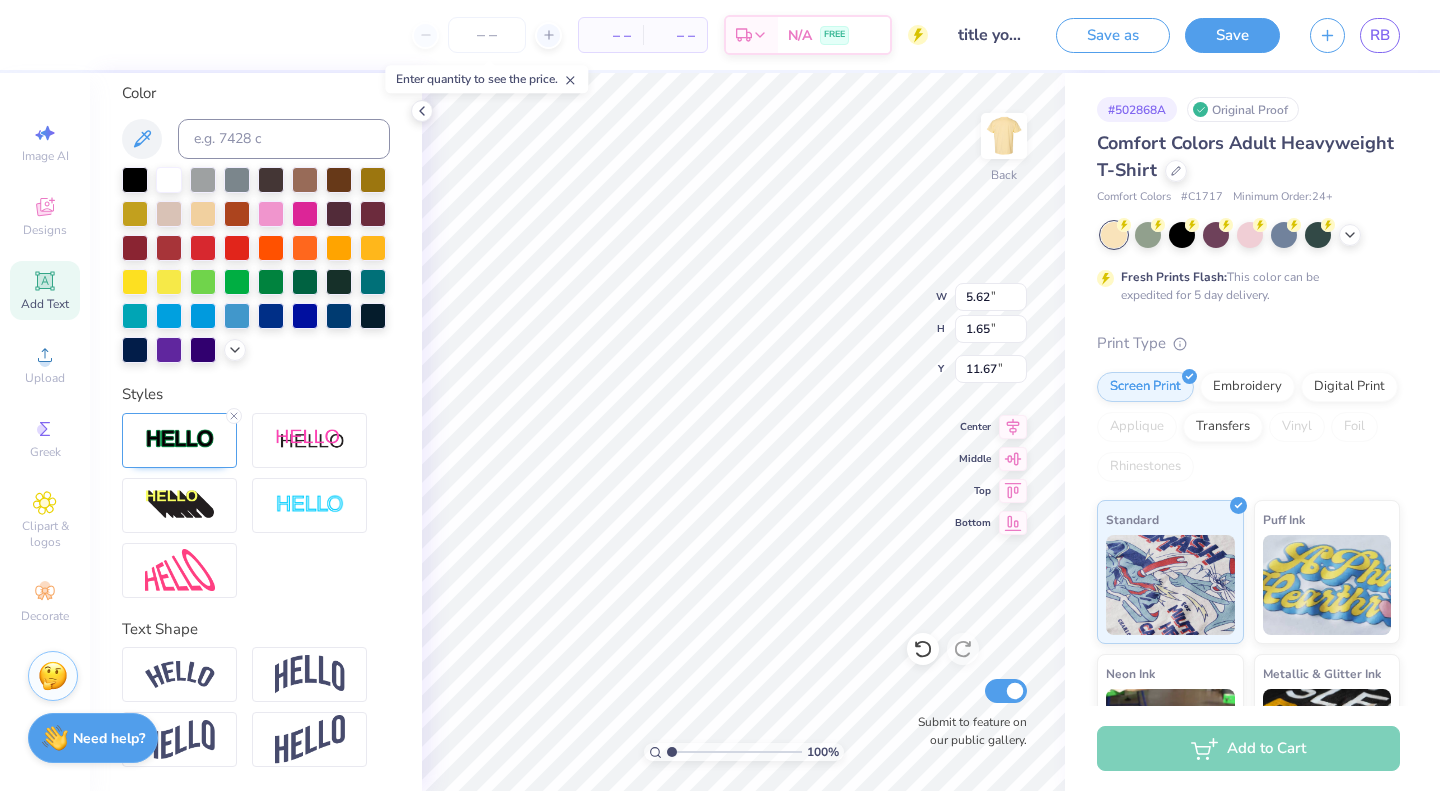 scroll, scrollTop: 482, scrollLeft: 0, axis: vertical 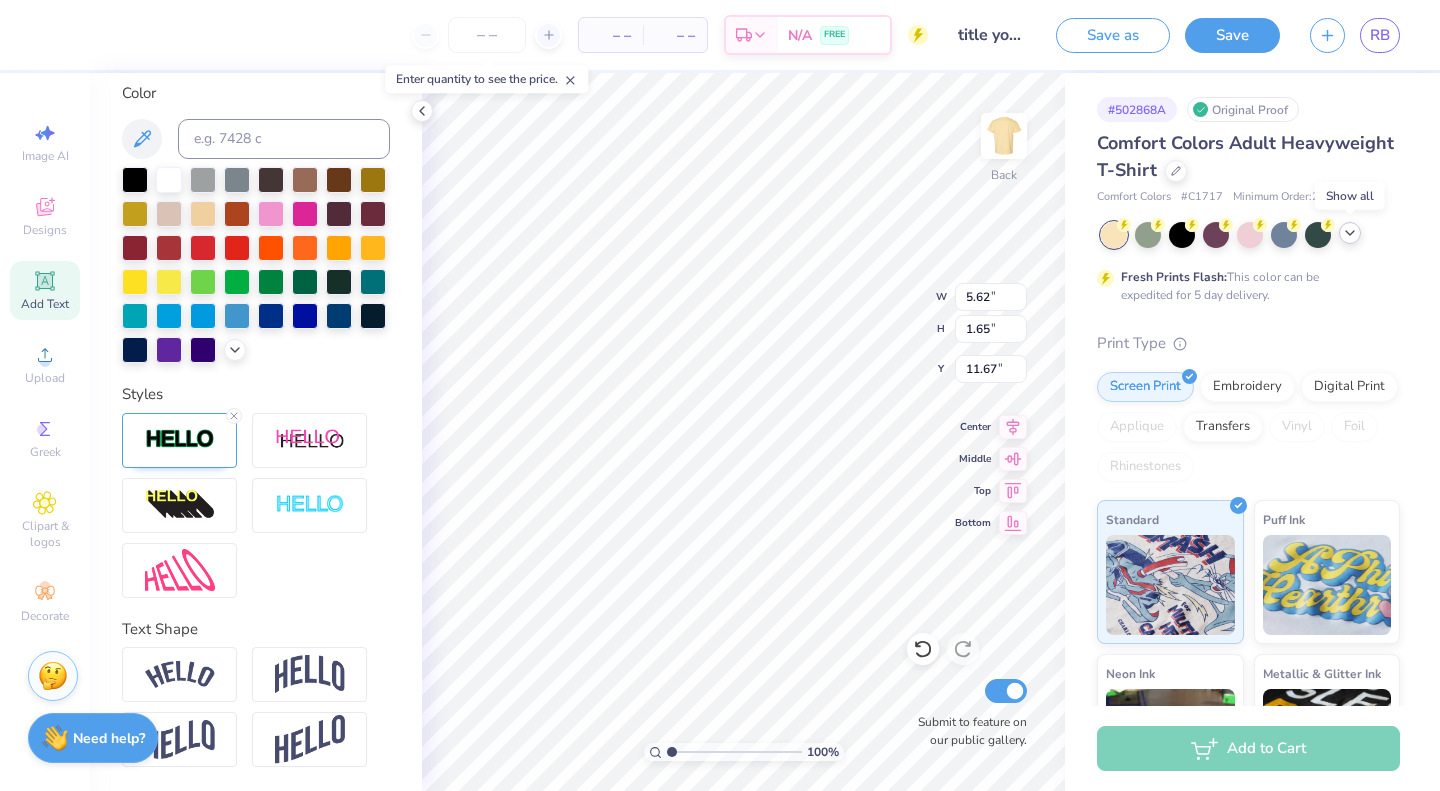 click 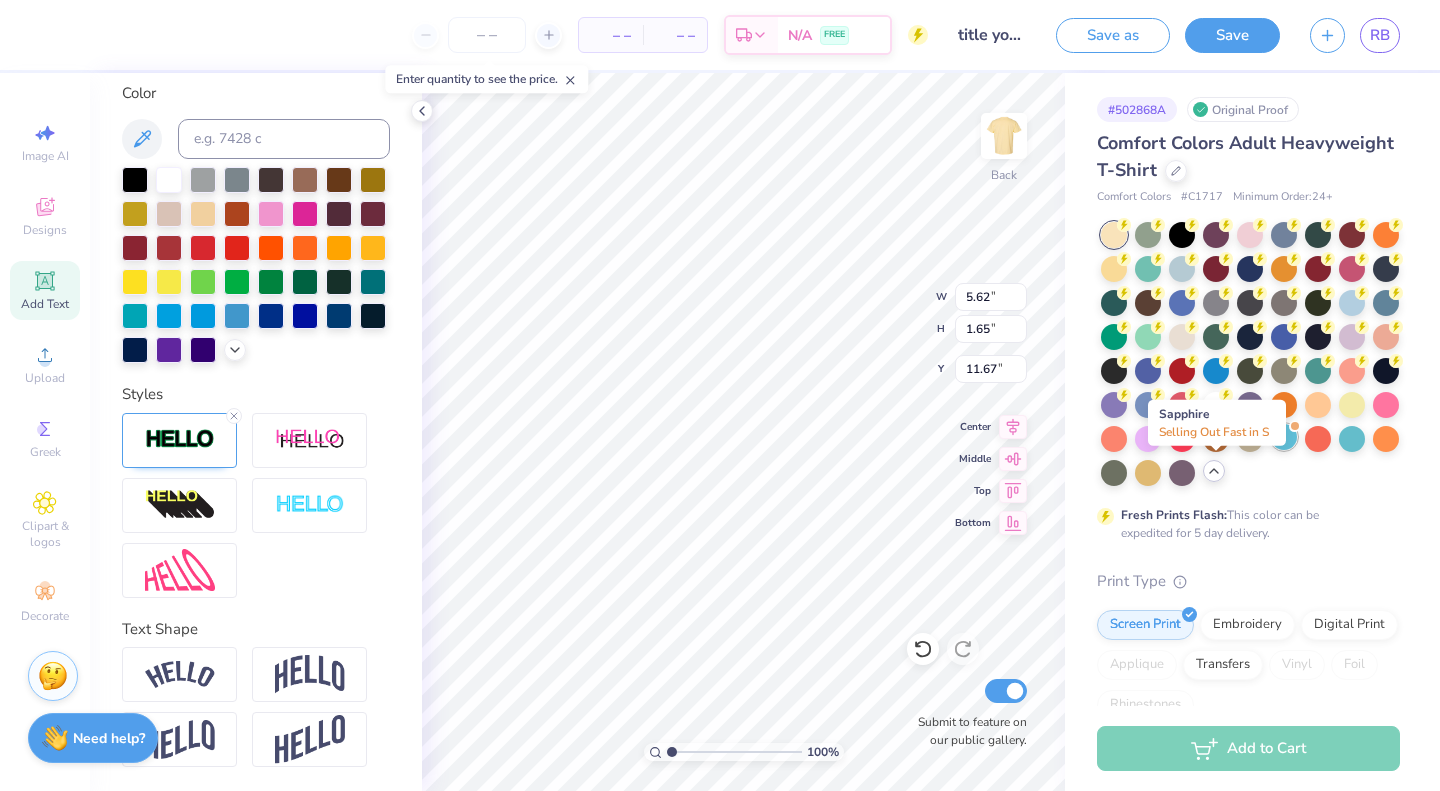 click at bounding box center (1284, 437) 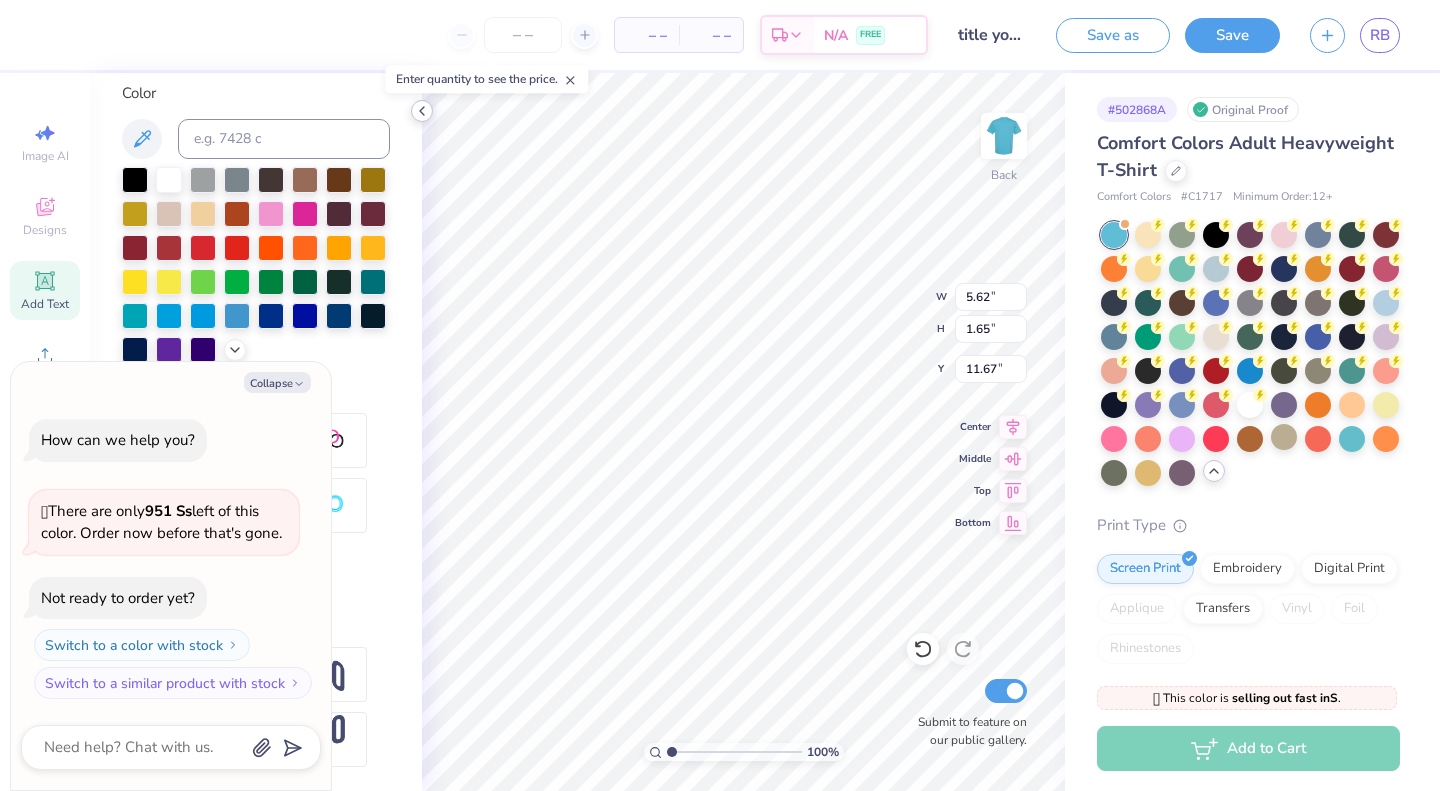 click 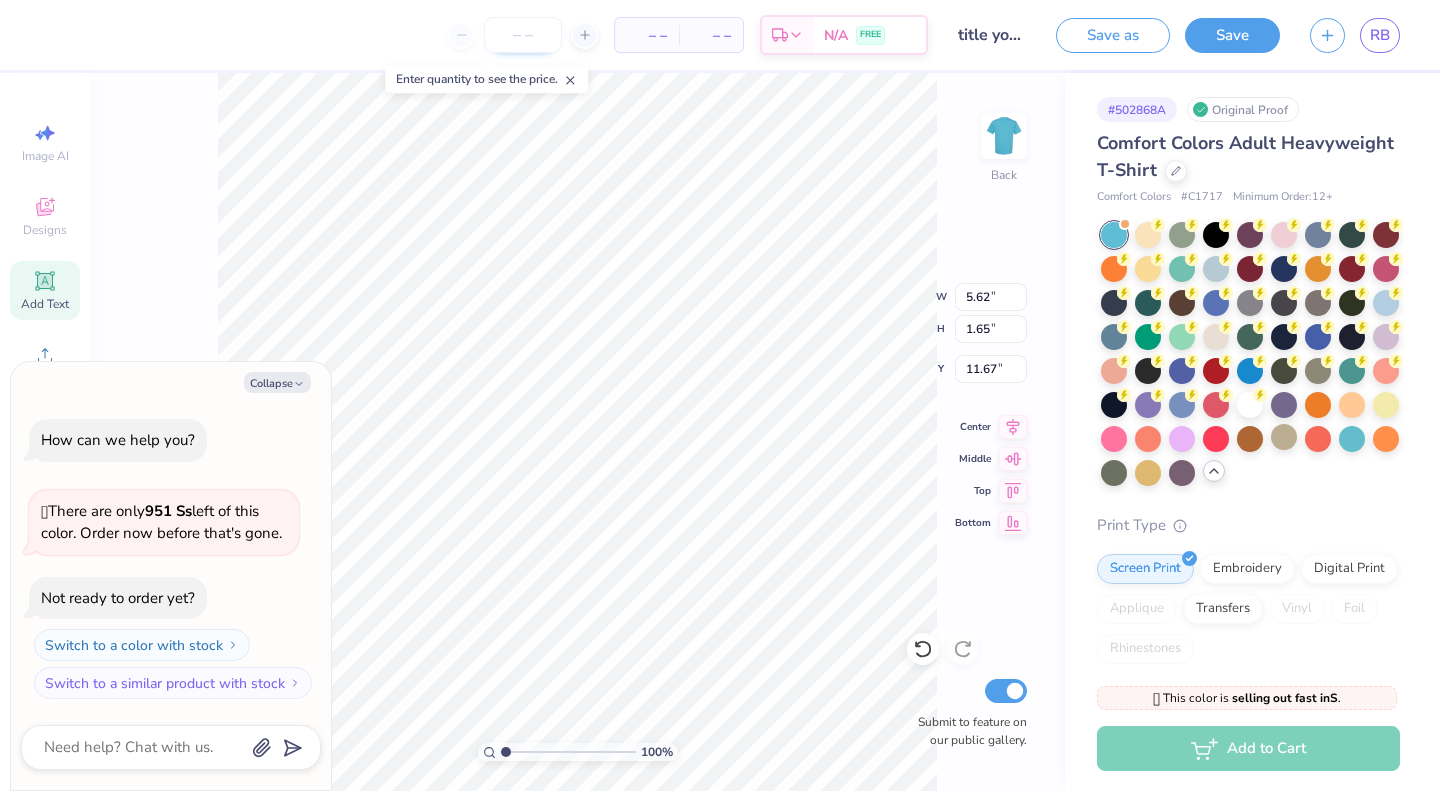 click at bounding box center (523, 35) 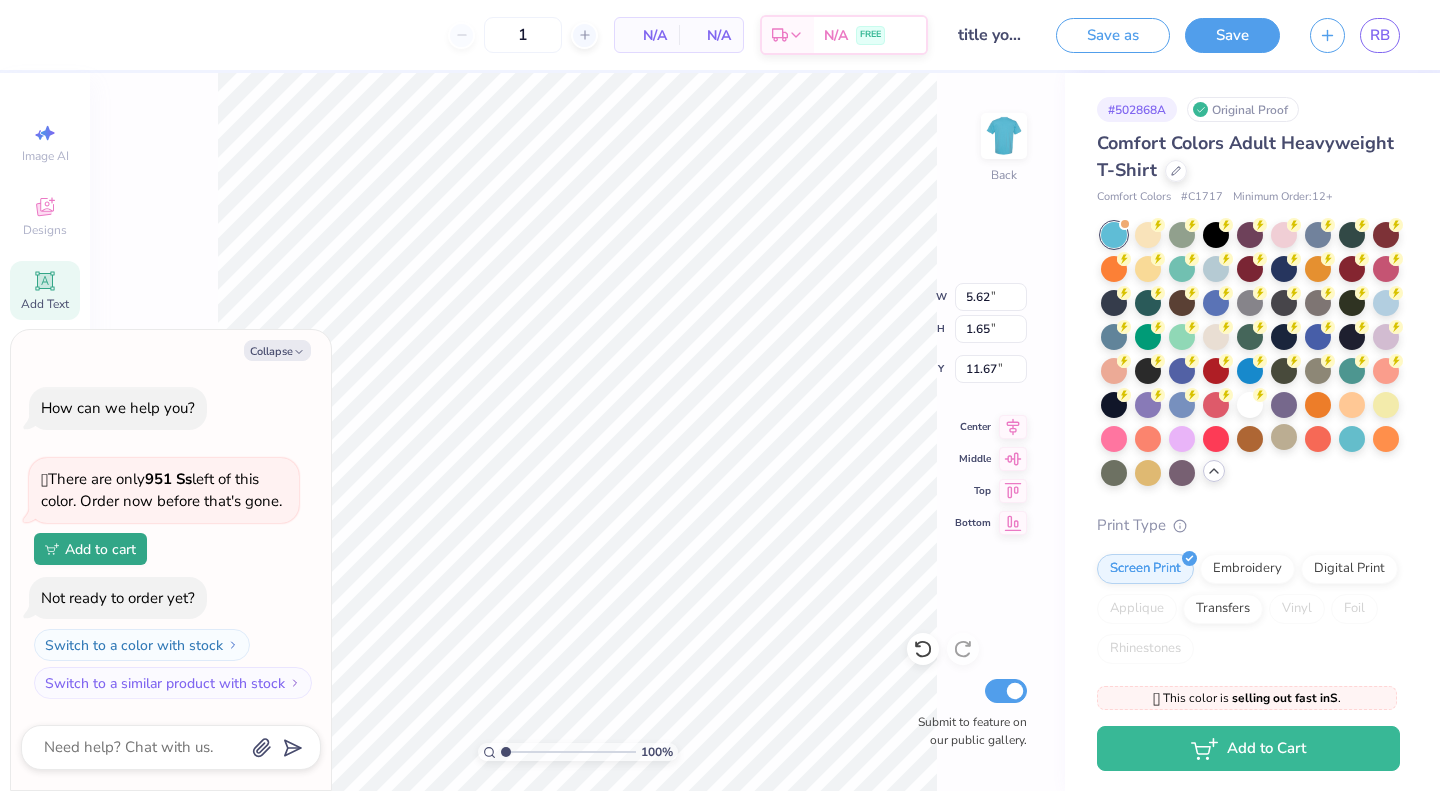 type on "12" 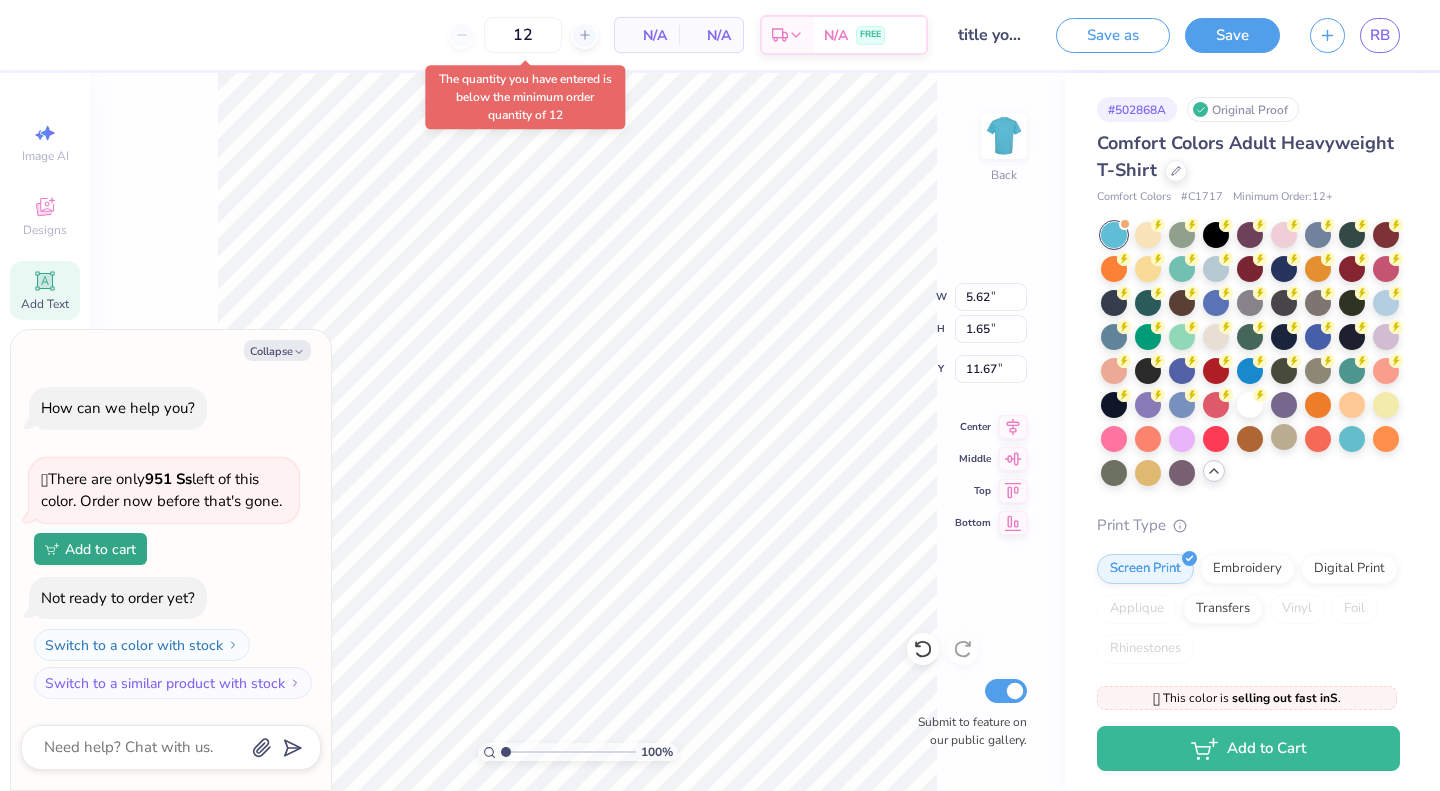 click on "100  % Back W 5.62 5.62 " H 1.65 1.65 " Y 11.67 11.67 " Center Middle Top Bottom Submit to feature on our public gallery. # 502868A Original Proof Comfort Colors Adult Heavyweight T-Shirt Comfort Colors # C1717 Minimum Order:  12 +   Print Type Screen Print Embroidery Digital Print Applique Transfers Vinyl Foil Rhinestones Standard Puff Ink Neon Ink Metallic & Glitter Ink Glow in the Dark Ink Water based Ink 🫣   This color is   selling out fast in  S . 🫣   There are only  951 Ss  left of this color. Order now before that's gone. Not ready to order yet? Switch to a color with stock Switch to a similar product with stock Add to Cart Stuck?  Our Art team will Need help?" at bounding box center [720, 395] 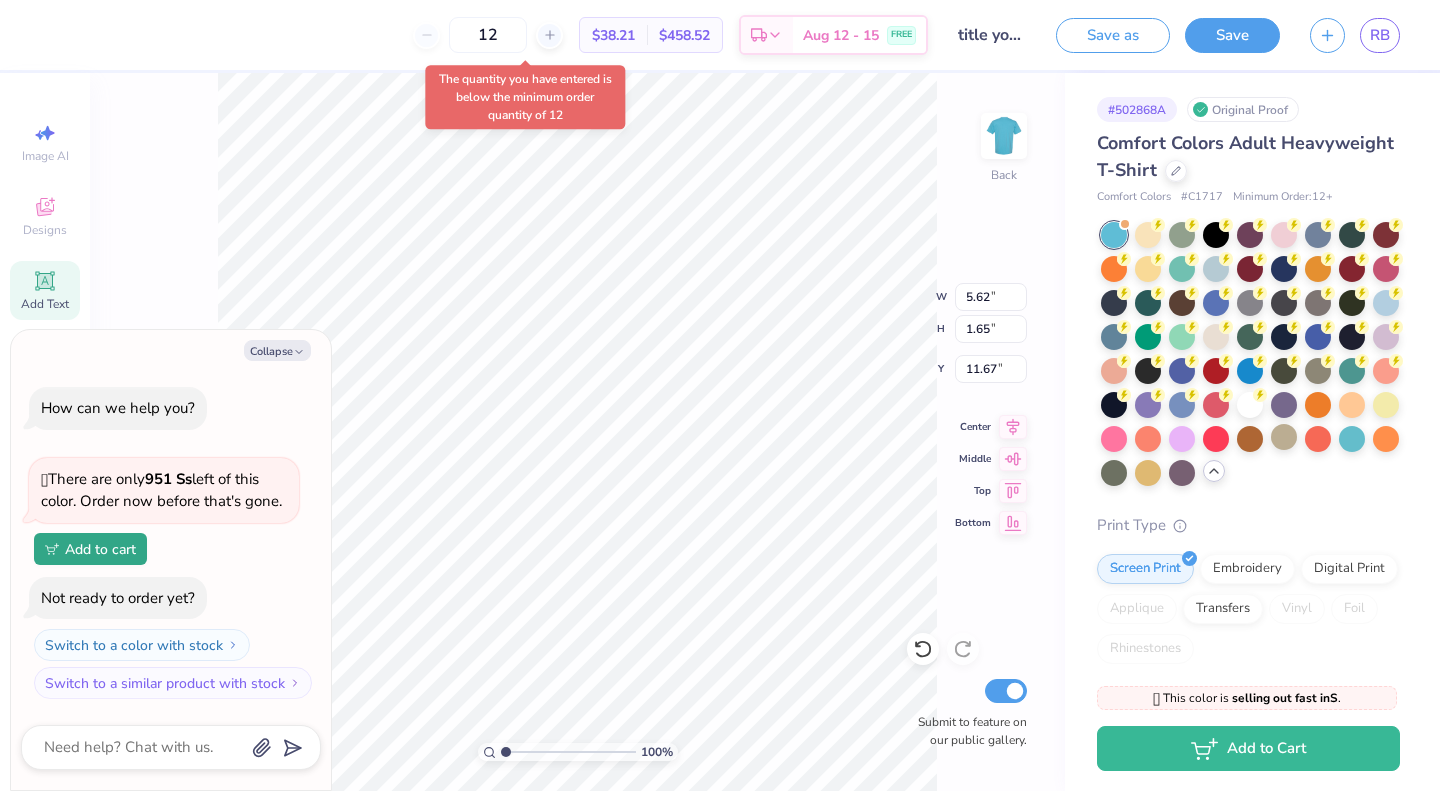 click on "The quantity you have entered is below the minimum order quantity of 12" at bounding box center (525, 97) 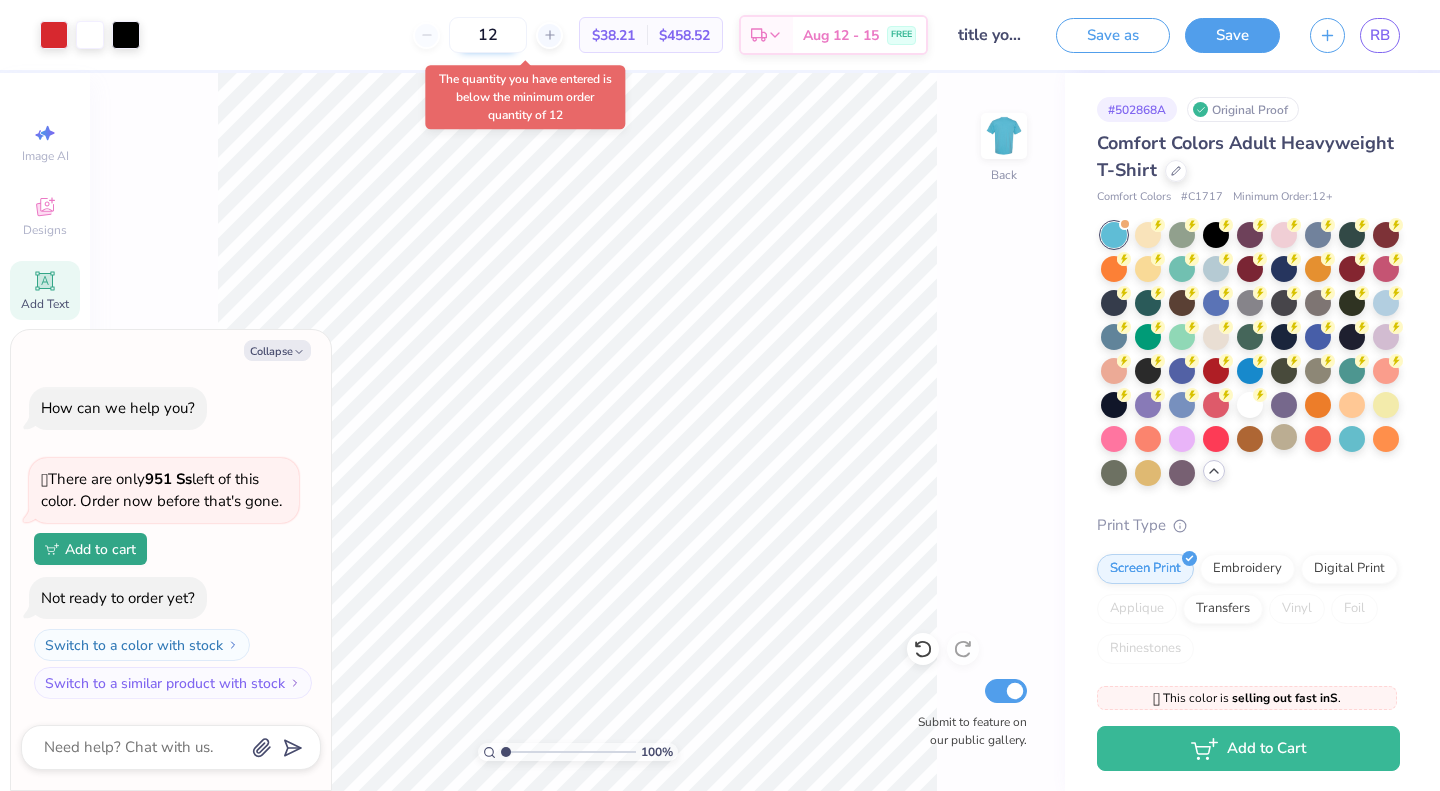click on "12" at bounding box center (488, 35) 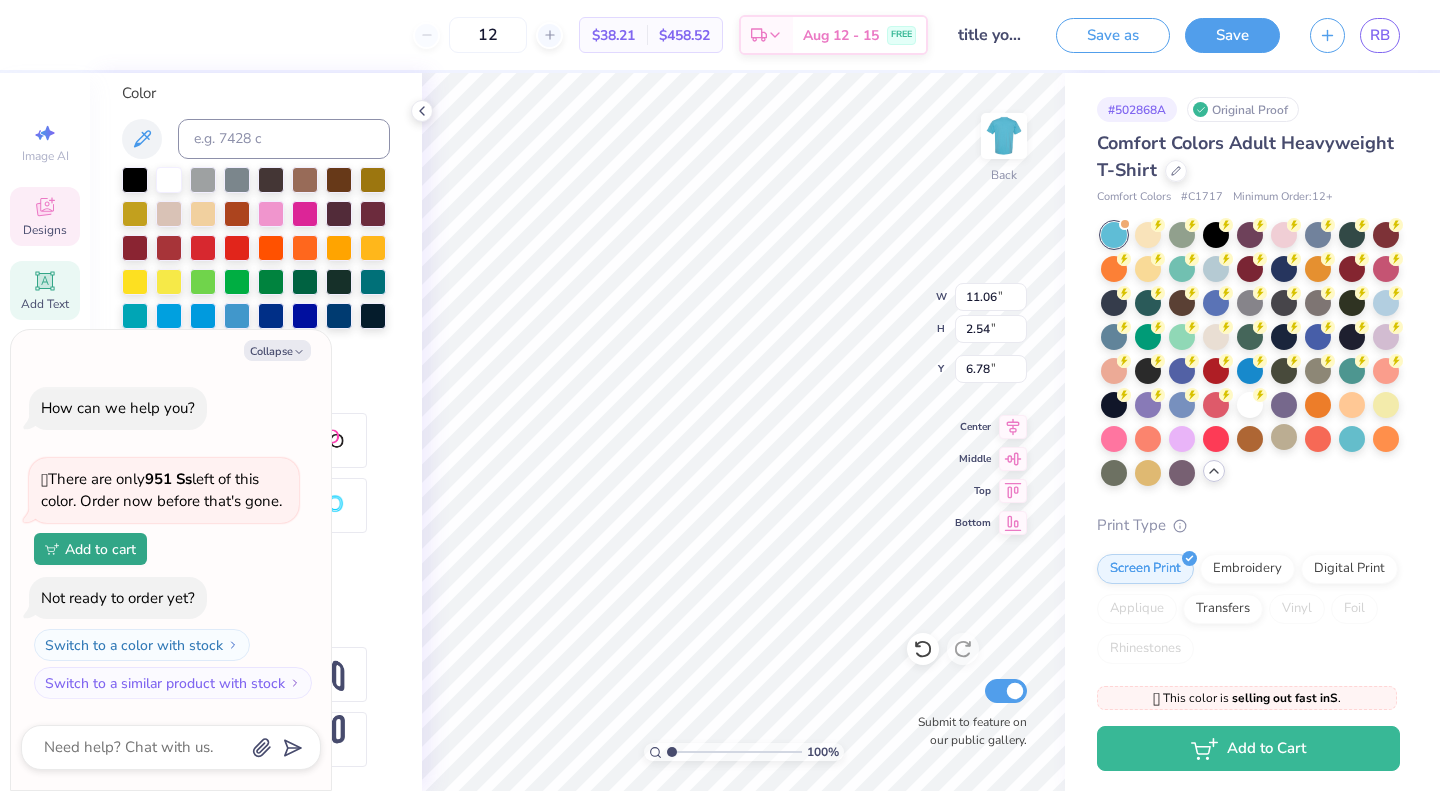 type on "x" 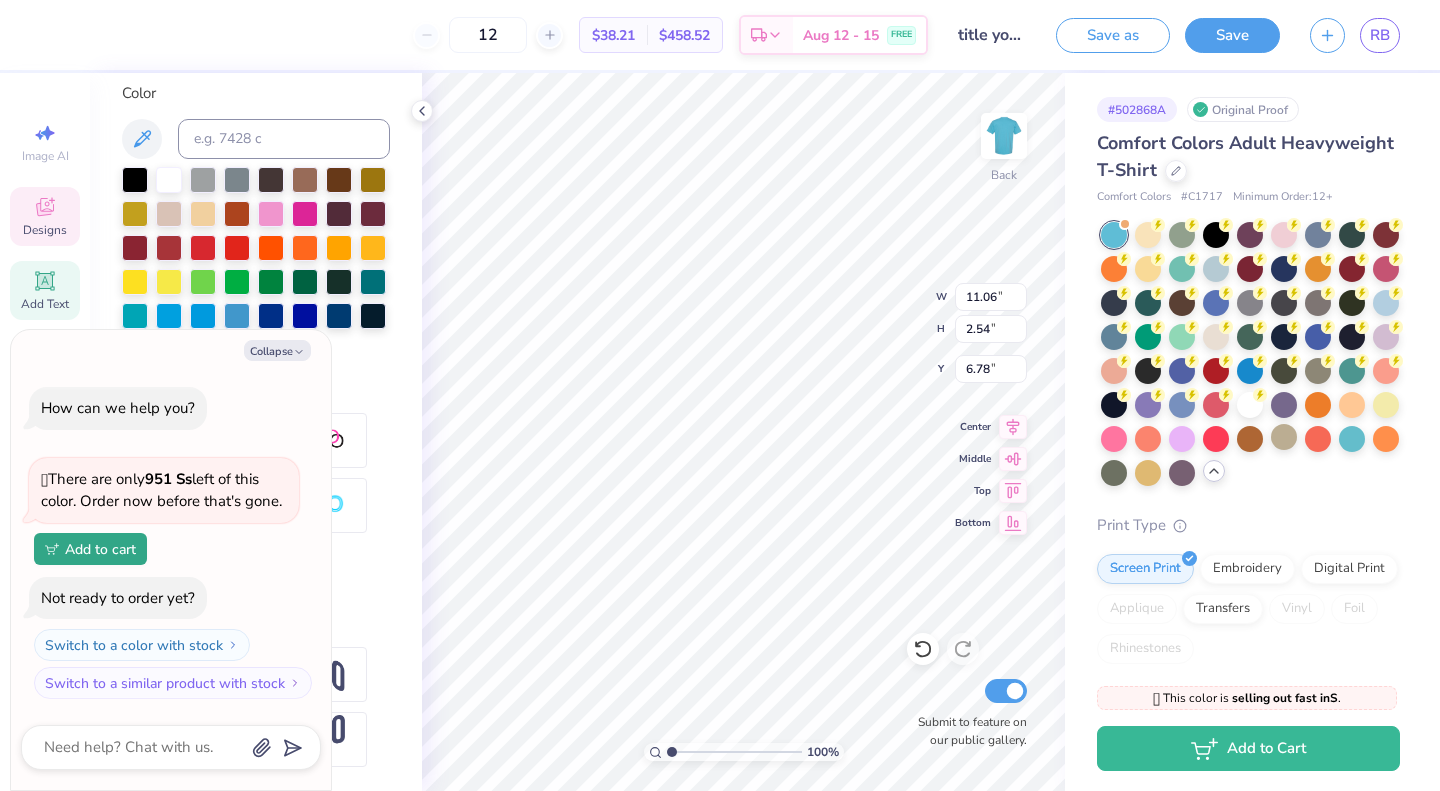 type on "5.62" 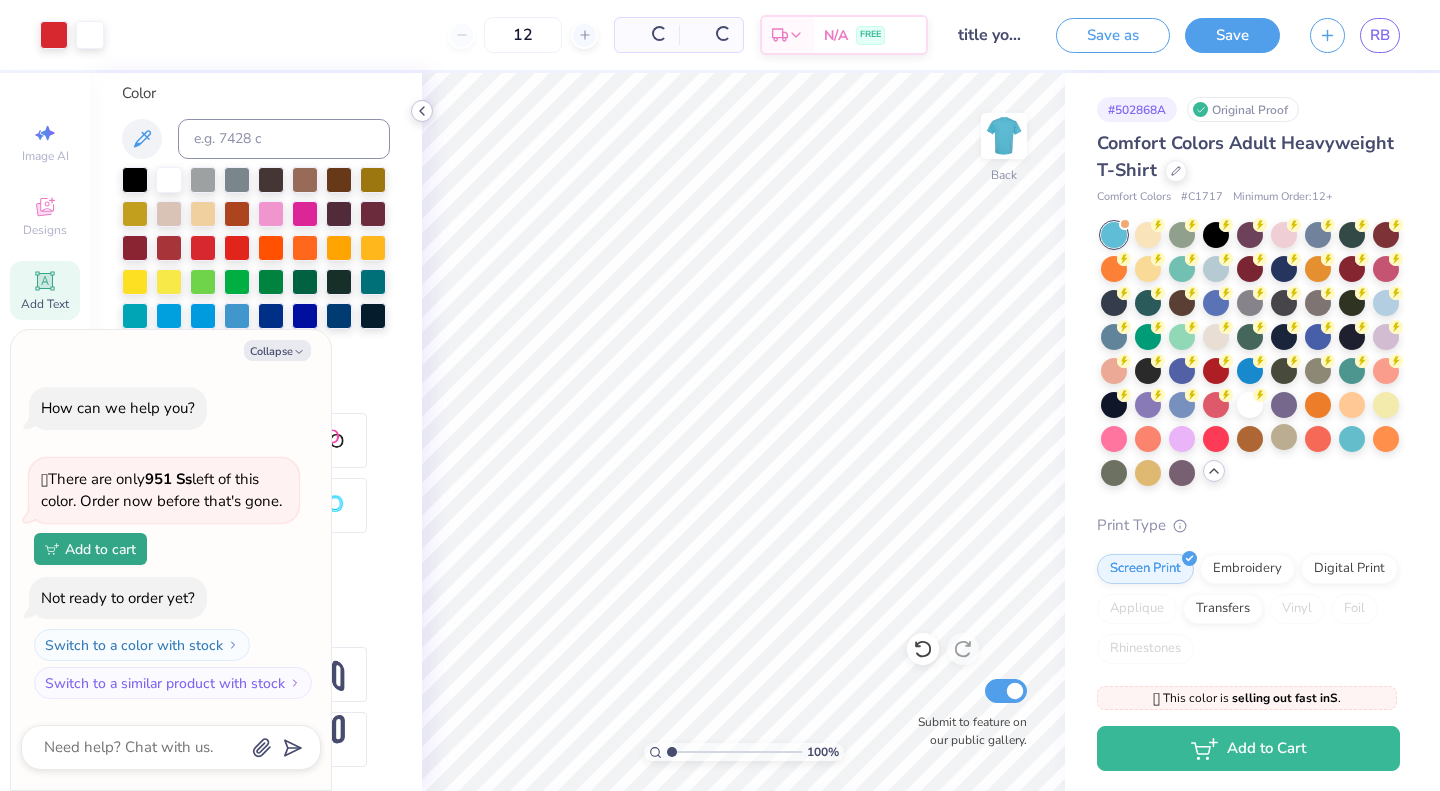 click 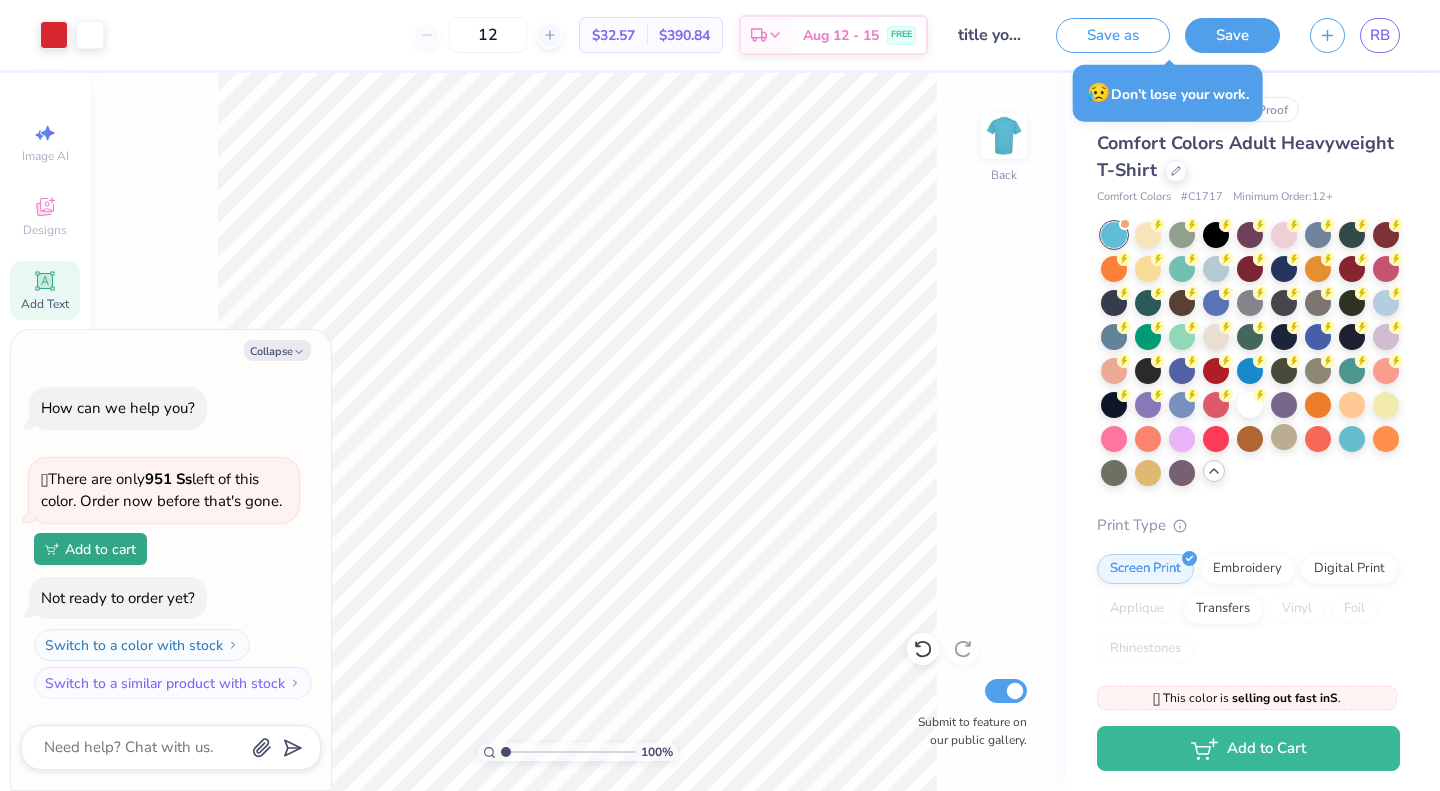 click on "😥 Don’t lose your work." at bounding box center [1168, 93] 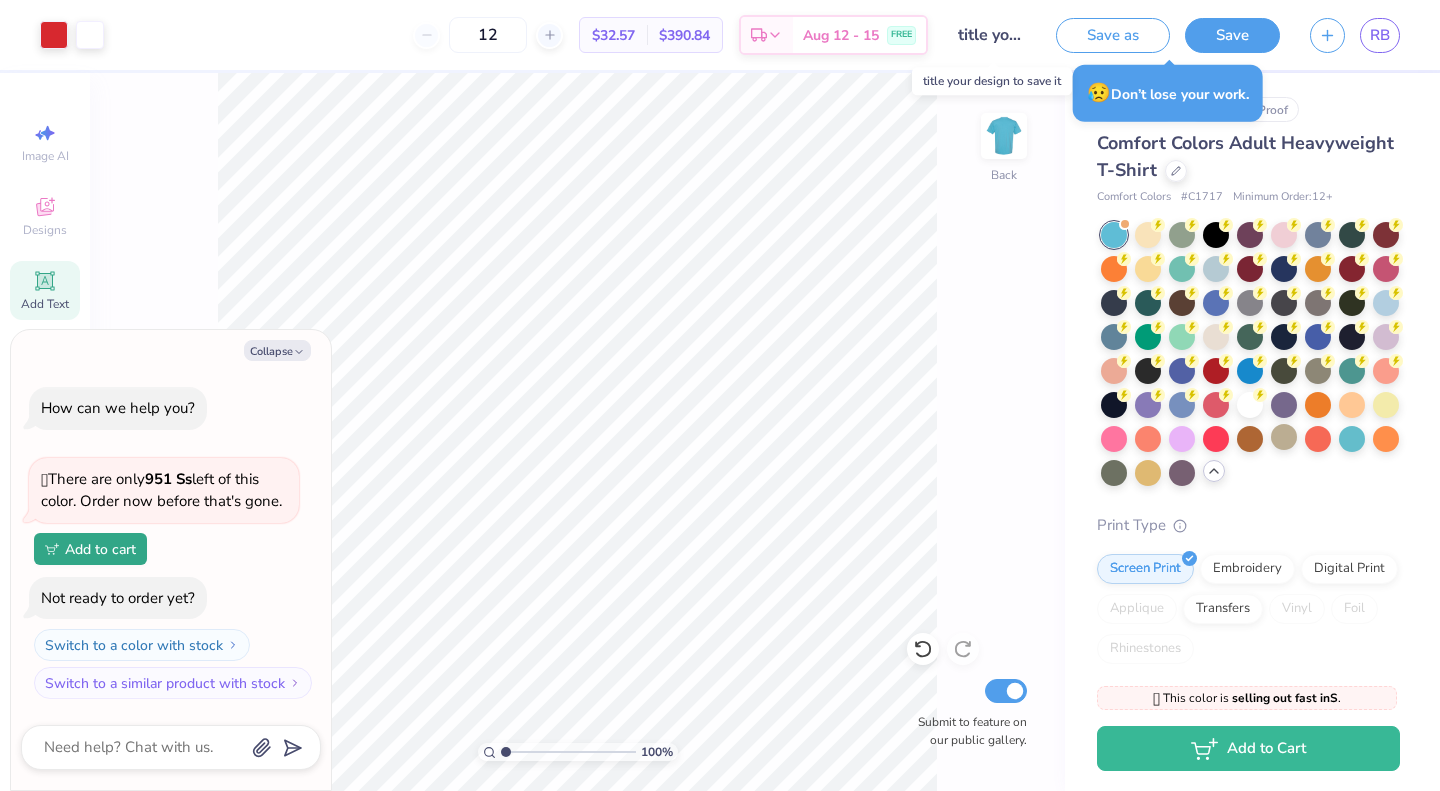 click on "title your design to save it" at bounding box center (992, 35) 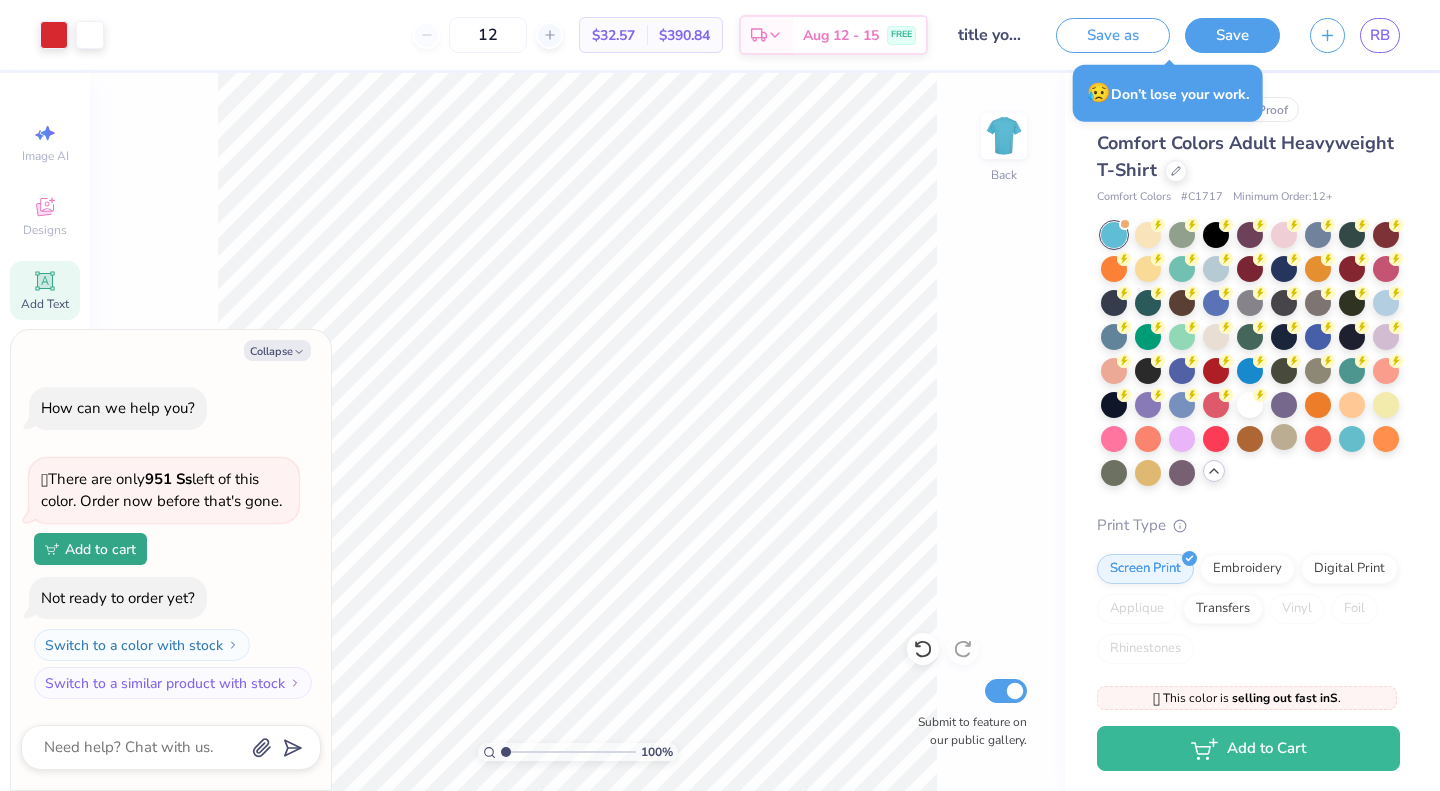 click on "Design Title title your design to save it" at bounding box center [992, 35] 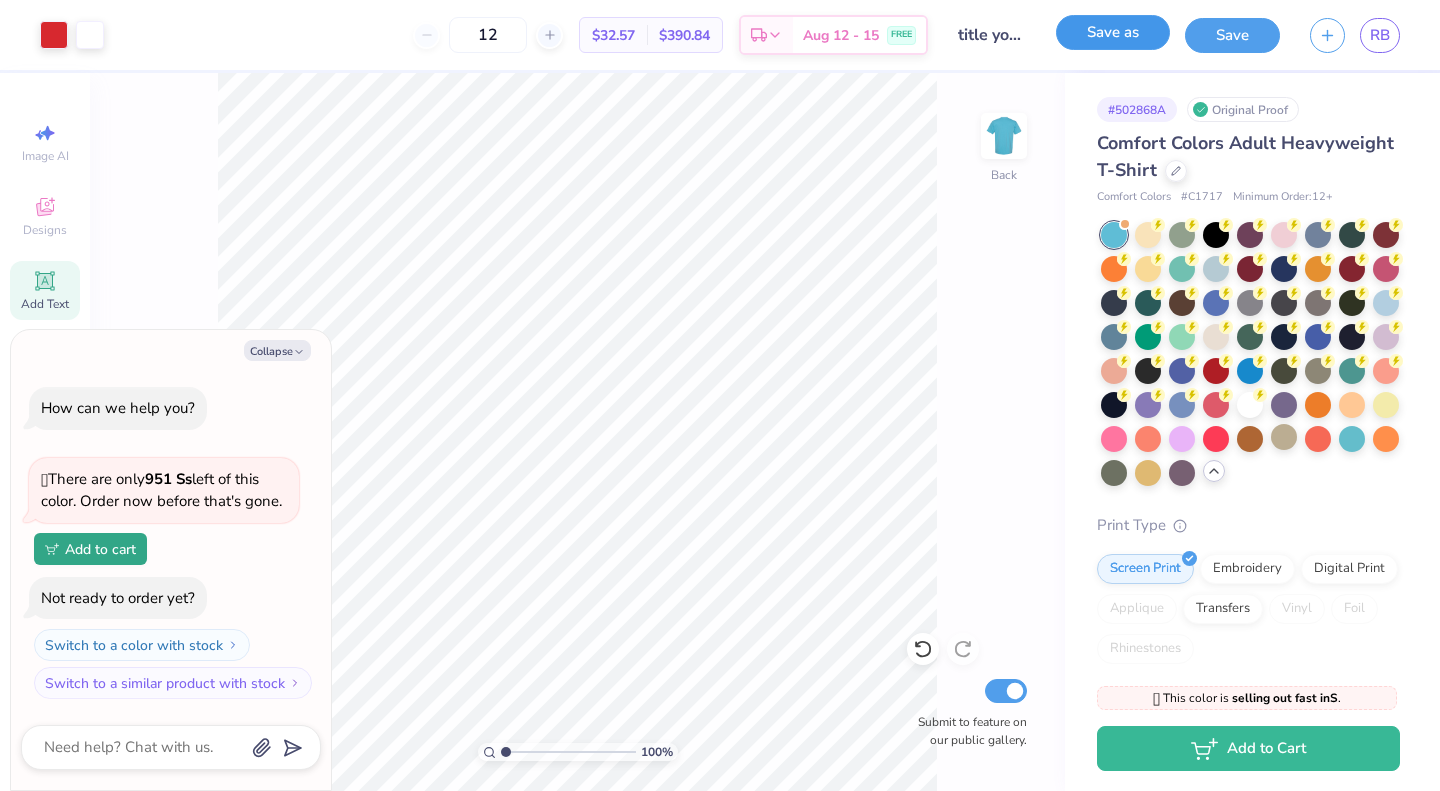 click on "Save as" at bounding box center (1113, 32) 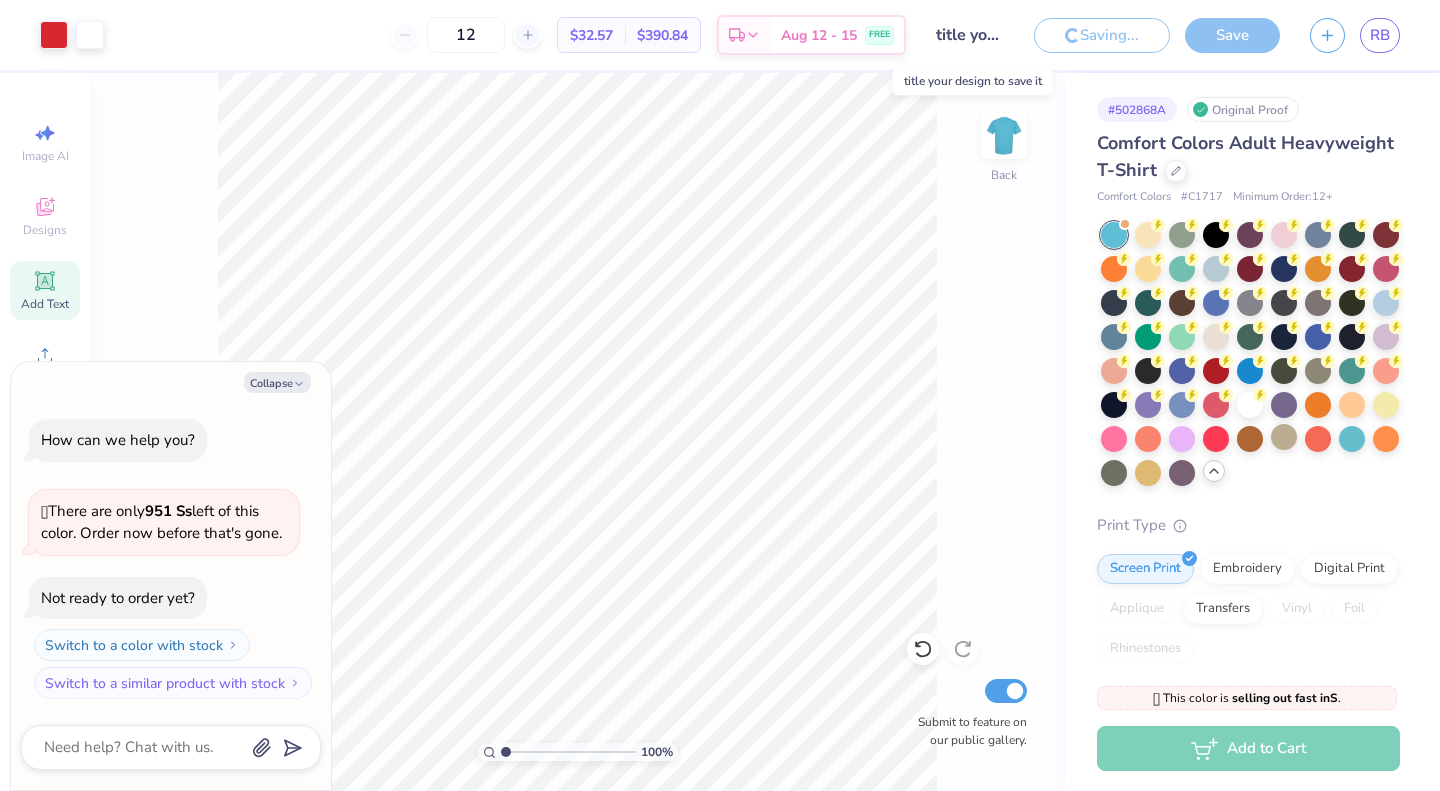 click on "title your design to save it" at bounding box center [970, 35] 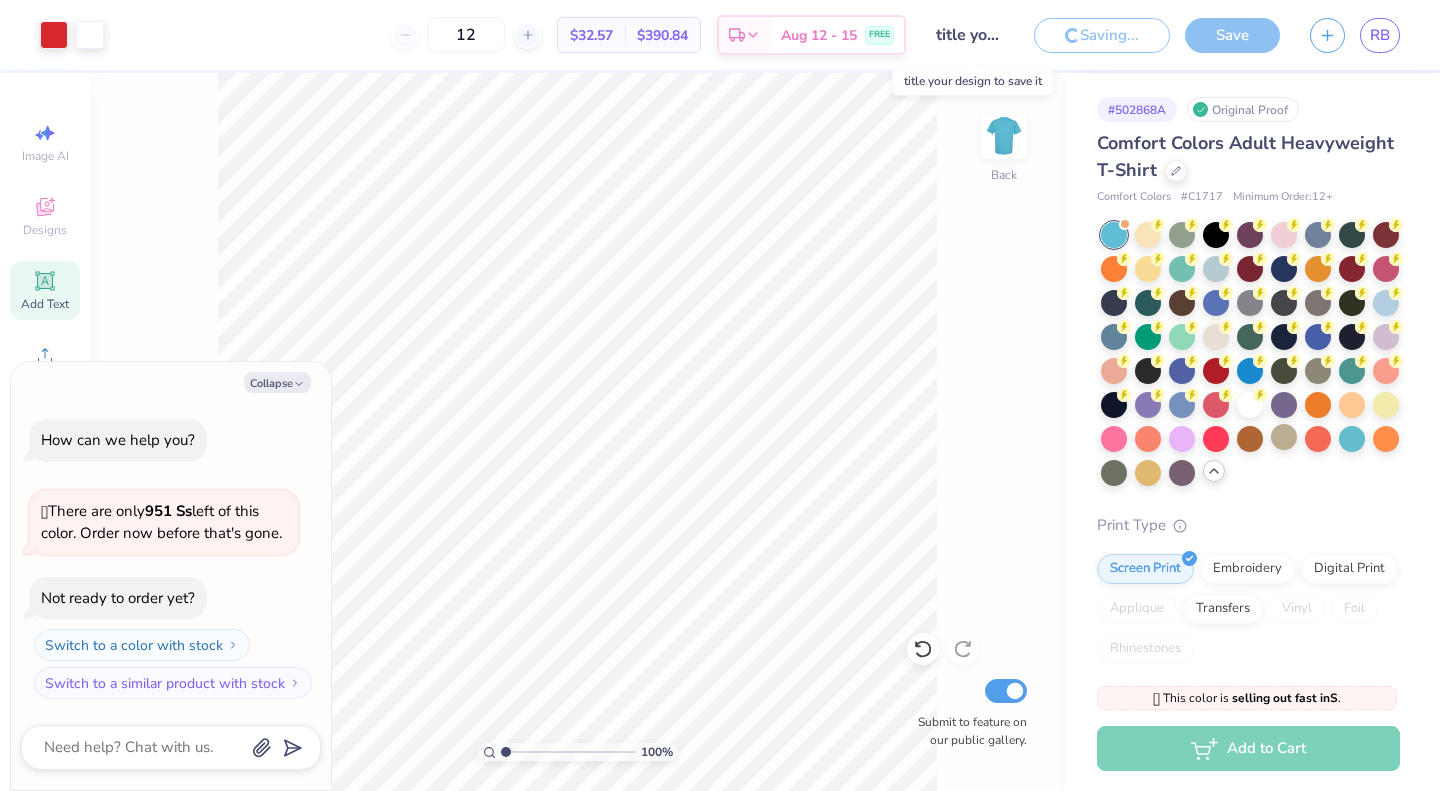 click on "title your design to save it" at bounding box center (970, 35) 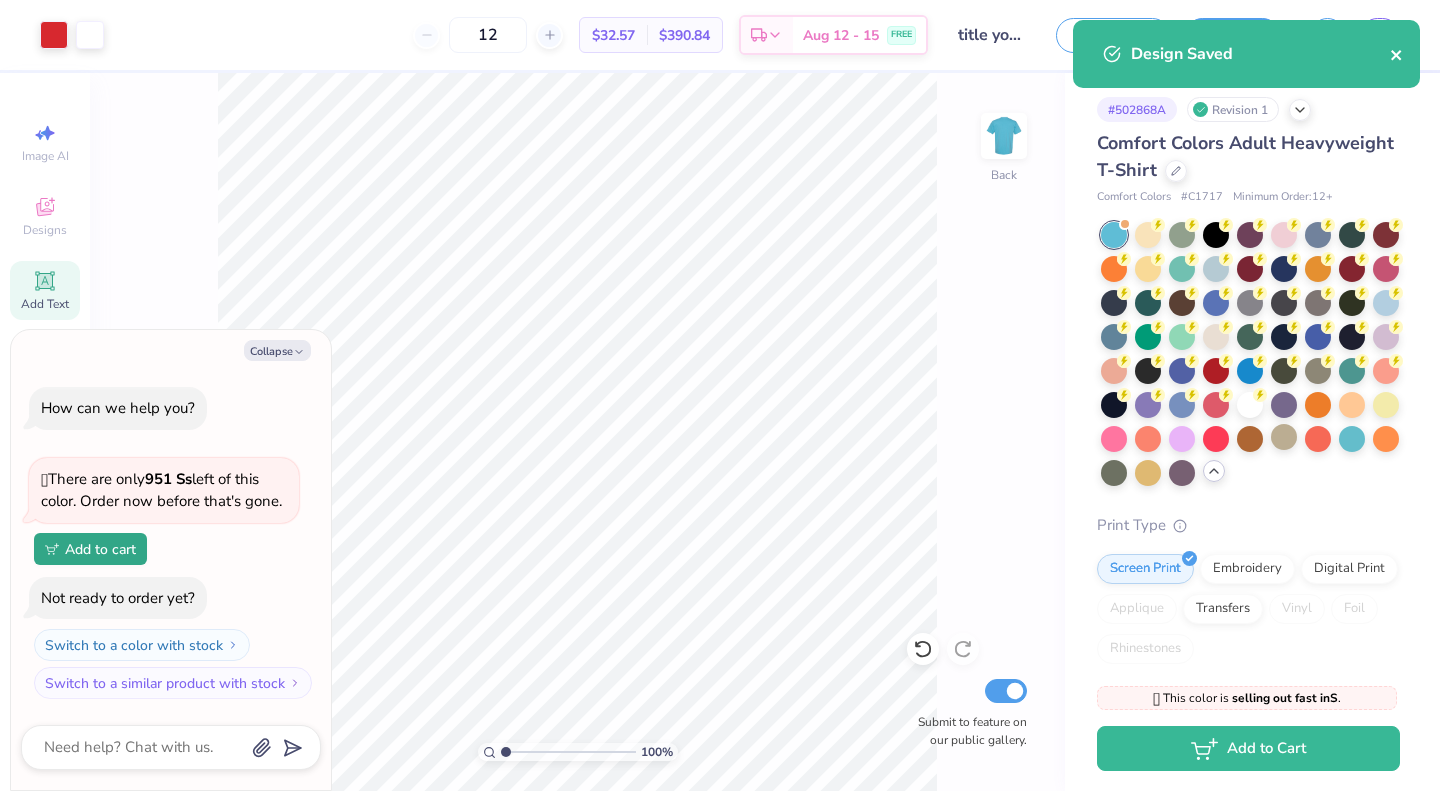 click 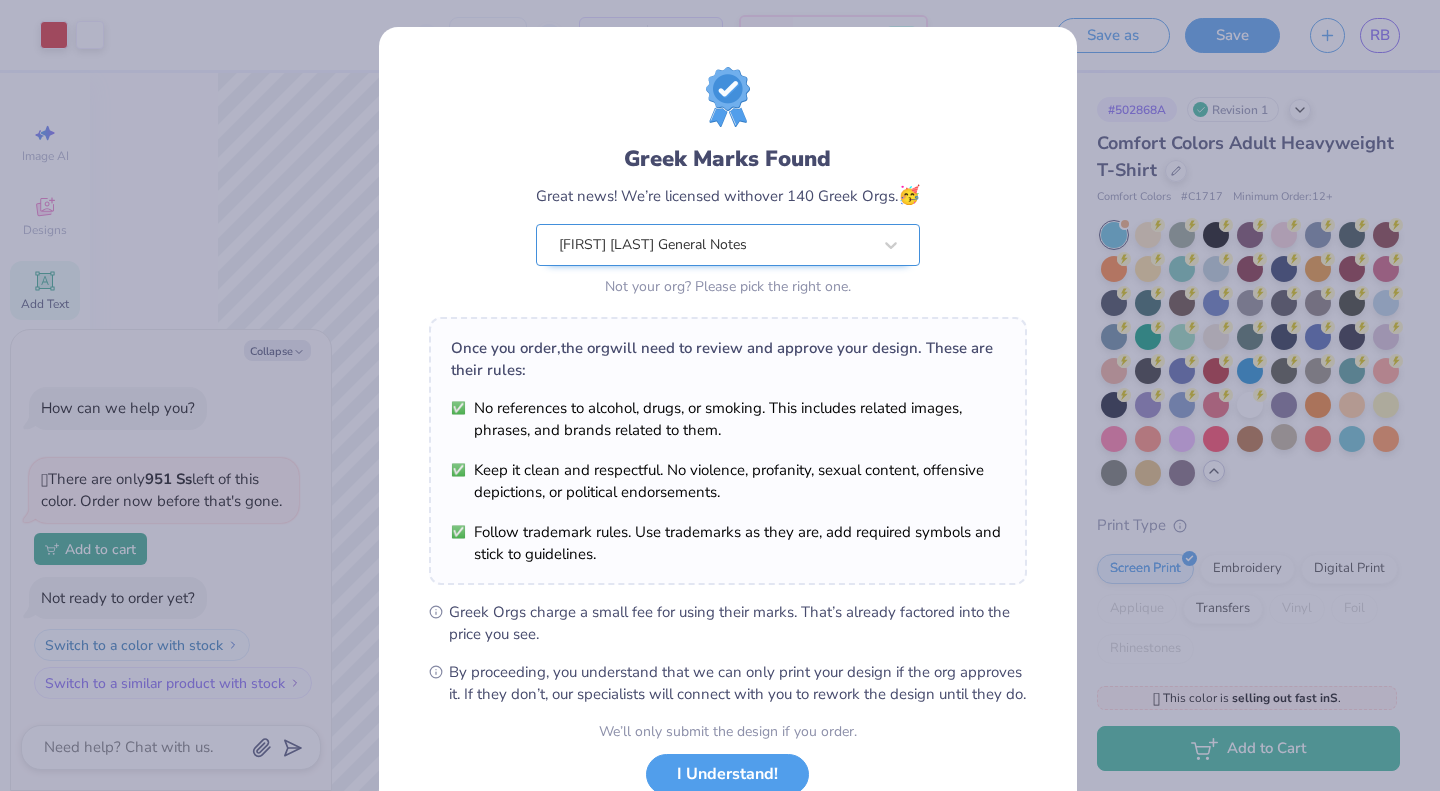 click on "[FIRST] [LAST] General Notes" at bounding box center (715, 245) 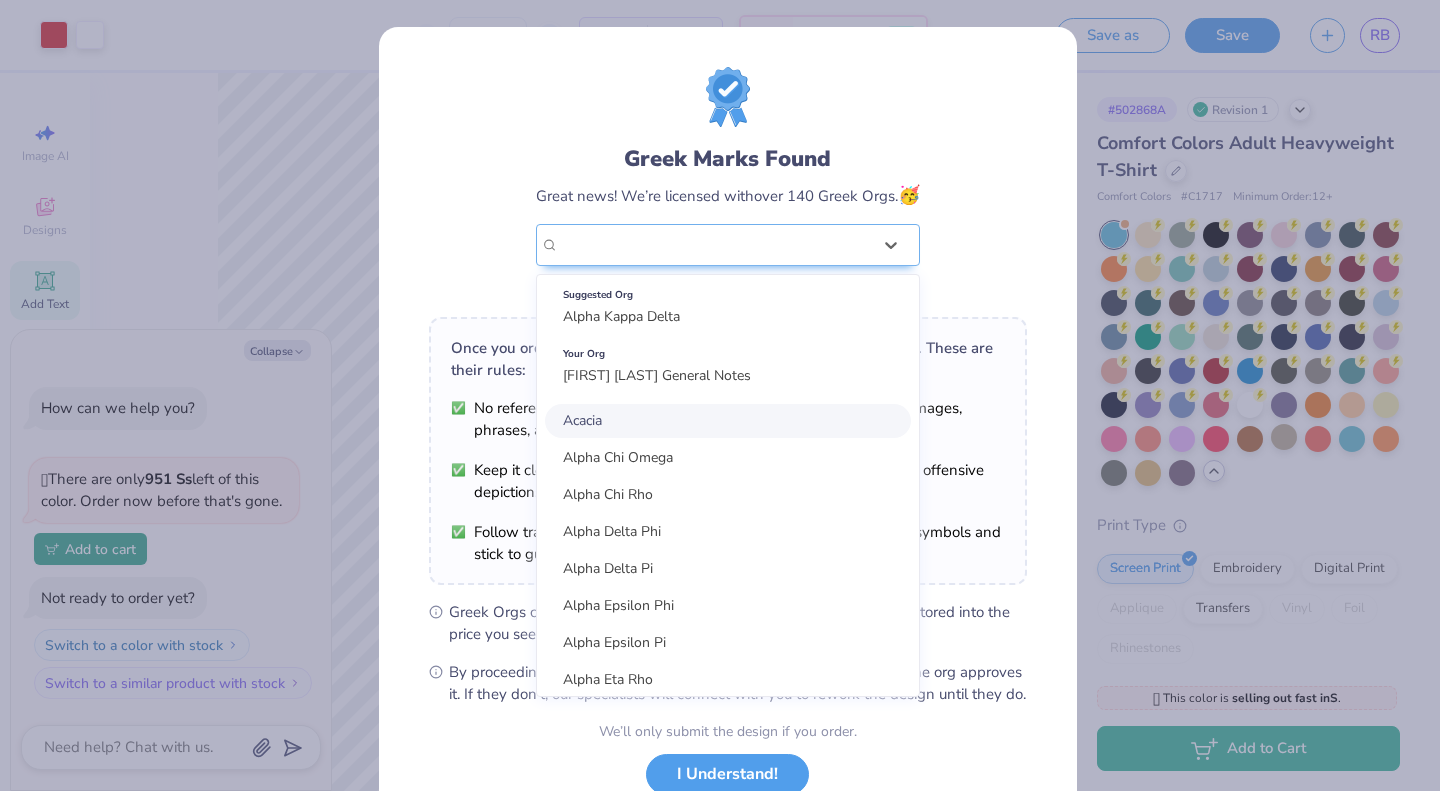 click on "Greek Marks Found Great news! We’re licensed with  over 140 Greek Orgs. 🥳 option  focused, 1 of 30. 30 results available. Use Up and Down to choose options, press Enter to select the currently focused option, press Escape to exit the menu, press Tab to select the option and exit the menu. [FIRST] [LAST] General Notes Suggested Org Alpha Kappa Delta Your Org [FIRST] [LAST] General Notes Acacia Alpha Chi Omega Alpha Chi Rho Alpha Delta Phi Alpha Delta Pi Alpha Epsilon Phi Alpha Epsilon Pi Alpha Eta Rho Alpha Gamma Rho alpha Kappa Delta Phi Alpha Kappa Lambda Alpha Kappa Psi Alpha Omega Epsilon Alpha Omicron Pi Alpha Phi alpha phi gamma Alpha Phi Omega Alpha Psi Lambda Alpha Sigma Alpha Alpha Sigma Kappa Alpha Sigma Phi Alpha Sigma Tau Alpha Tau Omega Alpha Xi Delta Beta Chi Theta Beta Theta Pi Beta Upsilon Chi Chi Omega Chi Phi Chi Psi Not your org? Please pick the right one." at bounding box center [728, 184] 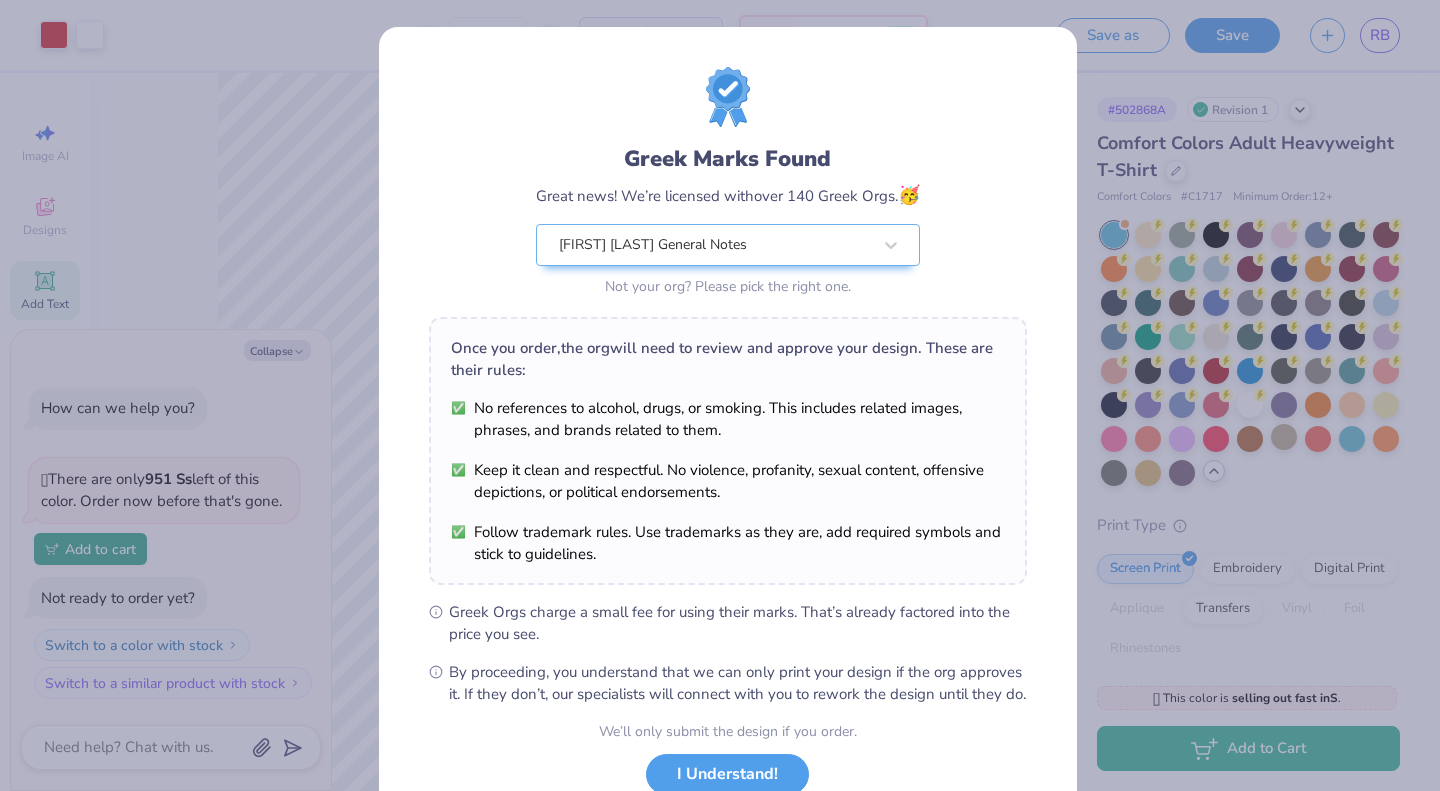 scroll, scrollTop: 142, scrollLeft: 0, axis: vertical 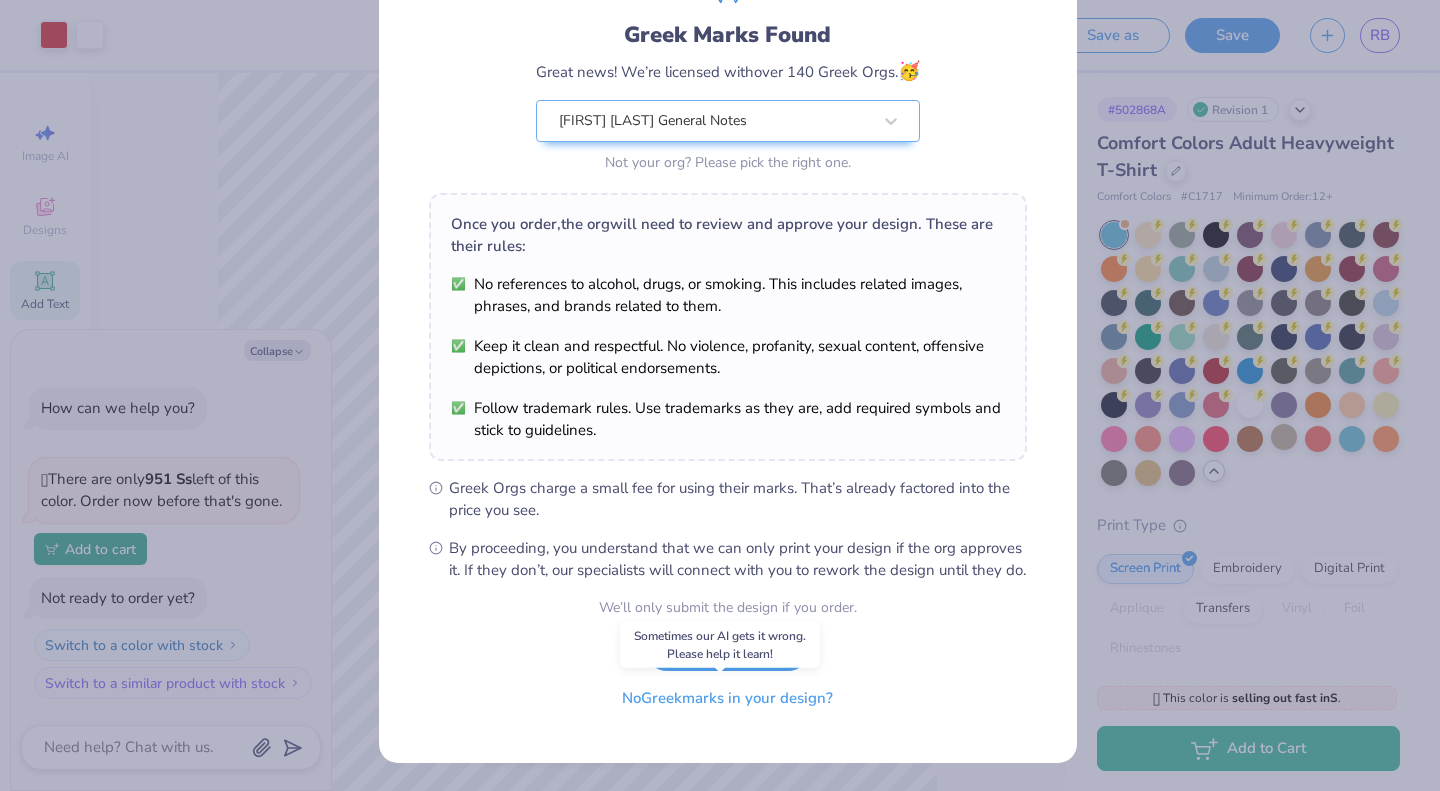 click on "No  Greek  marks in your design?" at bounding box center (727, 698) 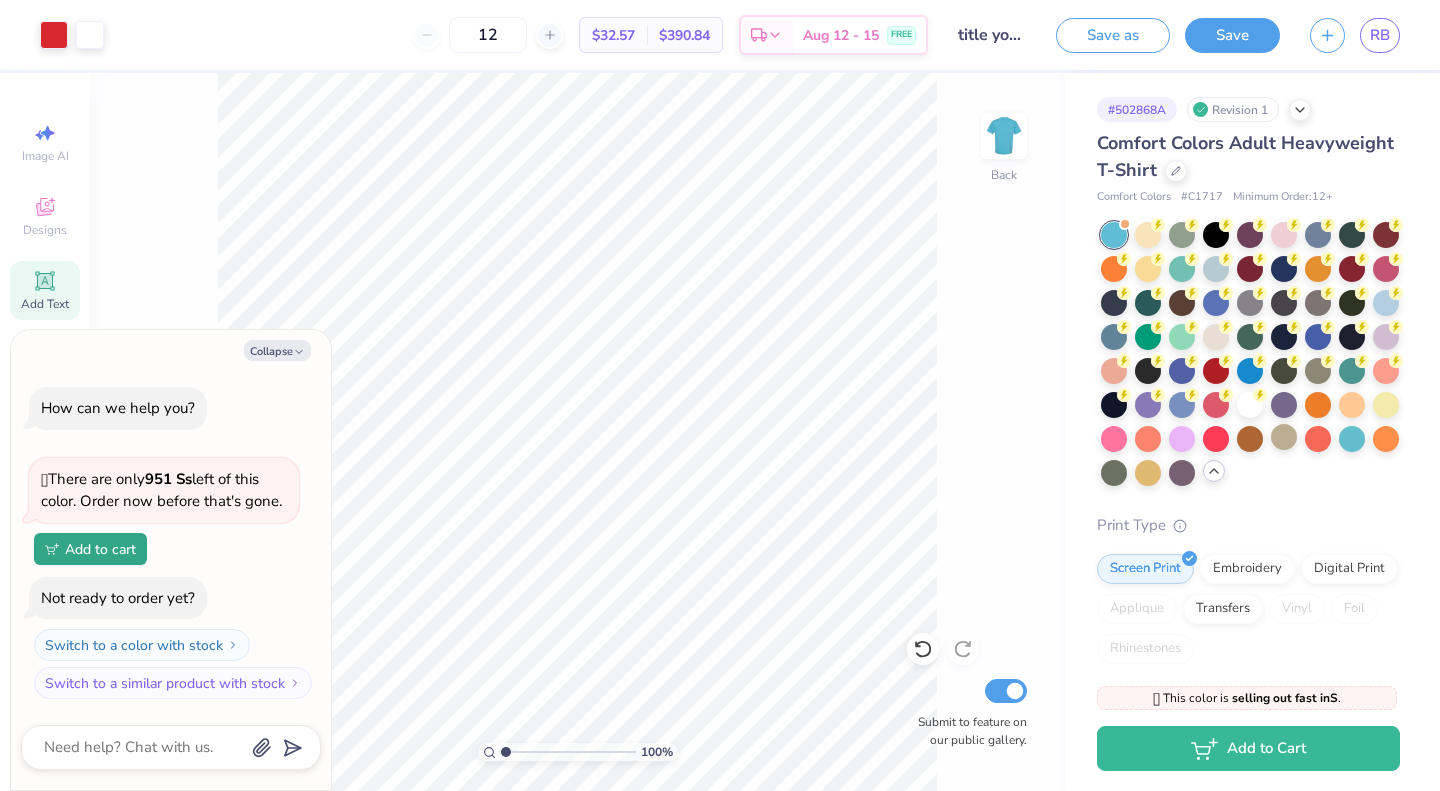 click on "# 502868A Revision 1 Comfort Colors Adult Heavyweight T-Shirt Comfort Colors # C1717 Minimum Order:  12 +   Print Type Screen Print Embroidery Digital Print Applique Transfers Vinyl Foil Rhinestones Standard Puff Ink Neon Ink Metallic & Glitter Ink Glow in the Dark Ink Water based Ink" at bounding box center [1252, 603] 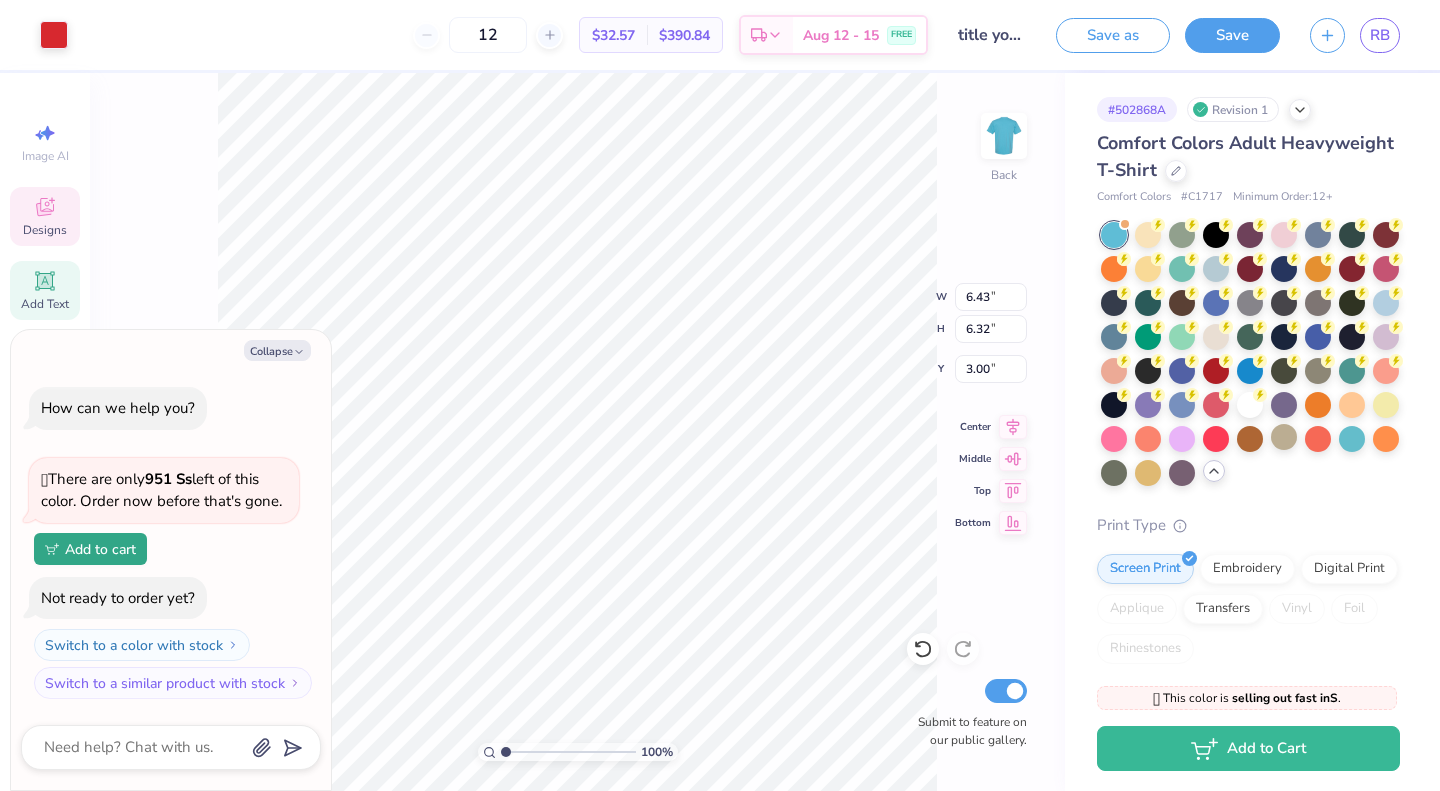 click on "100  % Back W 6.43 6.43 " H 6.32 6.32 " Y 3.00 3.00 " Center Middle Top Bottom Submit to feature on our public gallery." at bounding box center (577, 432) 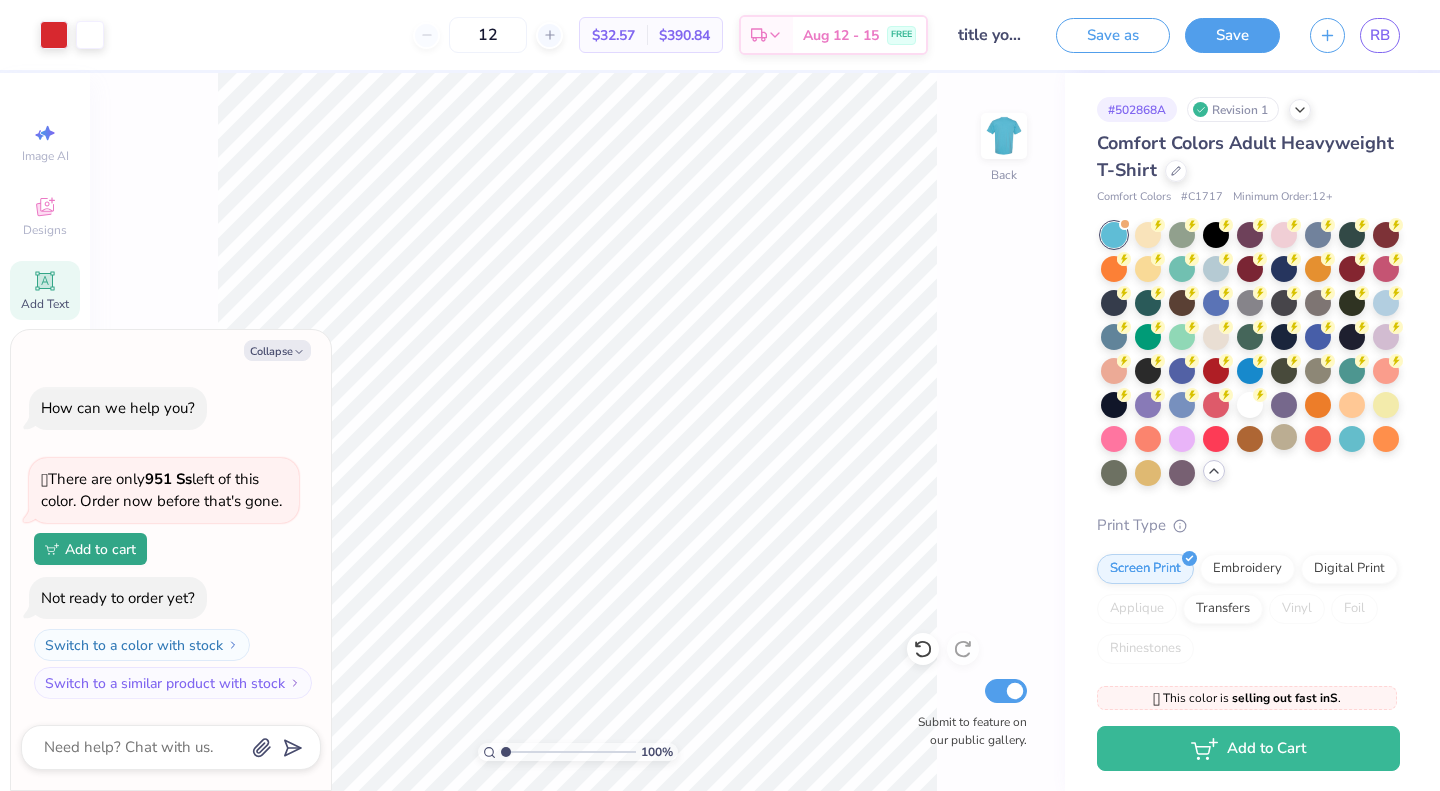 type on "x" 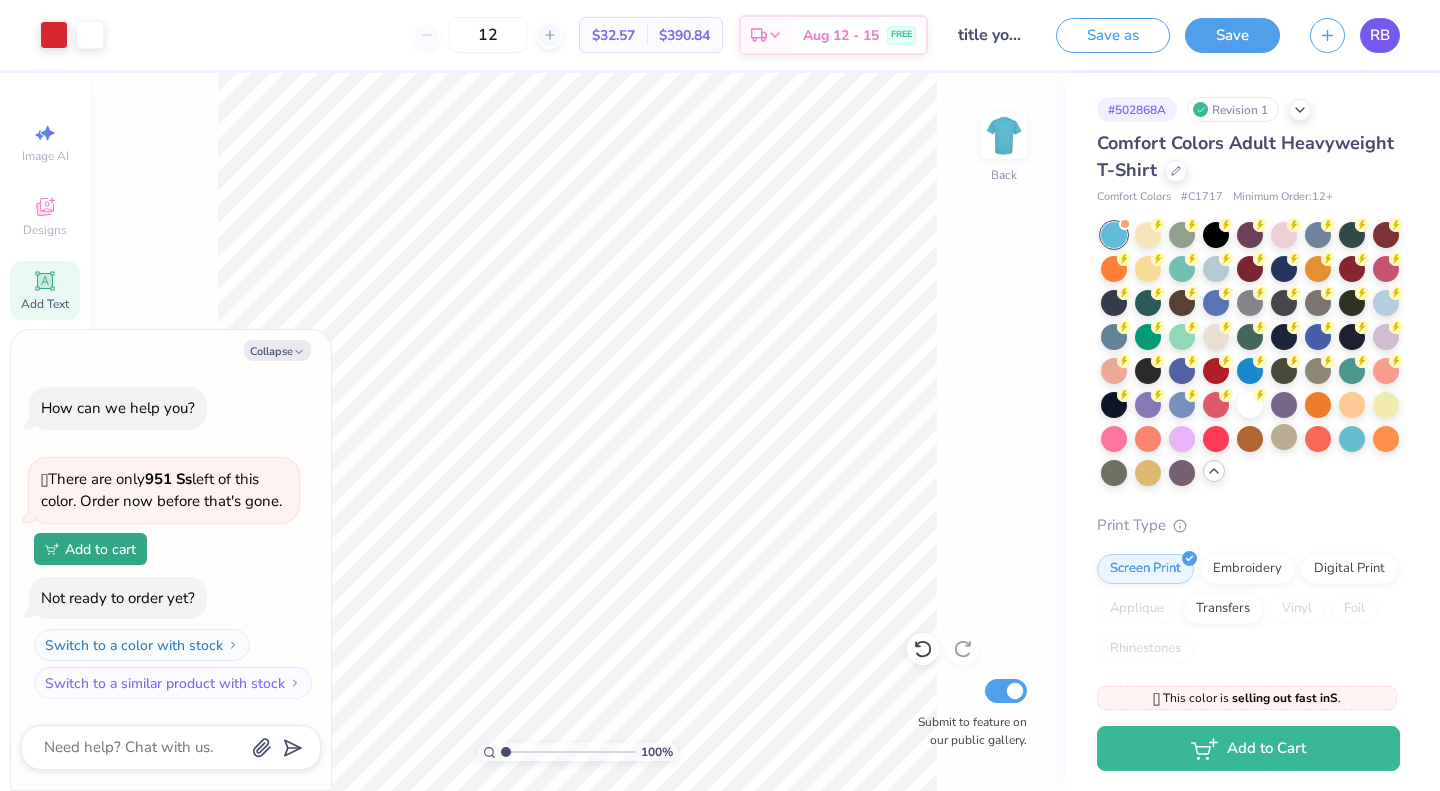 click on "RB" at bounding box center [1380, 35] 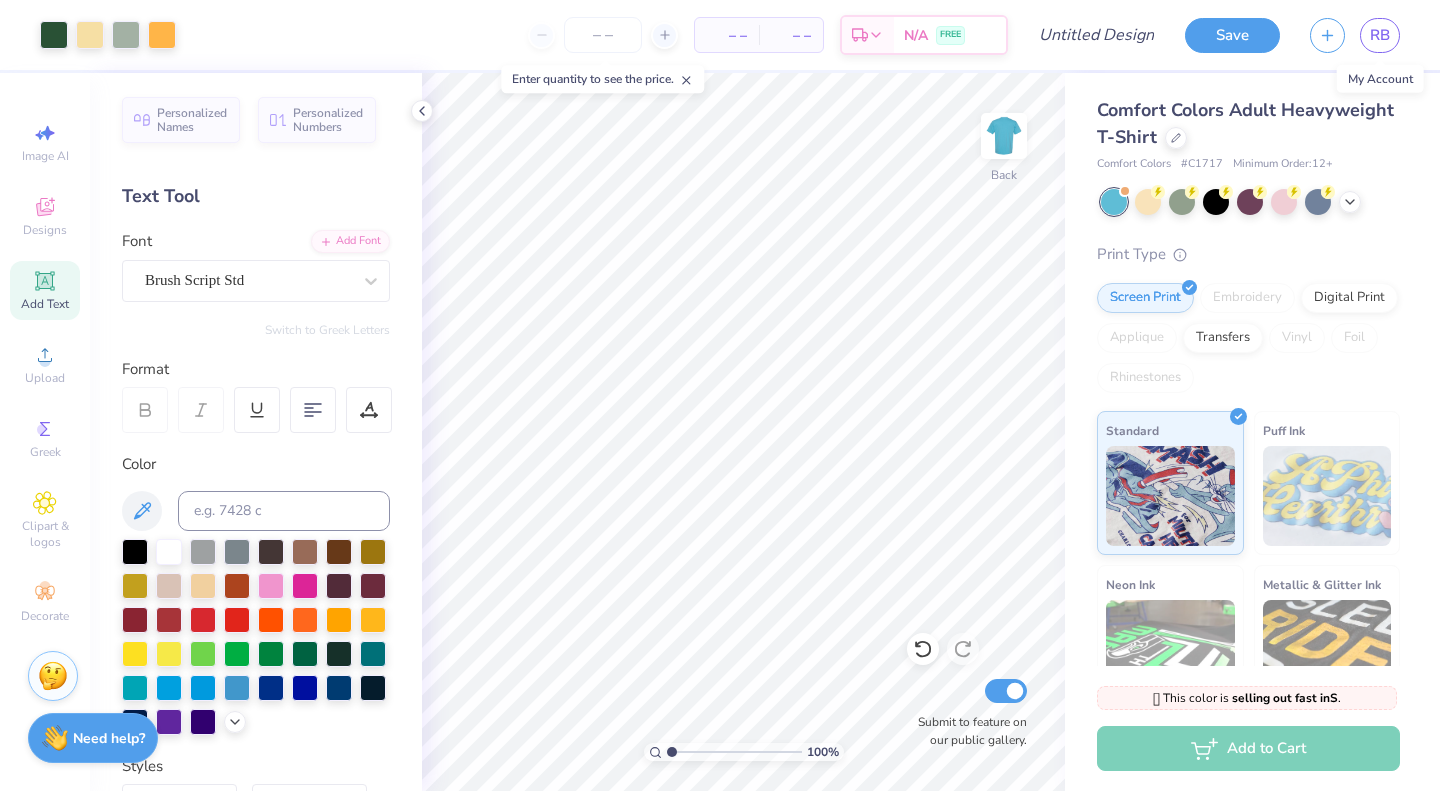 scroll, scrollTop: 0, scrollLeft: 0, axis: both 